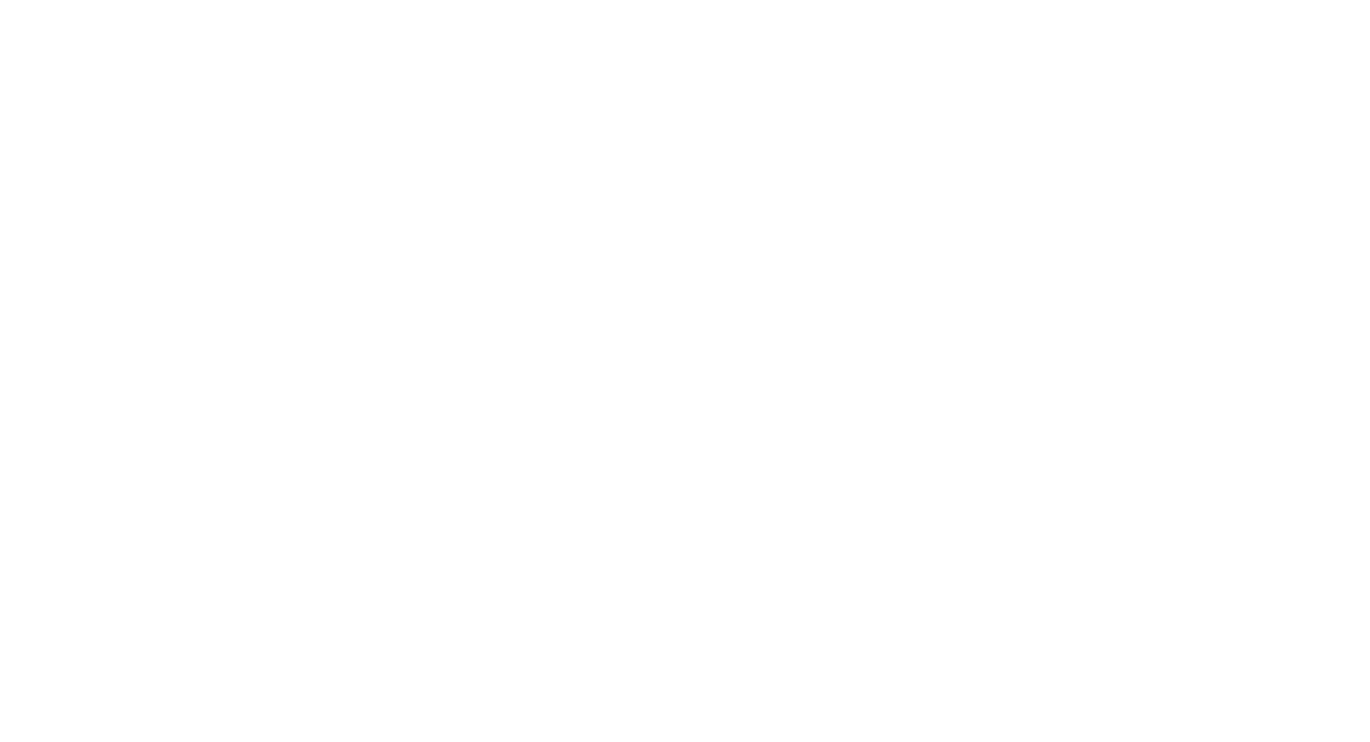 scroll, scrollTop: 0, scrollLeft: 0, axis: both 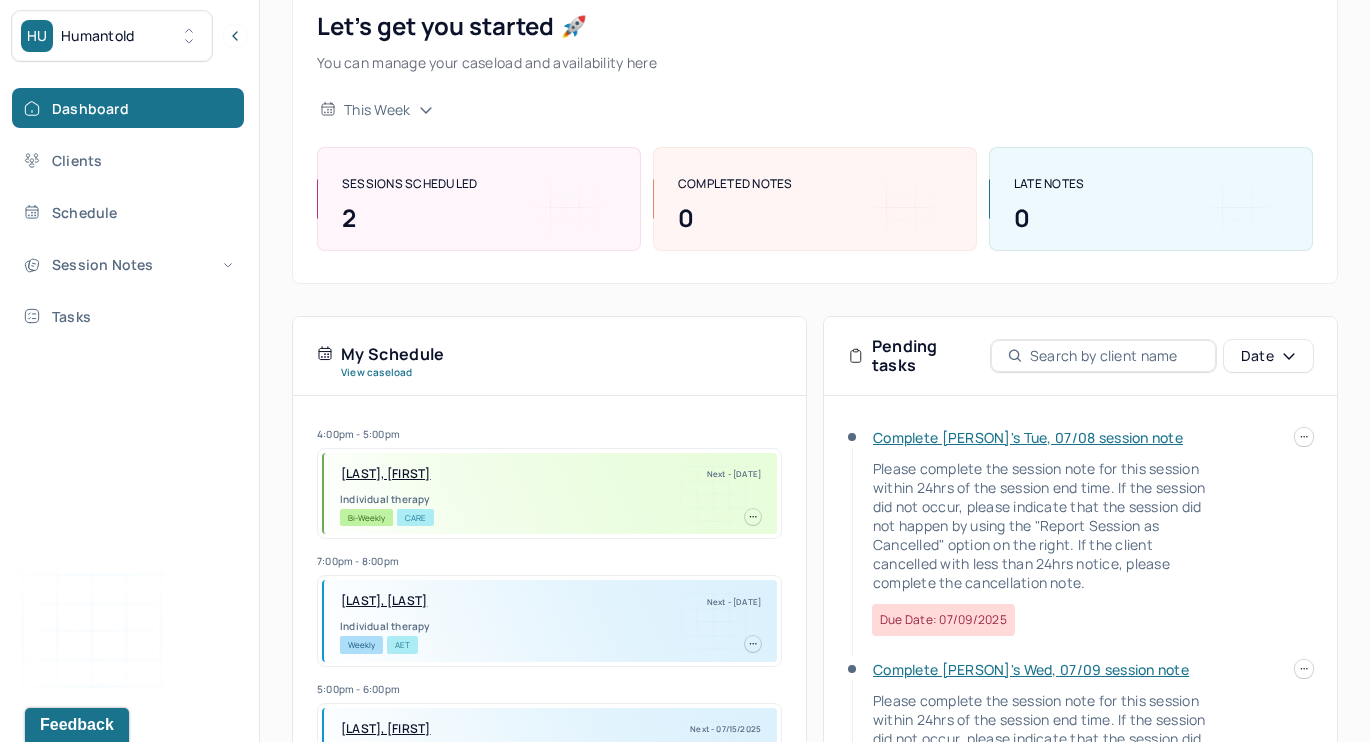 click at bounding box center [1304, 437] 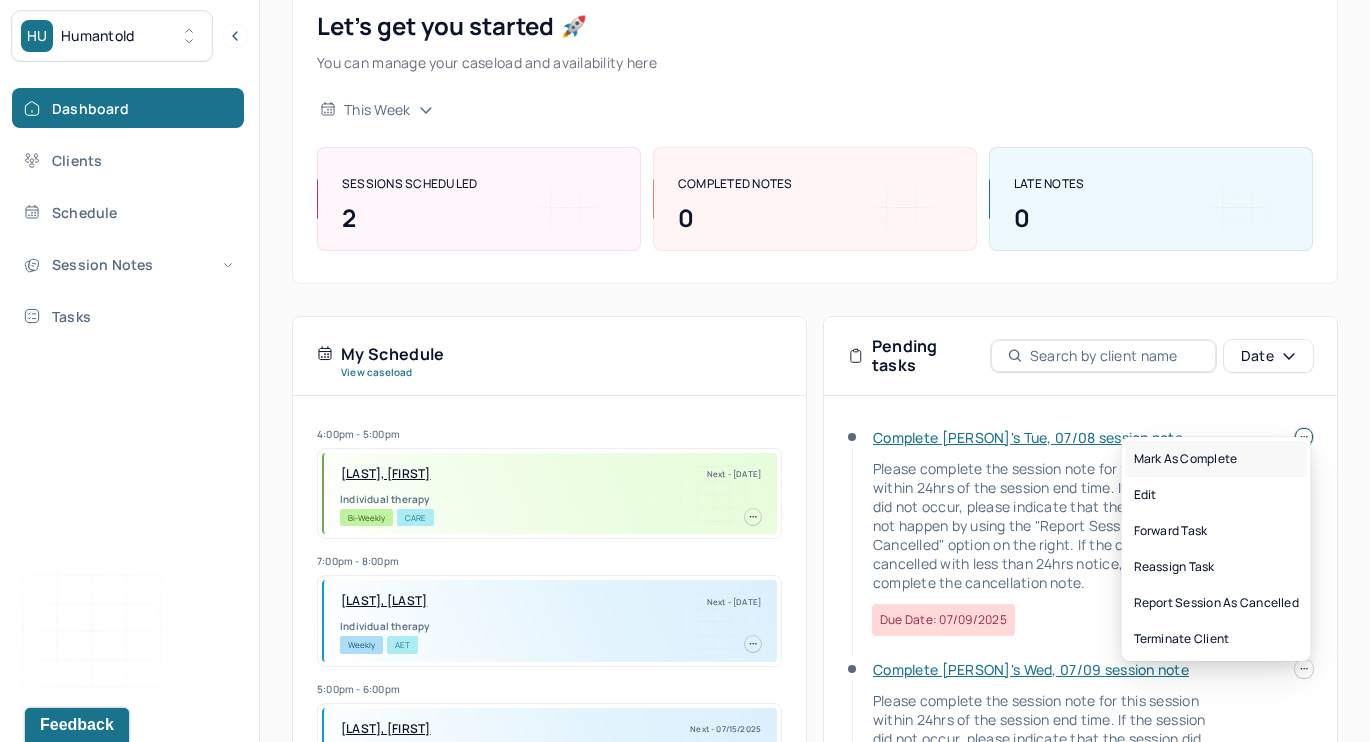 click on "Mark as complete" at bounding box center [1216, 459] 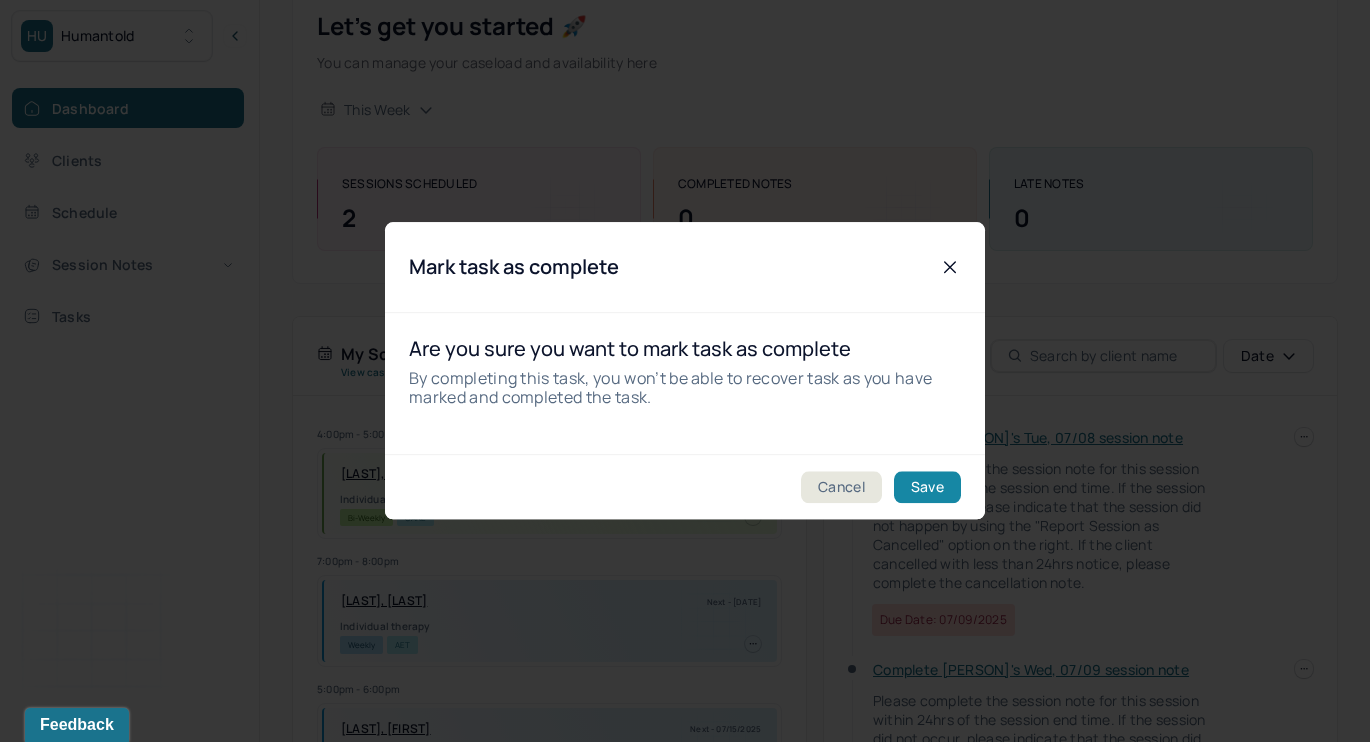 click on "Save" at bounding box center (927, 488) 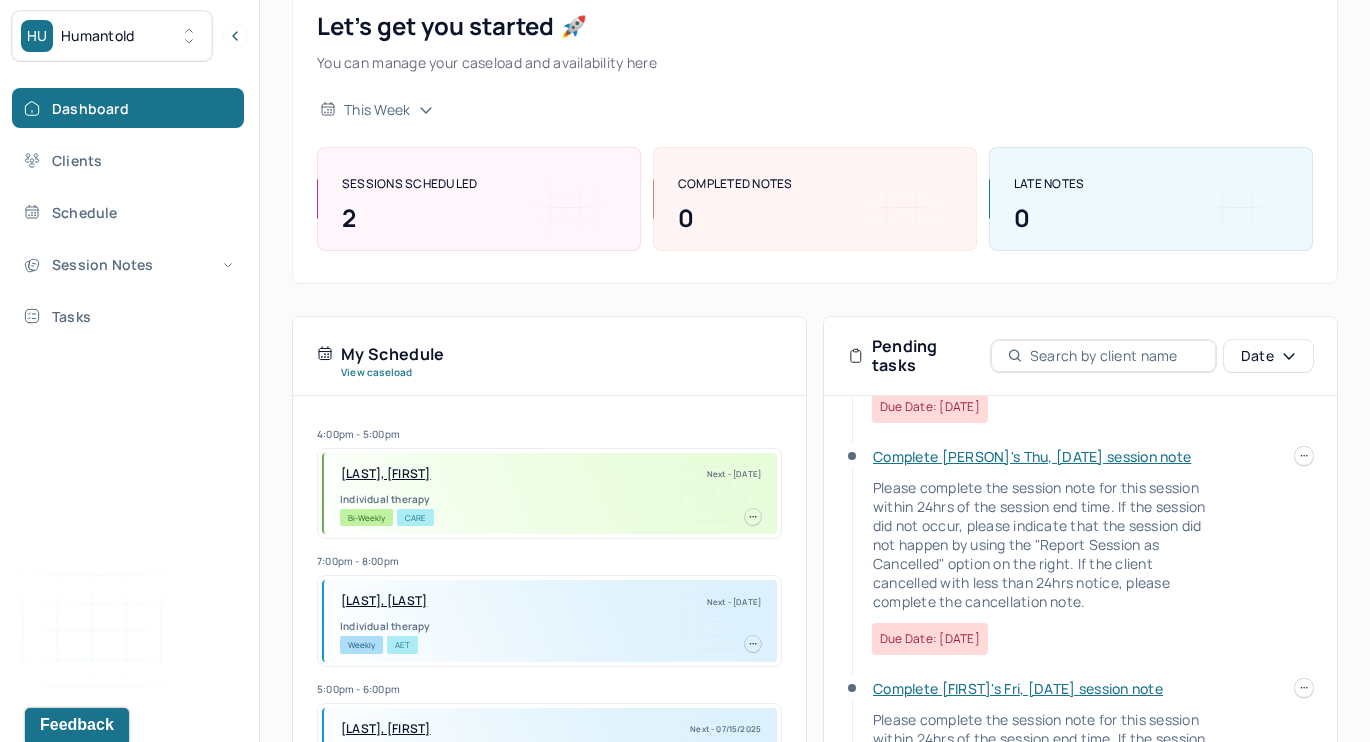 scroll, scrollTop: 676, scrollLeft: 0, axis: vertical 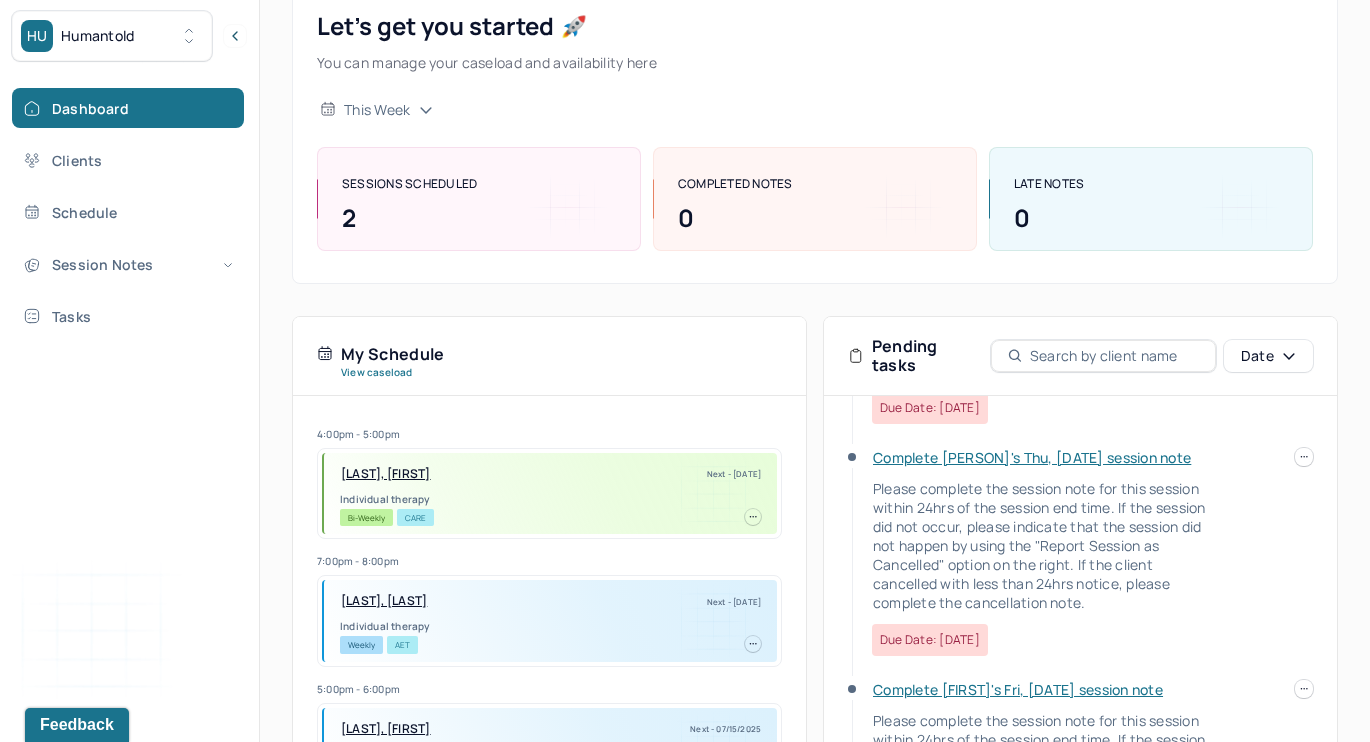 click 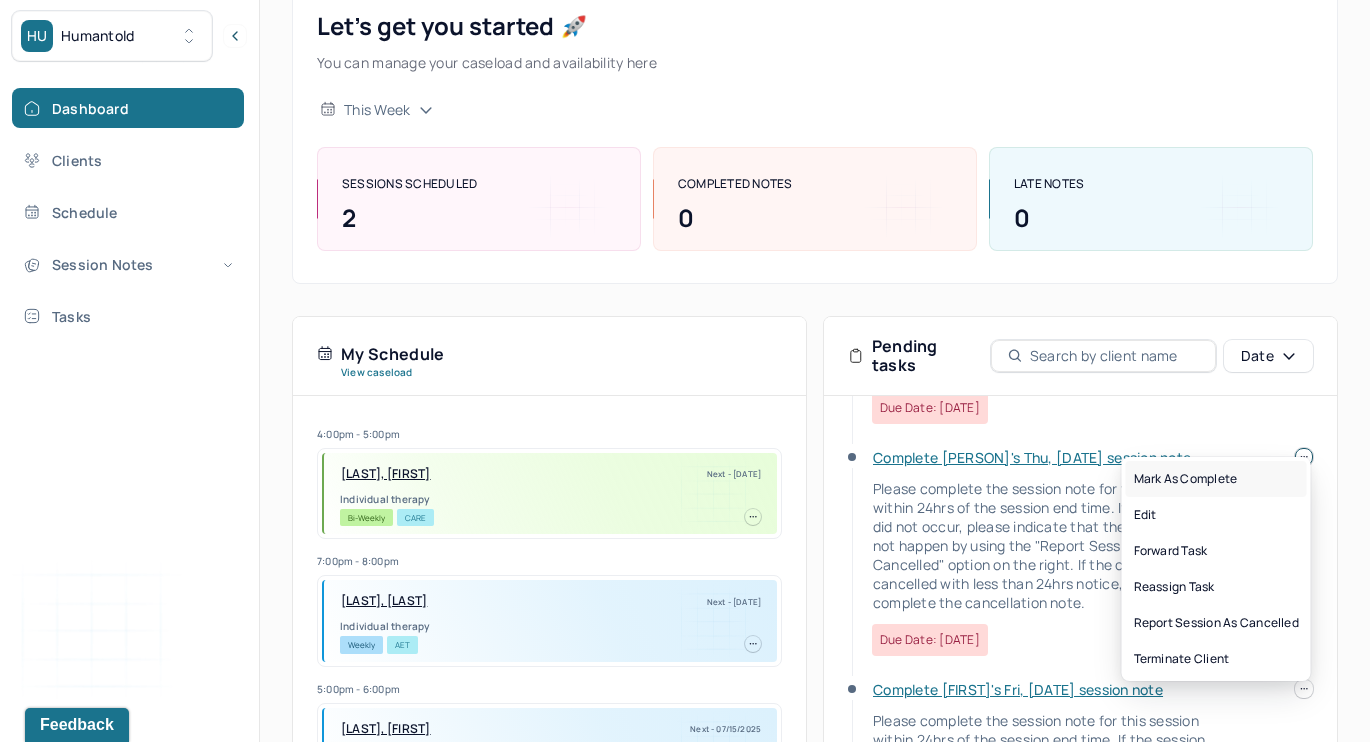 click on "Mark as complete" at bounding box center (1216, 479) 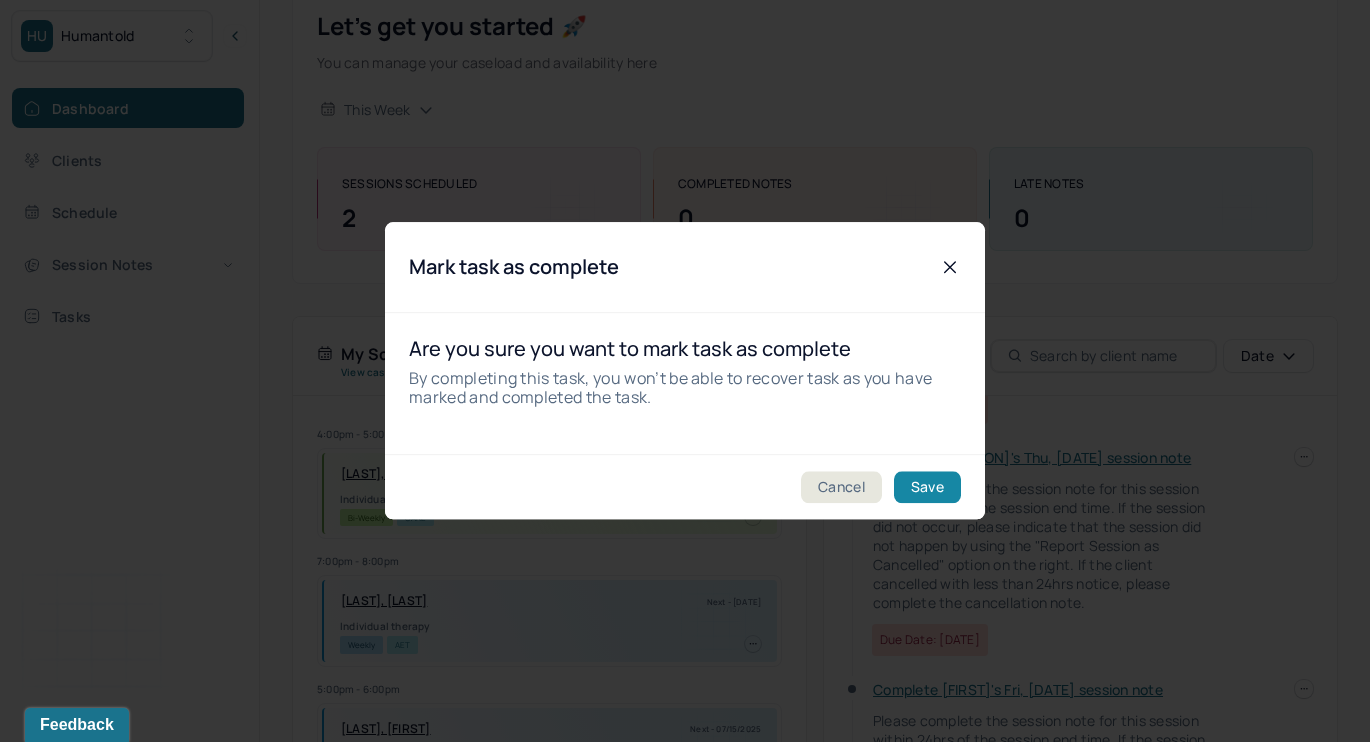 click on "Save" at bounding box center [927, 488] 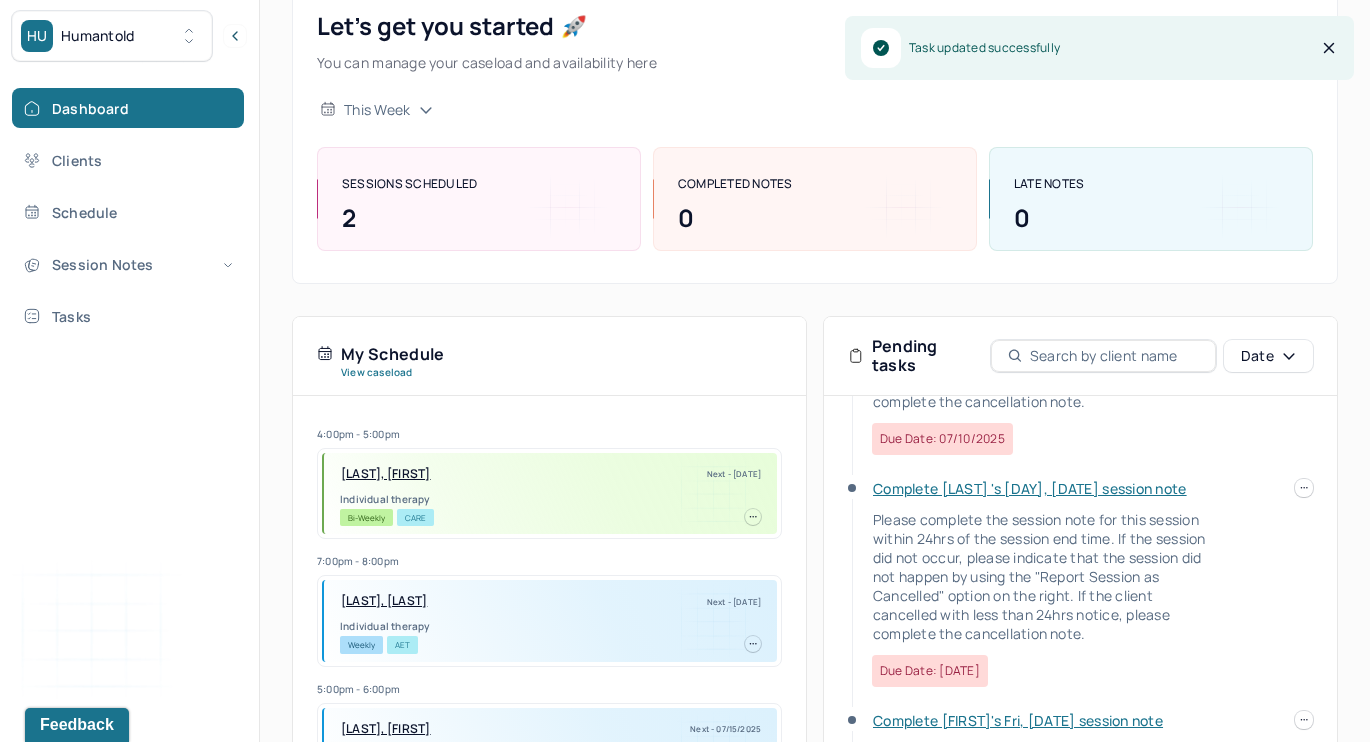 scroll, scrollTop: 401, scrollLeft: 0, axis: vertical 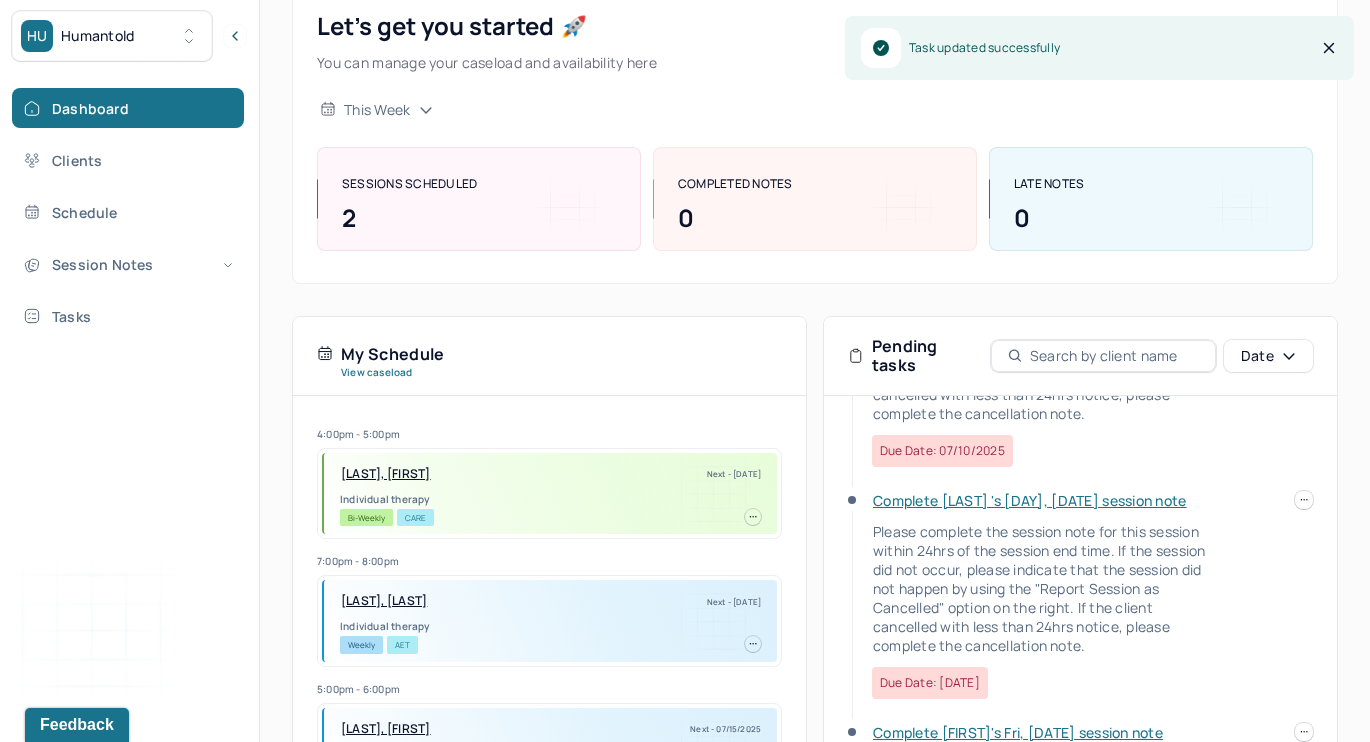 click on "Complete [NAME]'s Wed, 07/09 session note Please complete the session note for this session within 24hrs of the session end time. If the session did not occur, please indicate that the session did not happen by using the "Report Session as Cancelled" option on the right. If the client cancelled with less than 24hrs notice, please complete the cancellation note. Due date: 07/10/2025" at bounding box center [1080, 375] 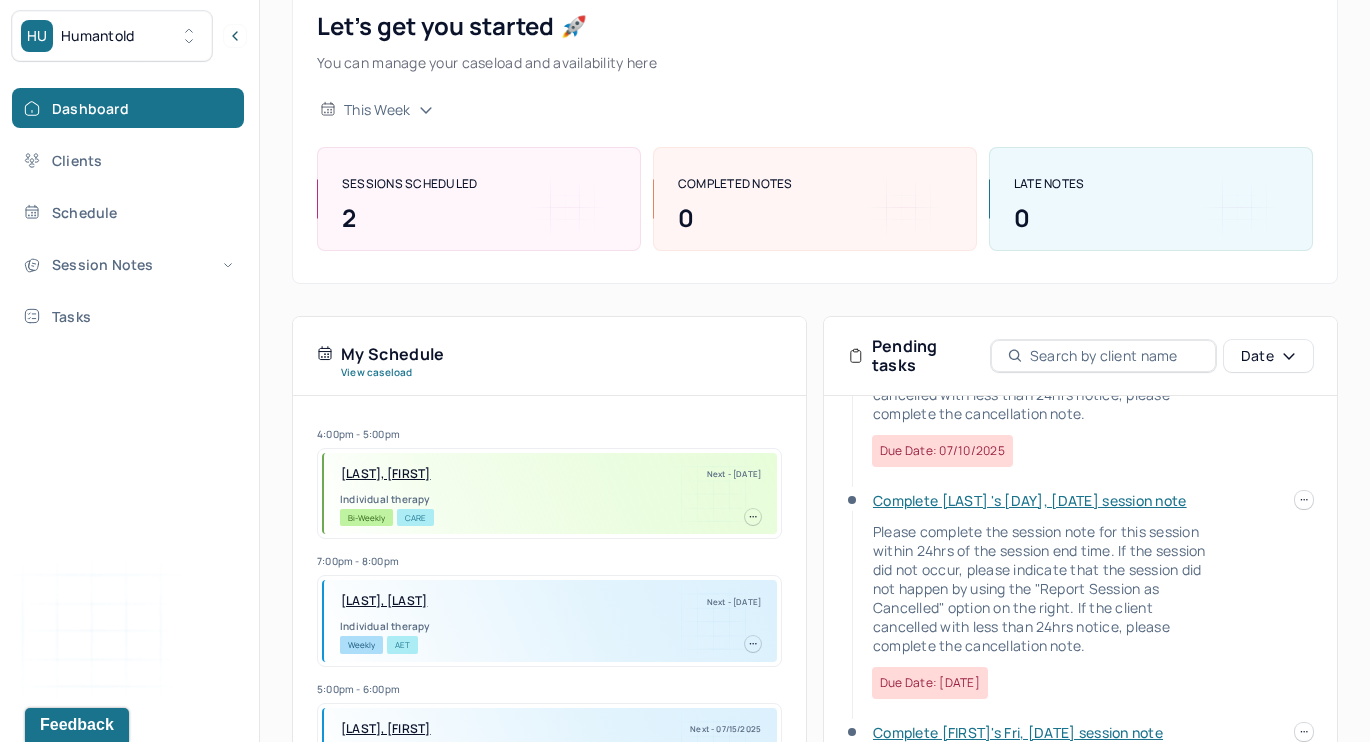 click at bounding box center [1304, 500] 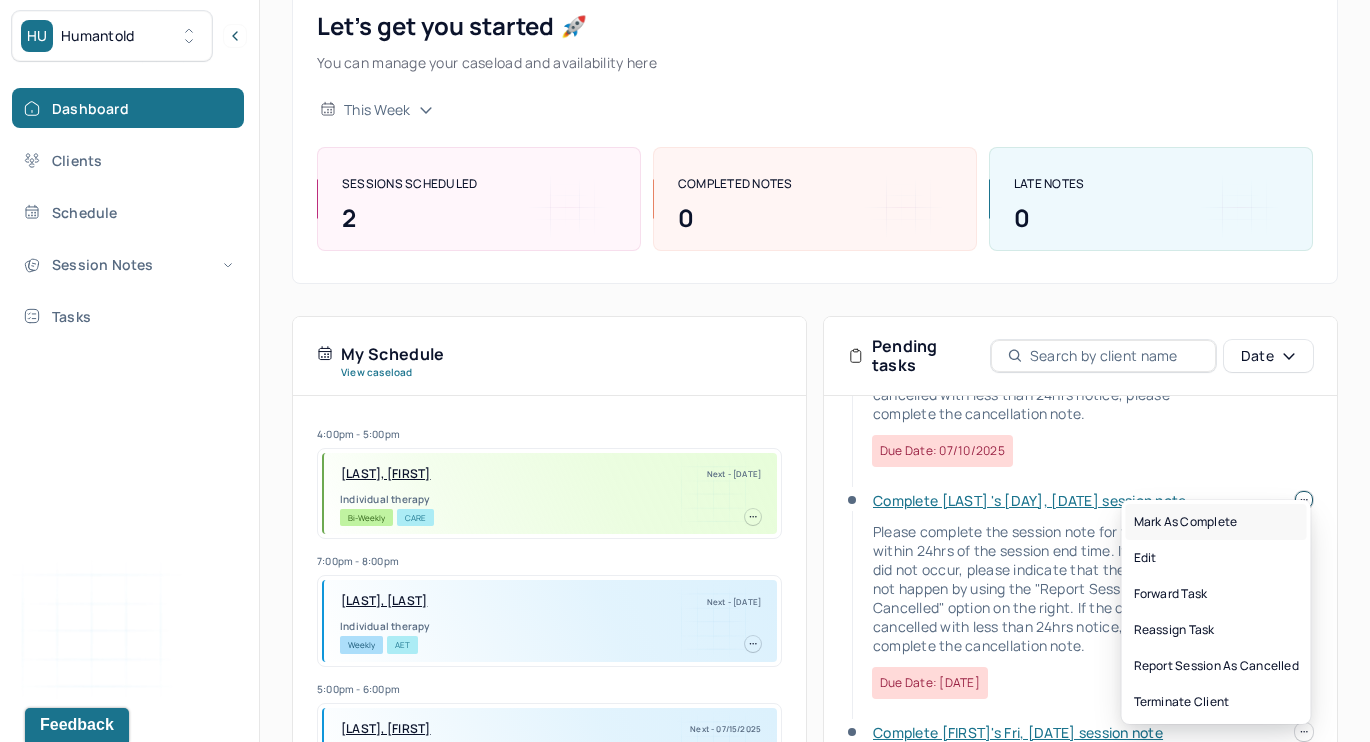 click on "Mark as complete" at bounding box center [1216, 522] 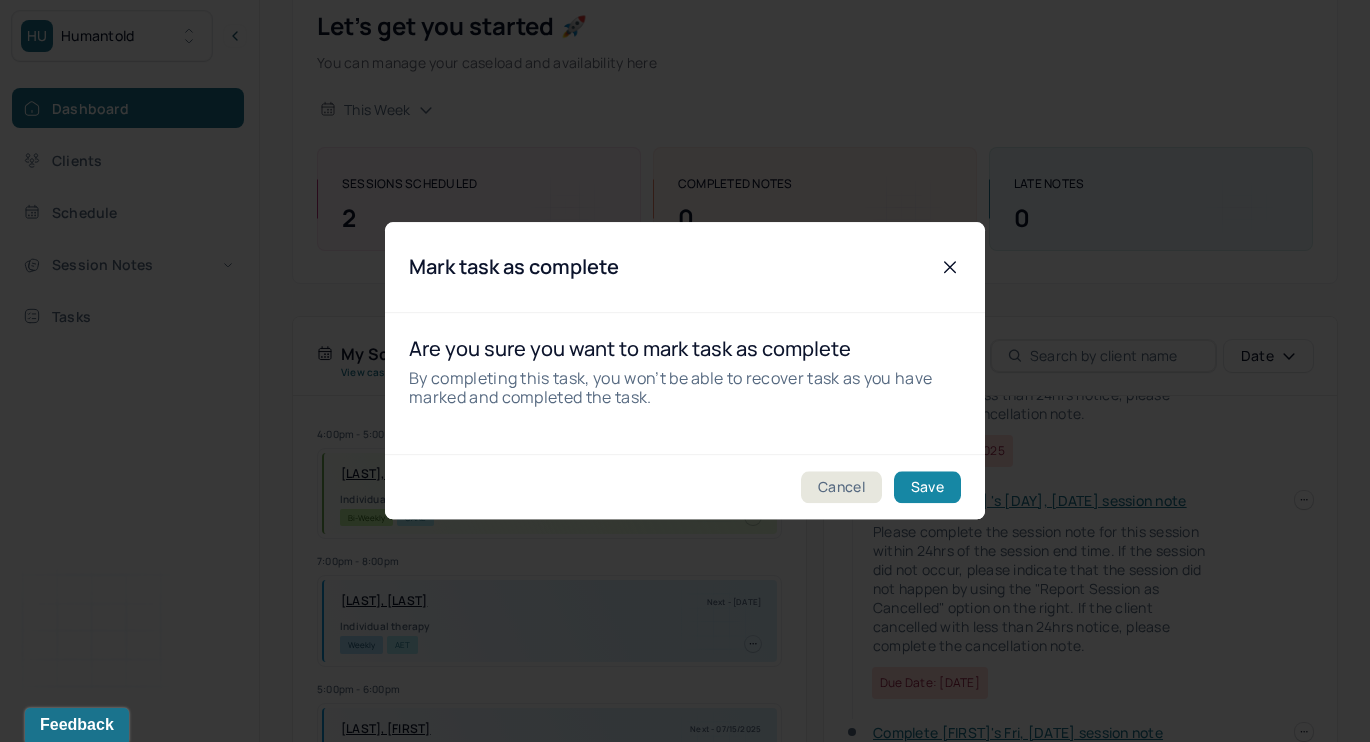click on "Save" at bounding box center [927, 488] 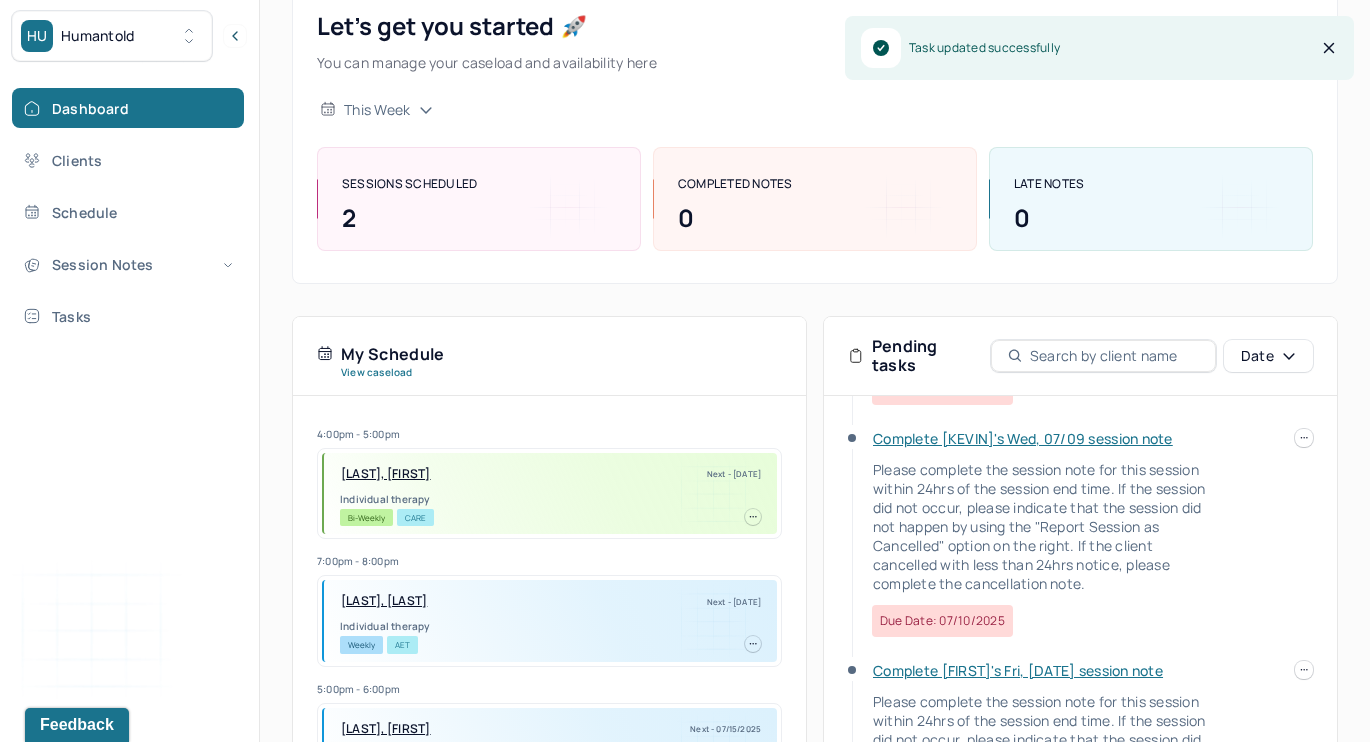 scroll, scrollTop: 223, scrollLeft: 0, axis: vertical 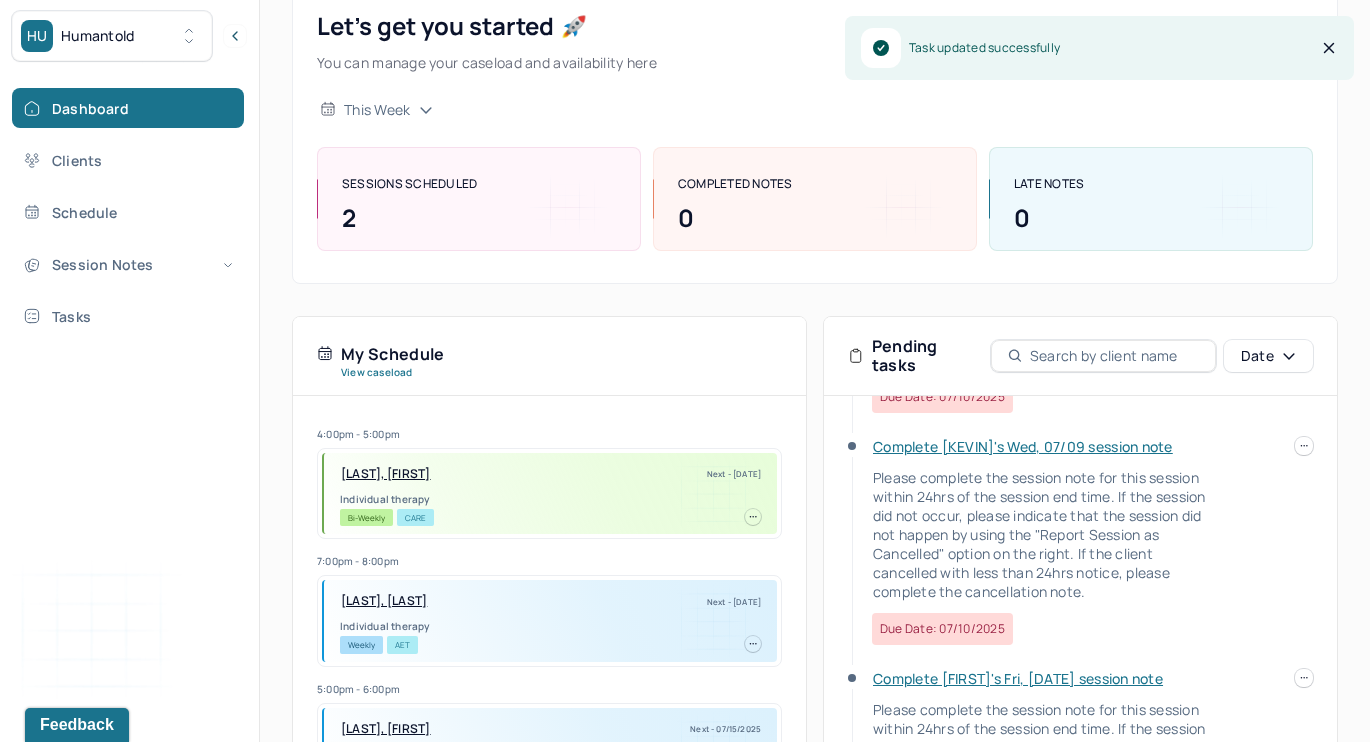 click at bounding box center [1304, 446] 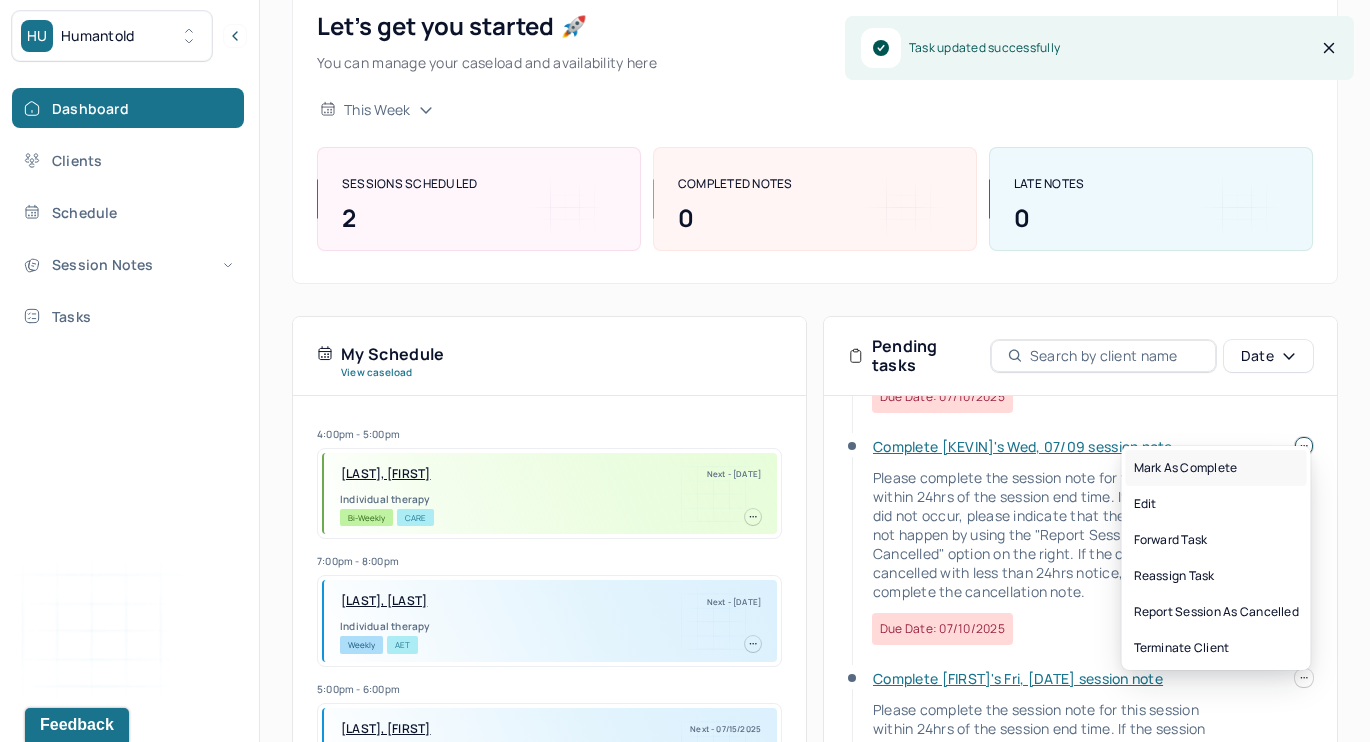 click on "Mark as complete" at bounding box center [1216, 468] 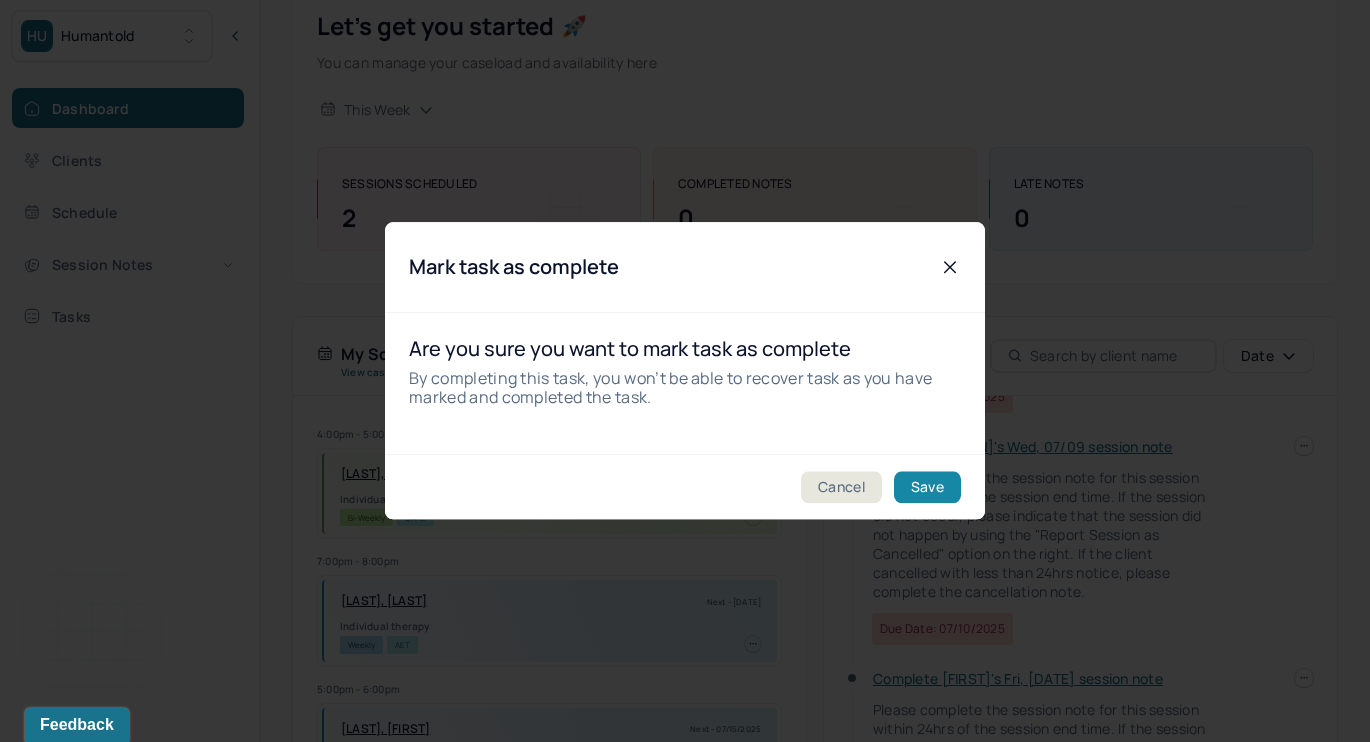 click on "Save" at bounding box center [927, 488] 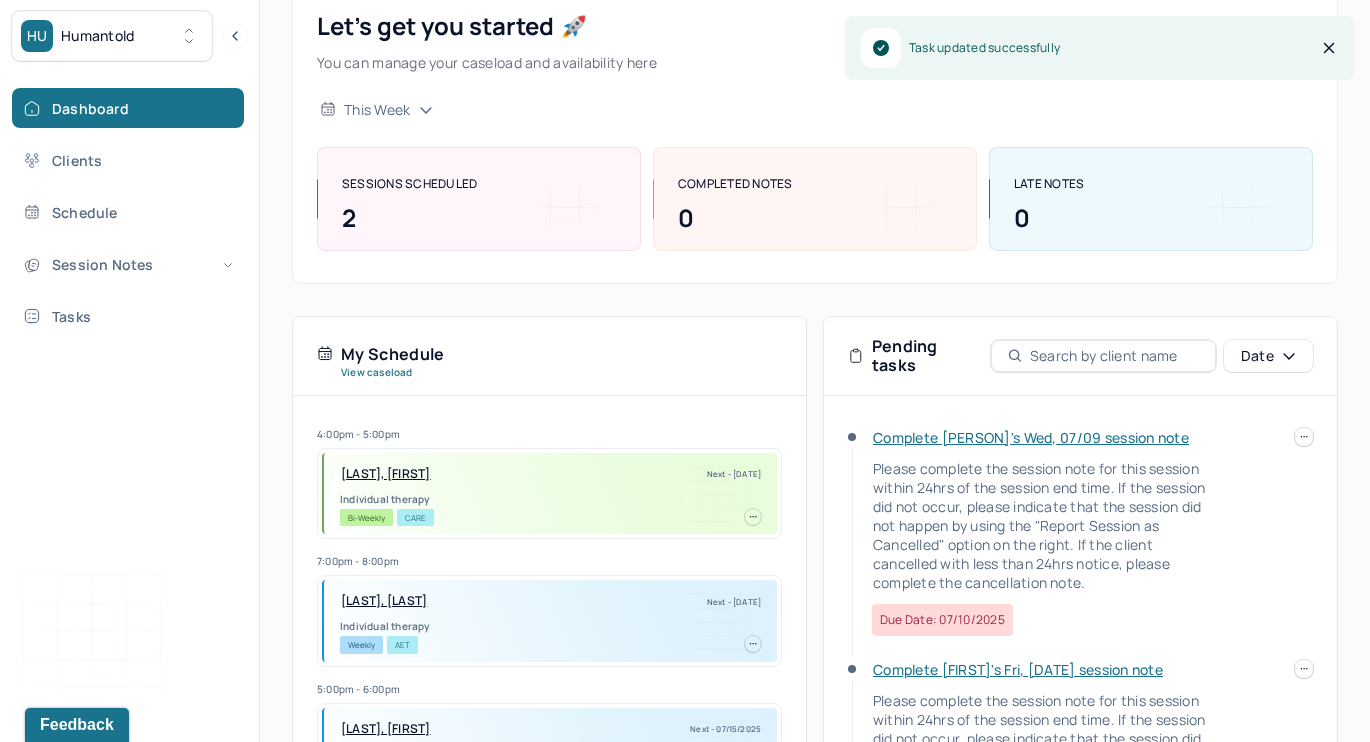 scroll, scrollTop: 0, scrollLeft: 0, axis: both 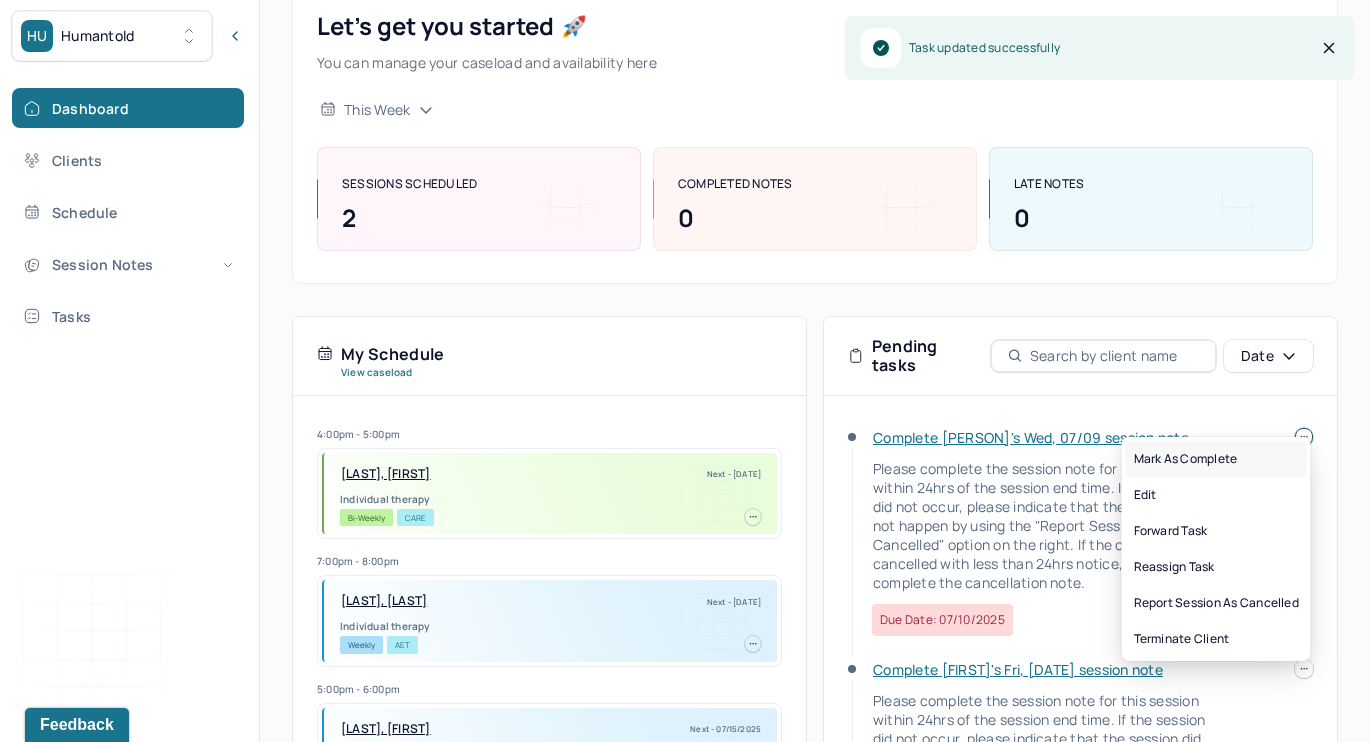 click on "Mark as complete" at bounding box center (1216, 459) 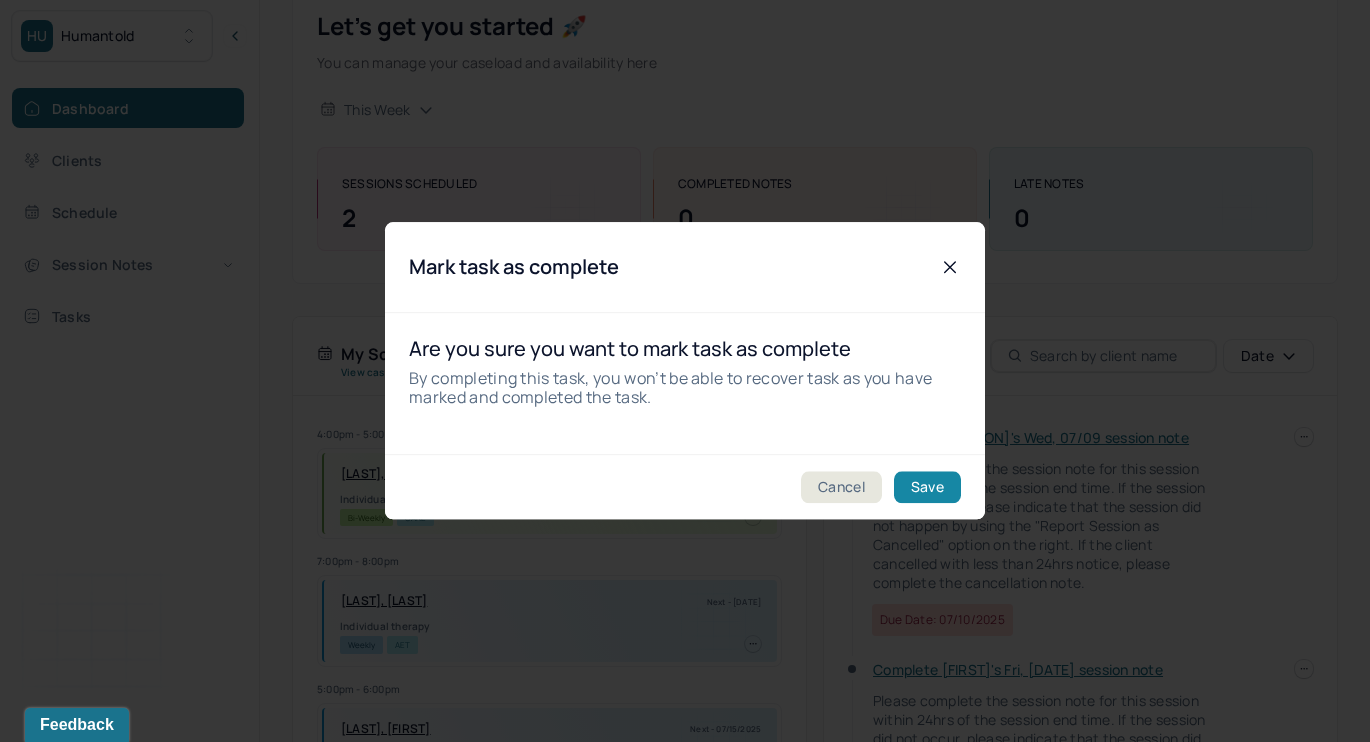 click on "Save" at bounding box center [927, 488] 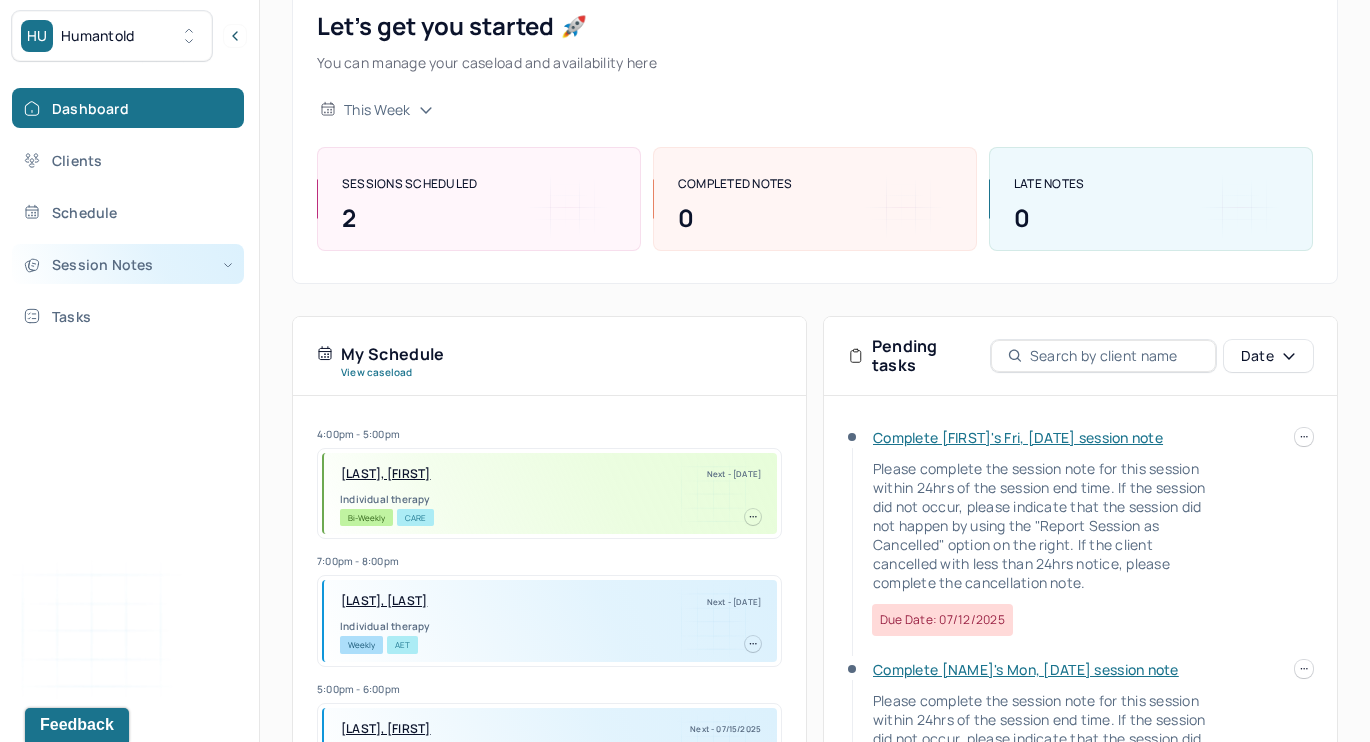 click on "Session Notes" at bounding box center [128, 264] 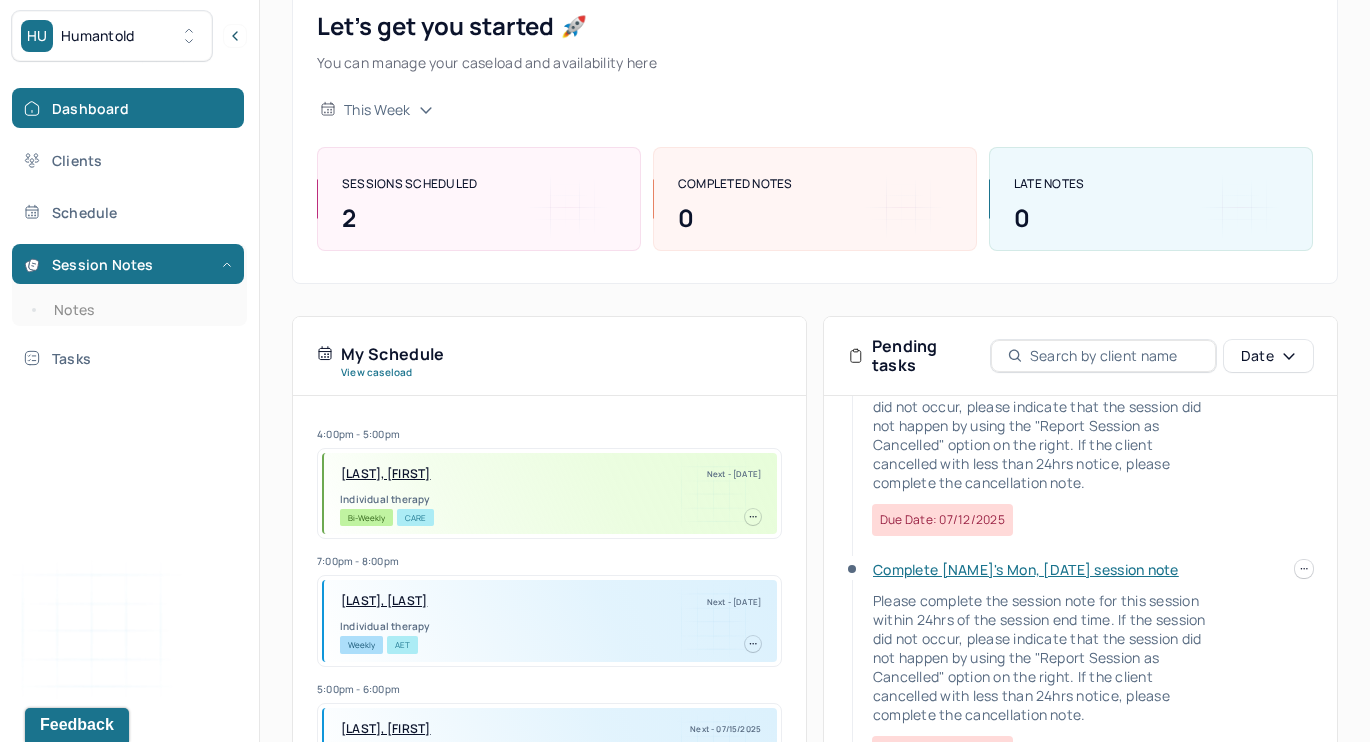 scroll, scrollTop: 100, scrollLeft: 0, axis: vertical 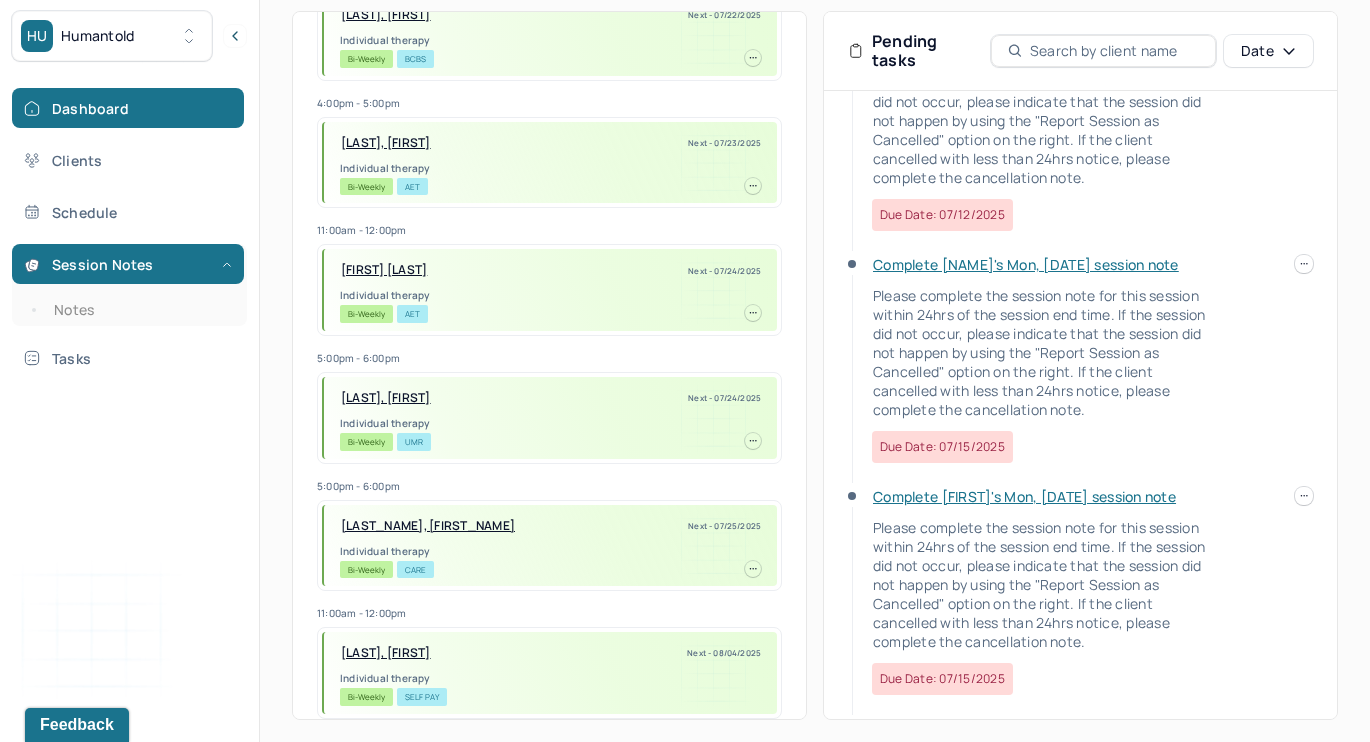 click on "Complete [FIRST]'s Mon, [DATE] session note" at bounding box center [1024, 496] 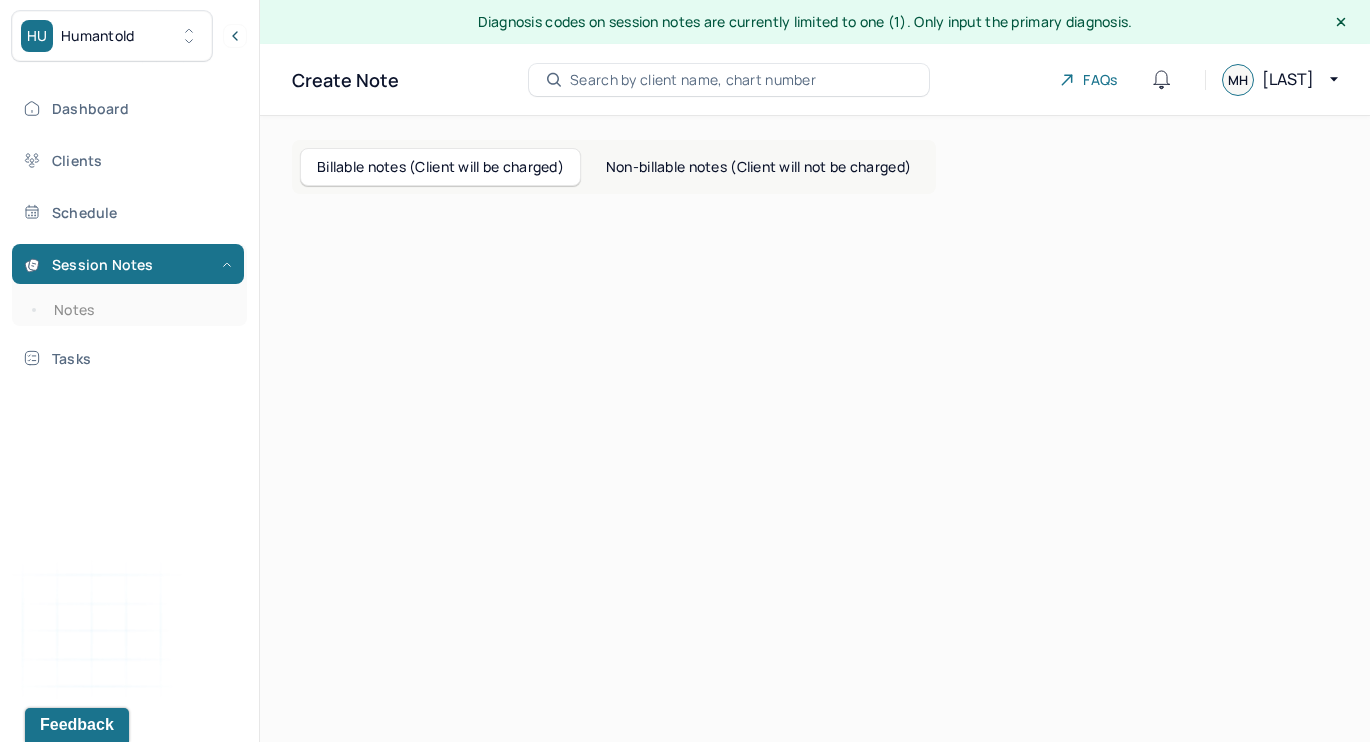 scroll, scrollTop: 0, scrollLeft: 0, axis: both 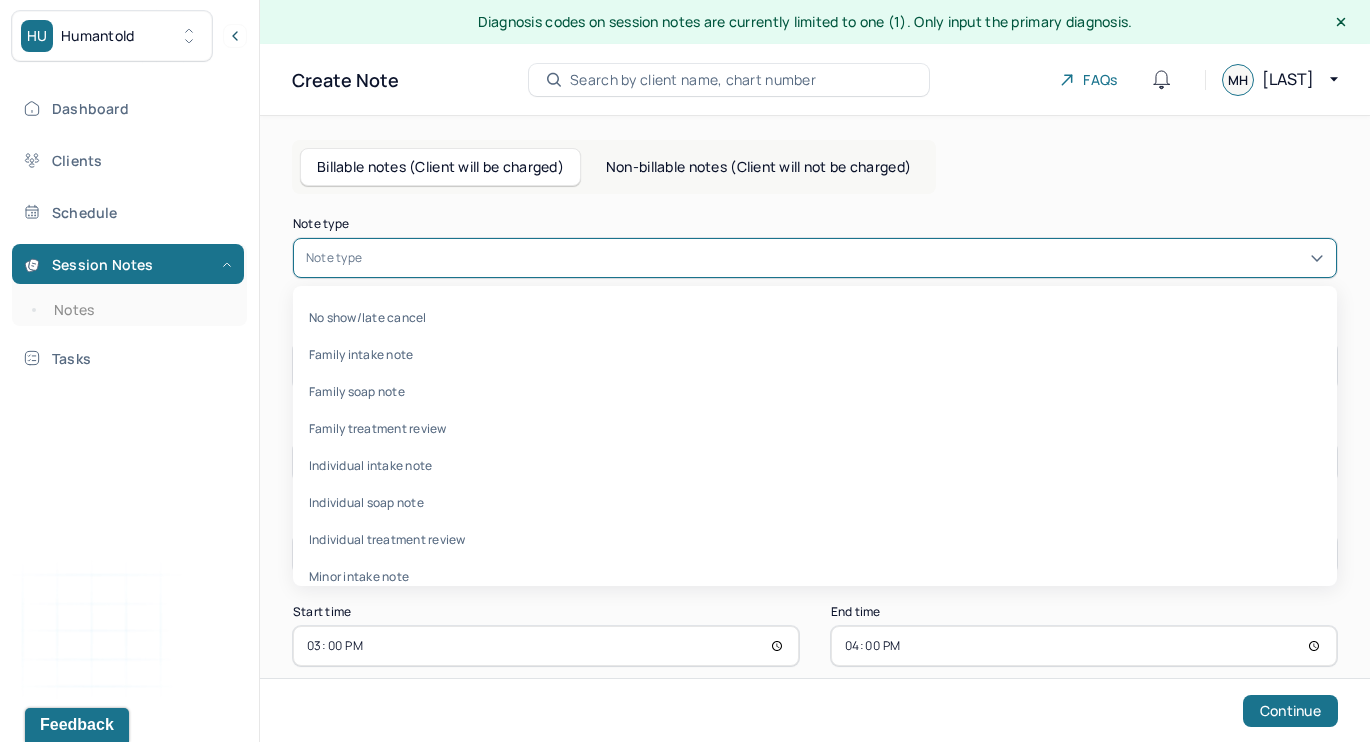 click at bounding box center (845, 258) 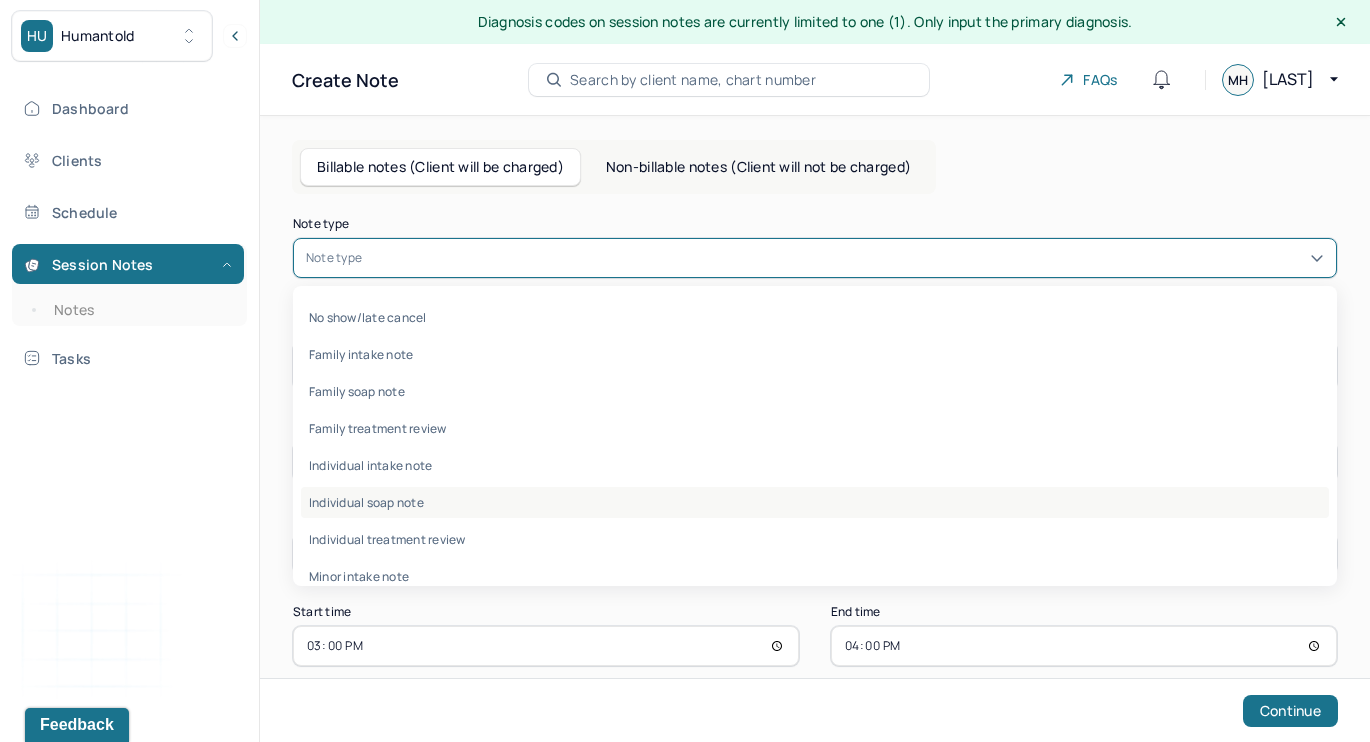 click on "Individual soap note" at bounding box center (815, 502) 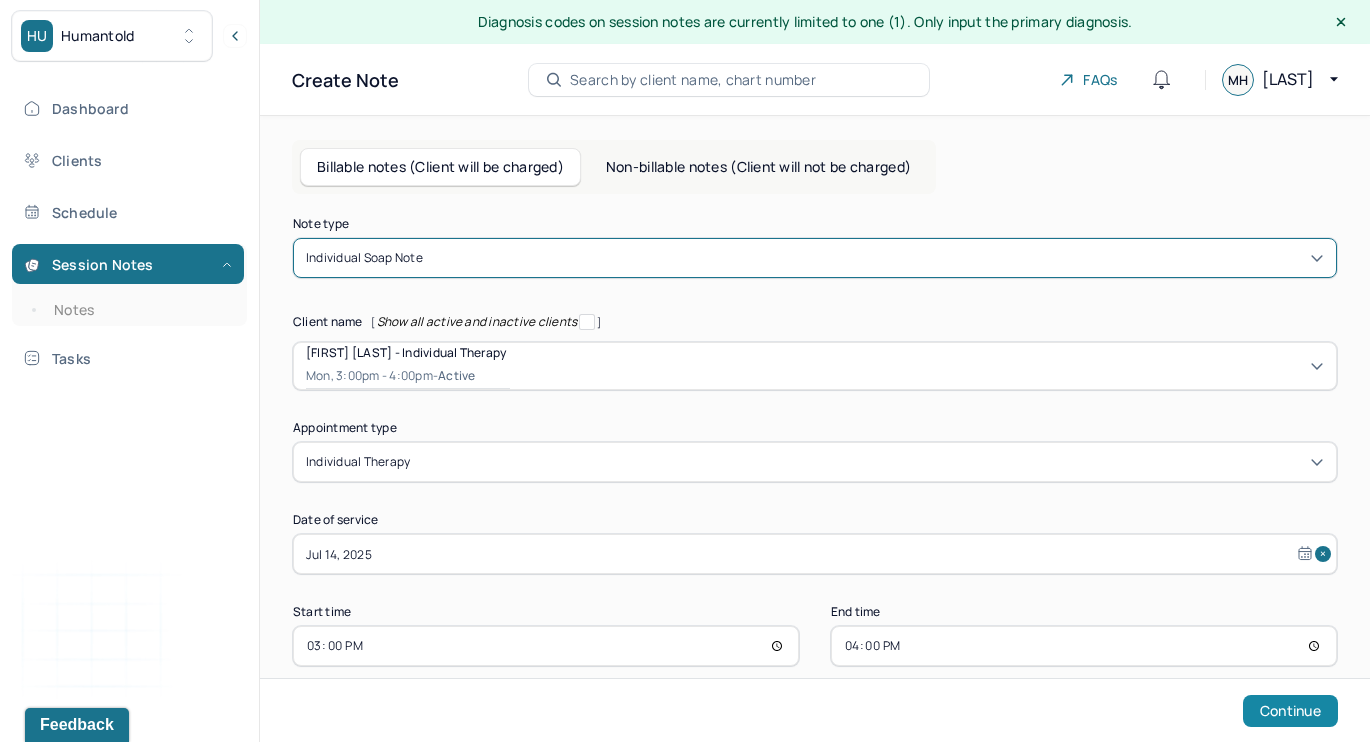 click on "Continue" at bounding box center [1290, 711] 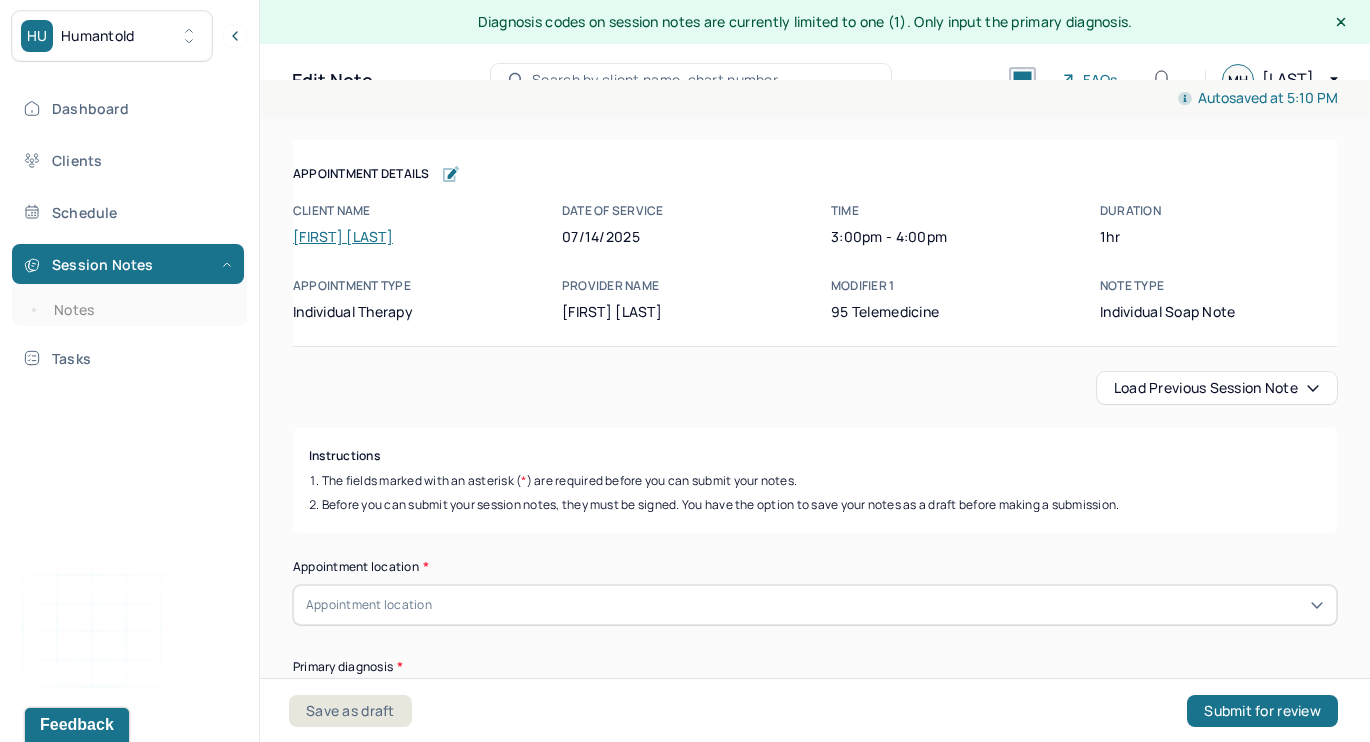 click on "Load previous session note" at bounding box center (1217, 388) 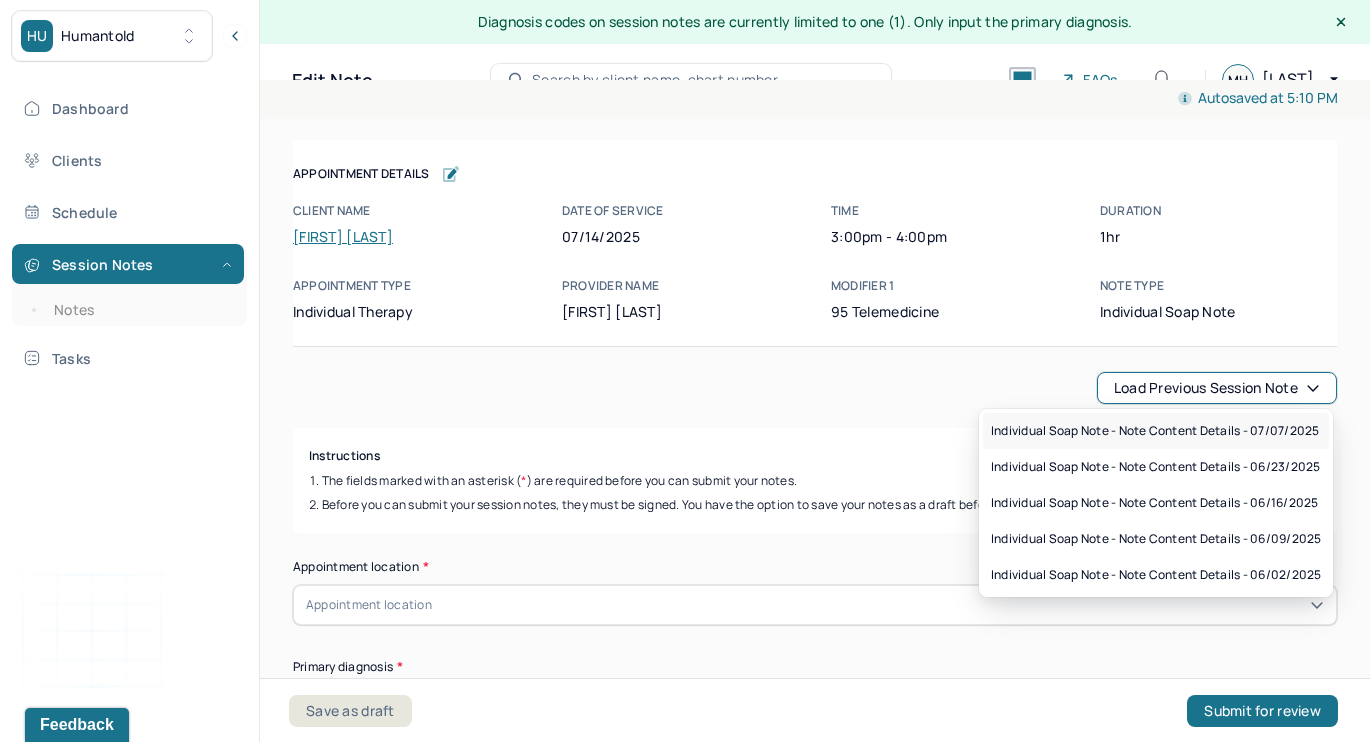 click on "Individual soap note   - Note content Details -   07/07/2025" at bounding box center (1155, 431) 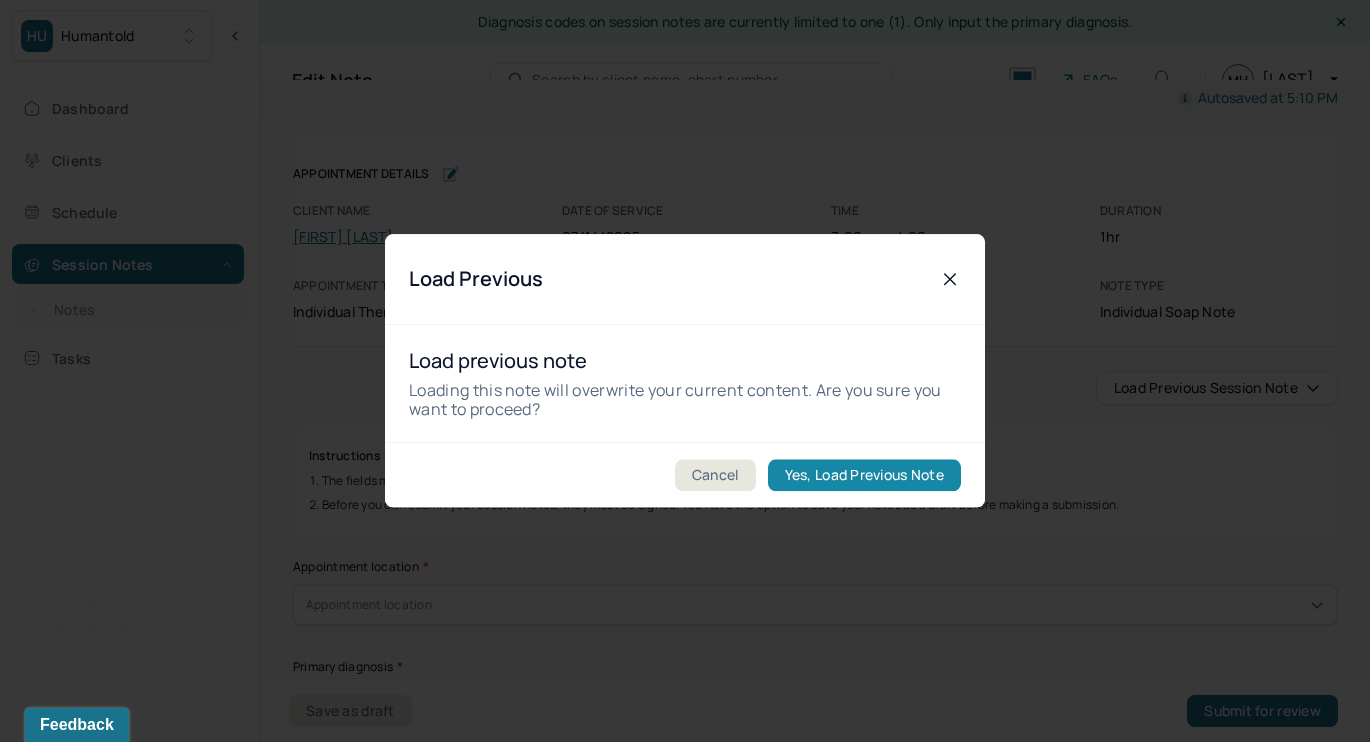 click on "Yes, Load Previous Note" at bounding box center [864, 476] 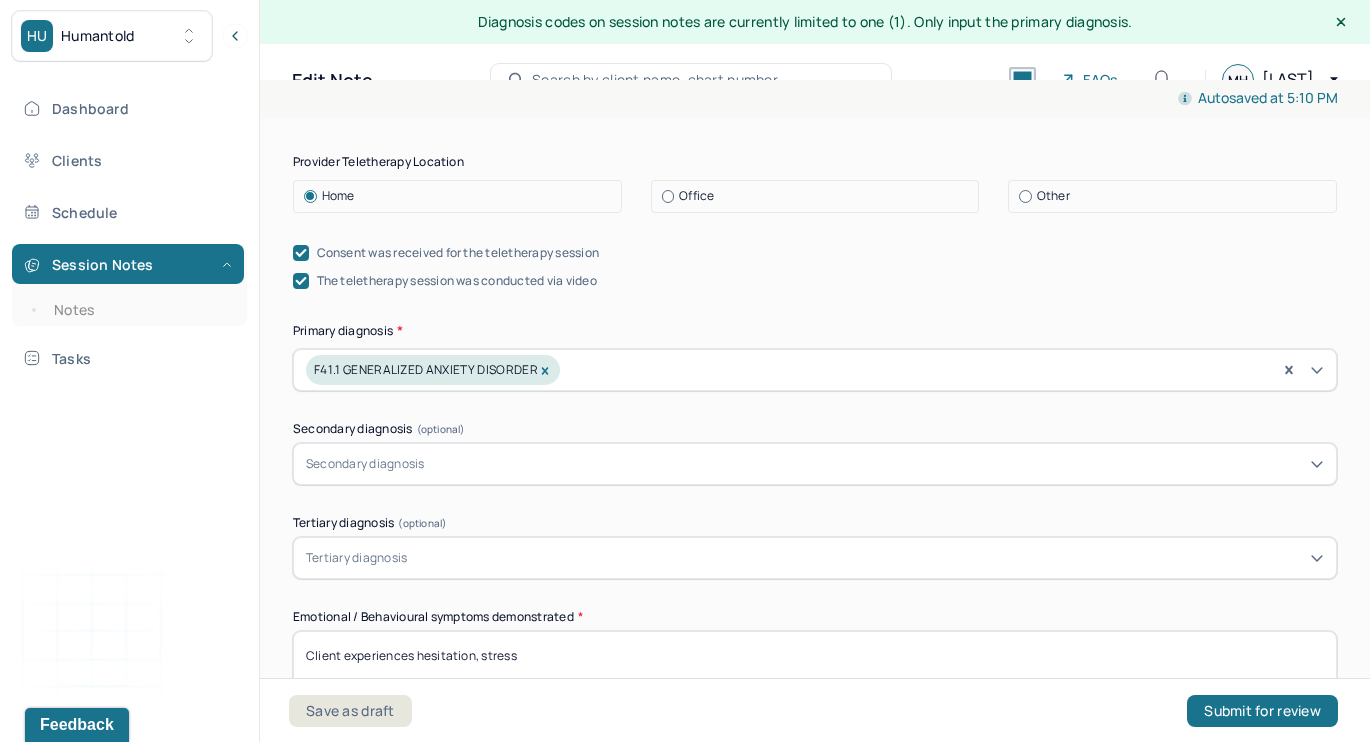 scroll, scrollTop: 658, scrollLeft: 0, axis: vertical 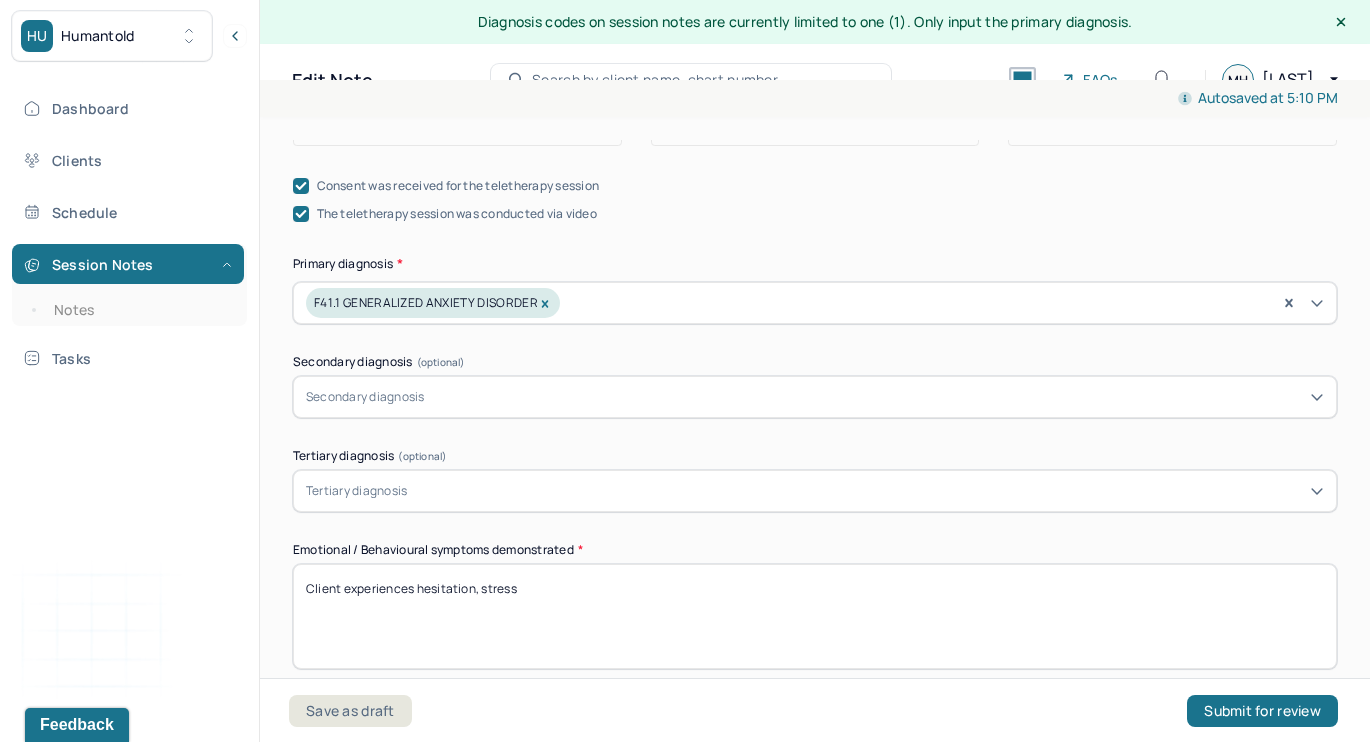 click on "Client experiences hesitation, stress" at bounding box center (815, 616) 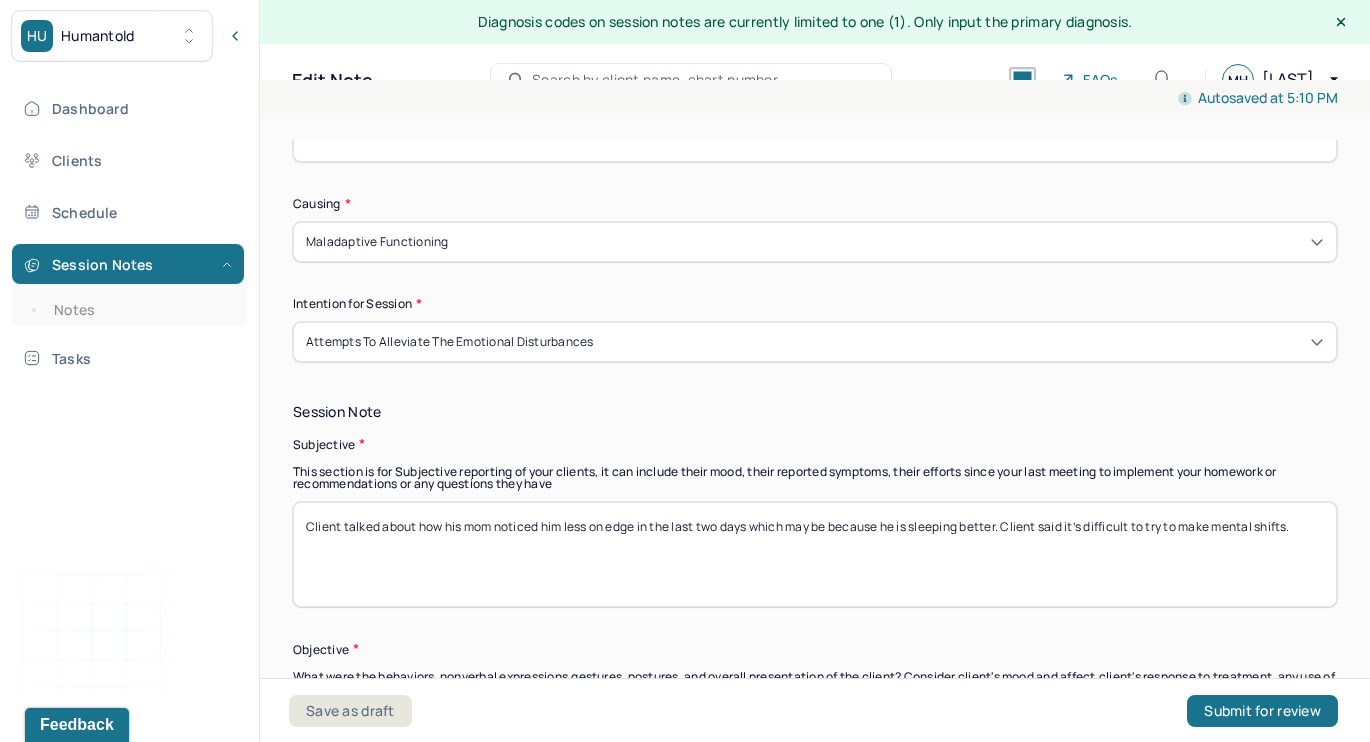 scroll, scrollTop: 1167, scrollLeft: 0, axis: vertical 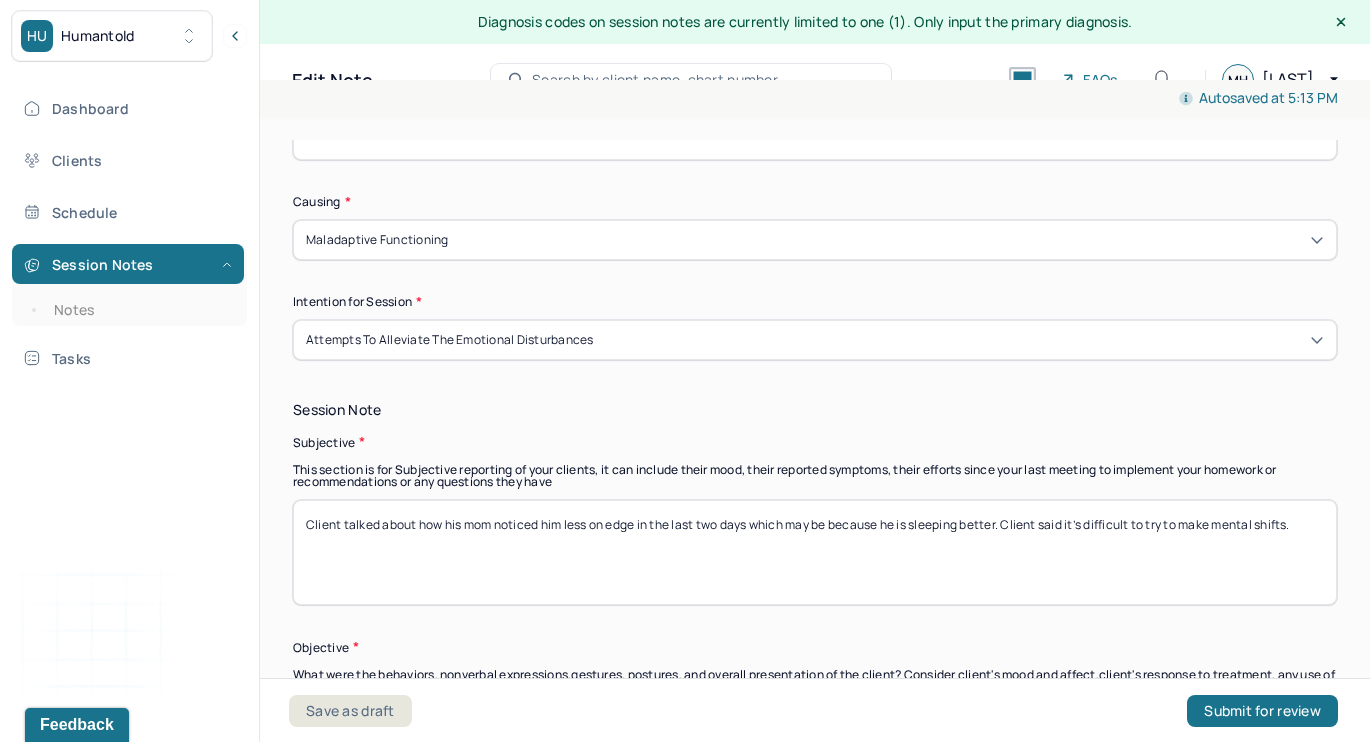 type on "Client experiences hesitation, self-doubt" 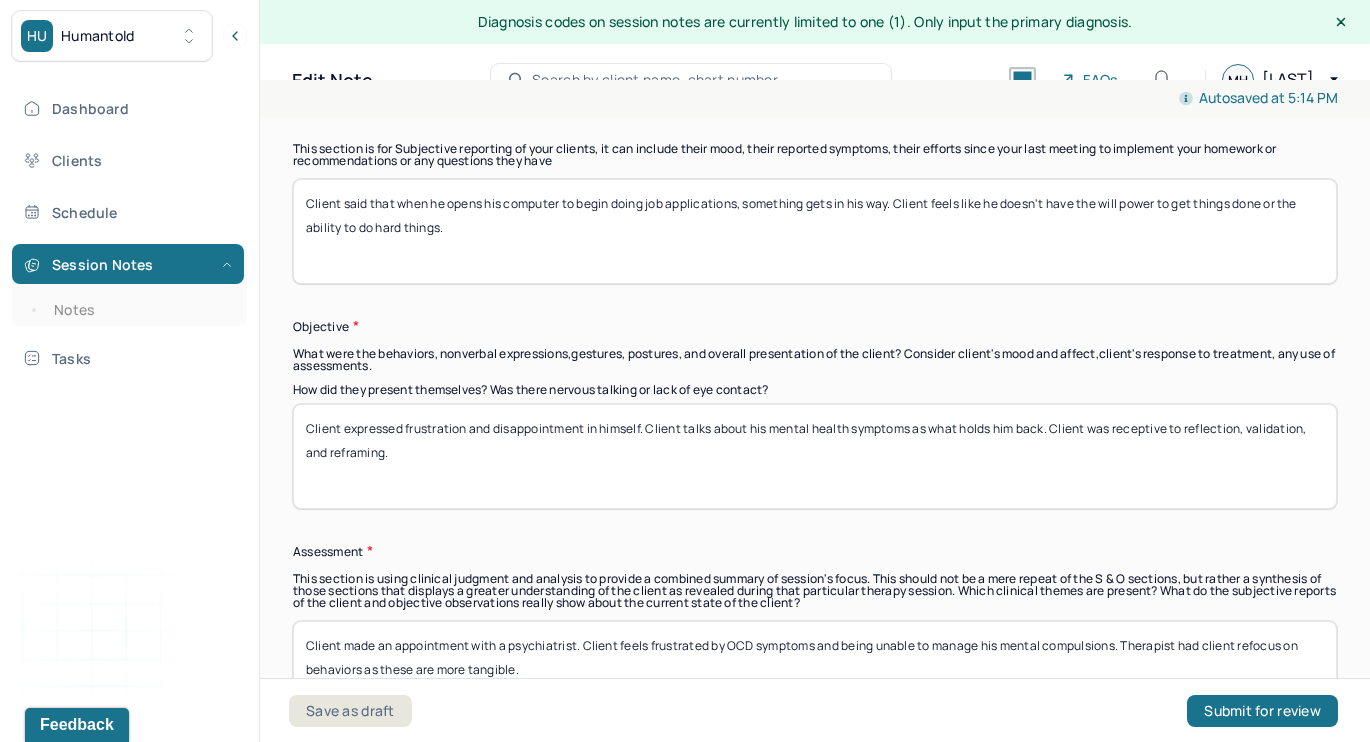 scroll, scrollTop: 1543, scrollLeft: 0, axis: vertical 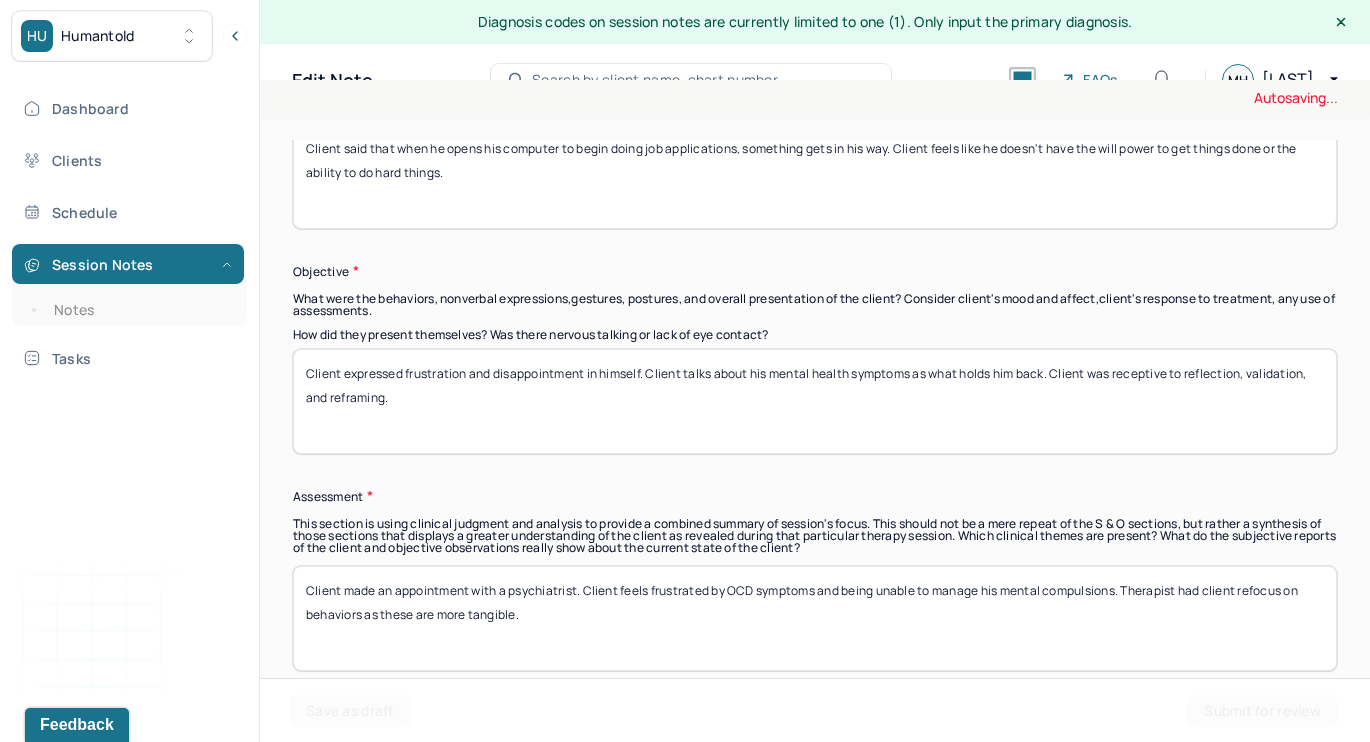 type on "Client said that when he opens his computer to begin doing job applications, something gets in his way. Client feels like he doesn't have the will power to get things done or the ability to do hard things." 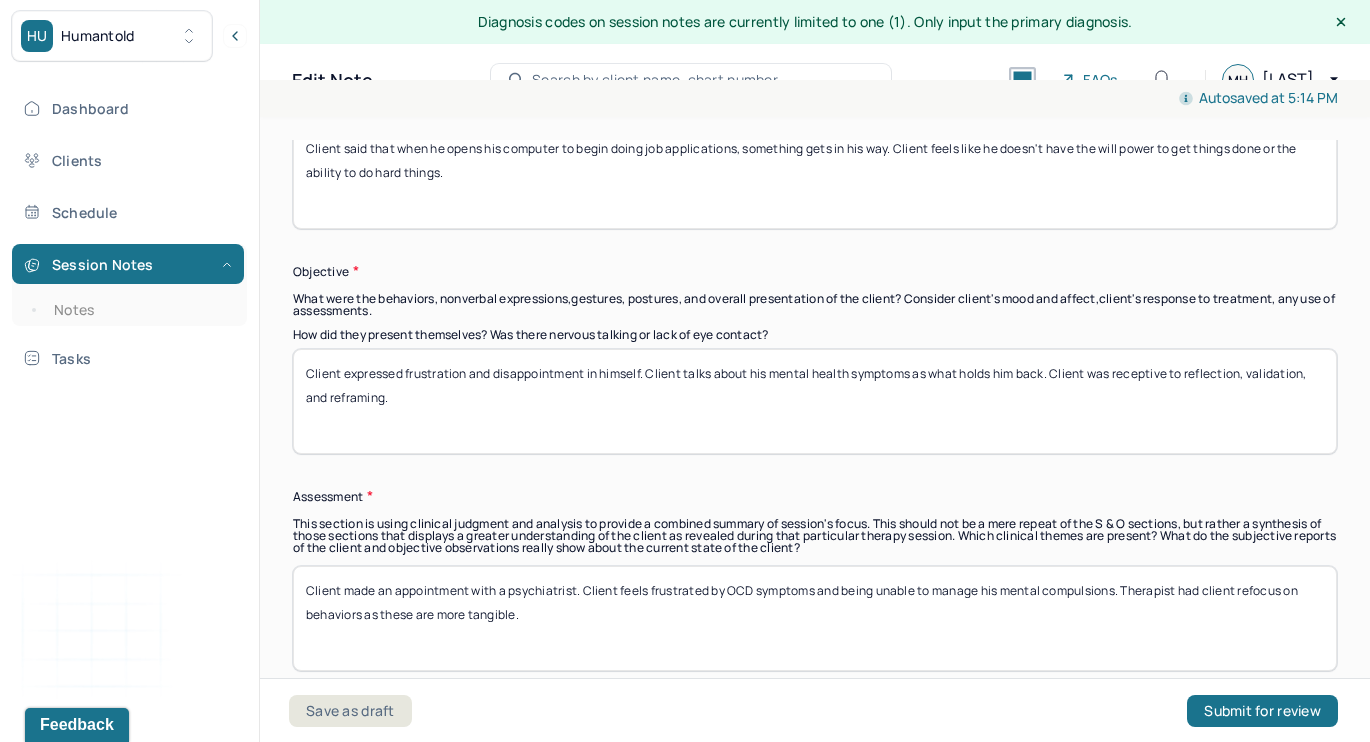 drag, startPoint x: 646, startPoint y: 373, endPoint x: 405, endPoint y: 373, distance: 241 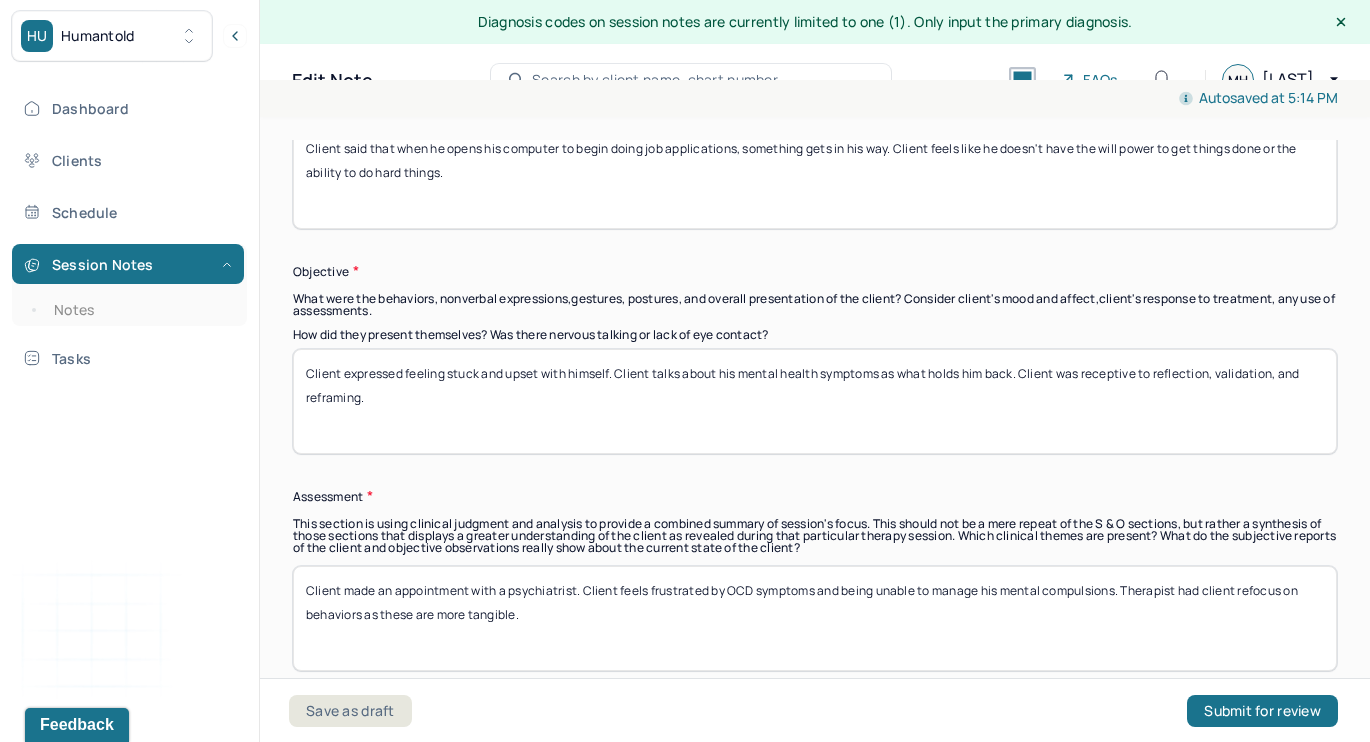 click on "Client expressed feeling stuck and upset with himself.  Client talks about his mental health symptoms as what holds him back. Client was receptive to reflection, validation, and reframing." at bounding box center [815, 401] 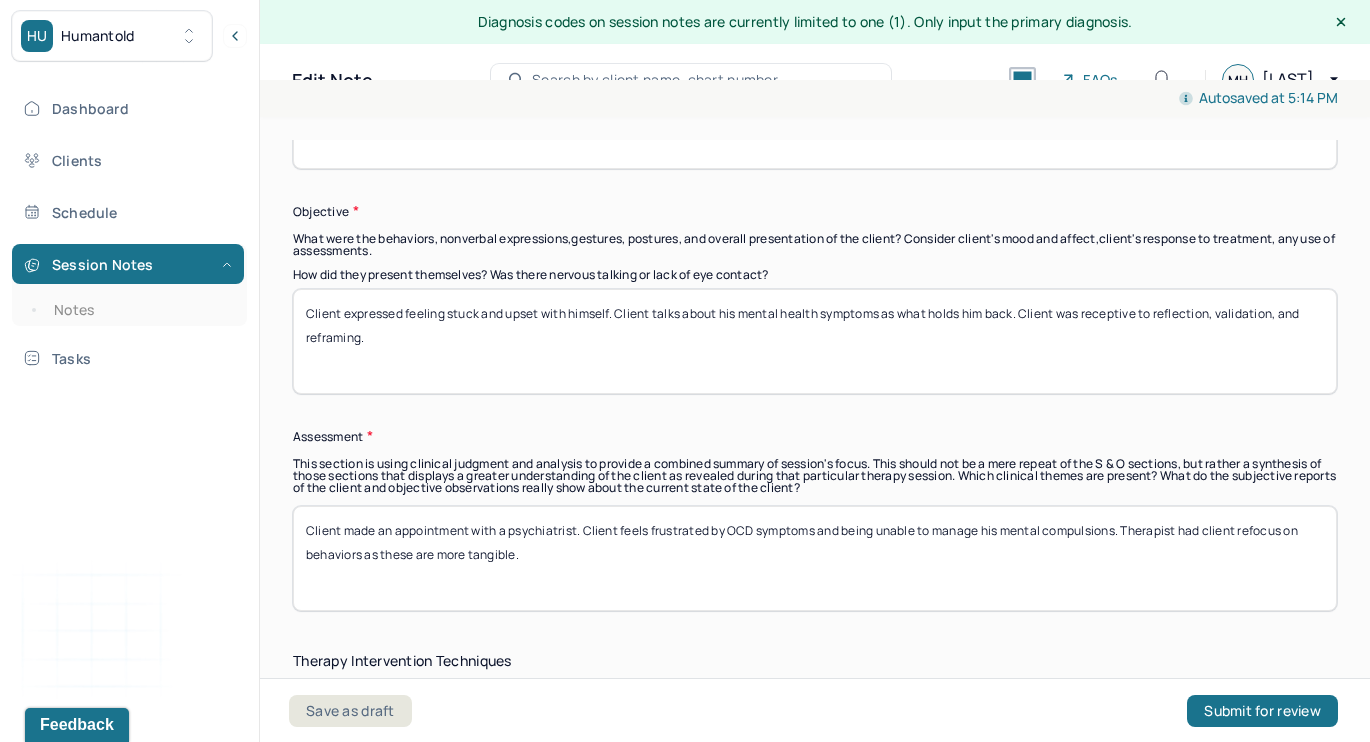 type on "Client expressed feeling stuck and upset with himself. Client talks about his mental health symptoms as what holds him back. Client was receptive to reflection, validation, and reframing." 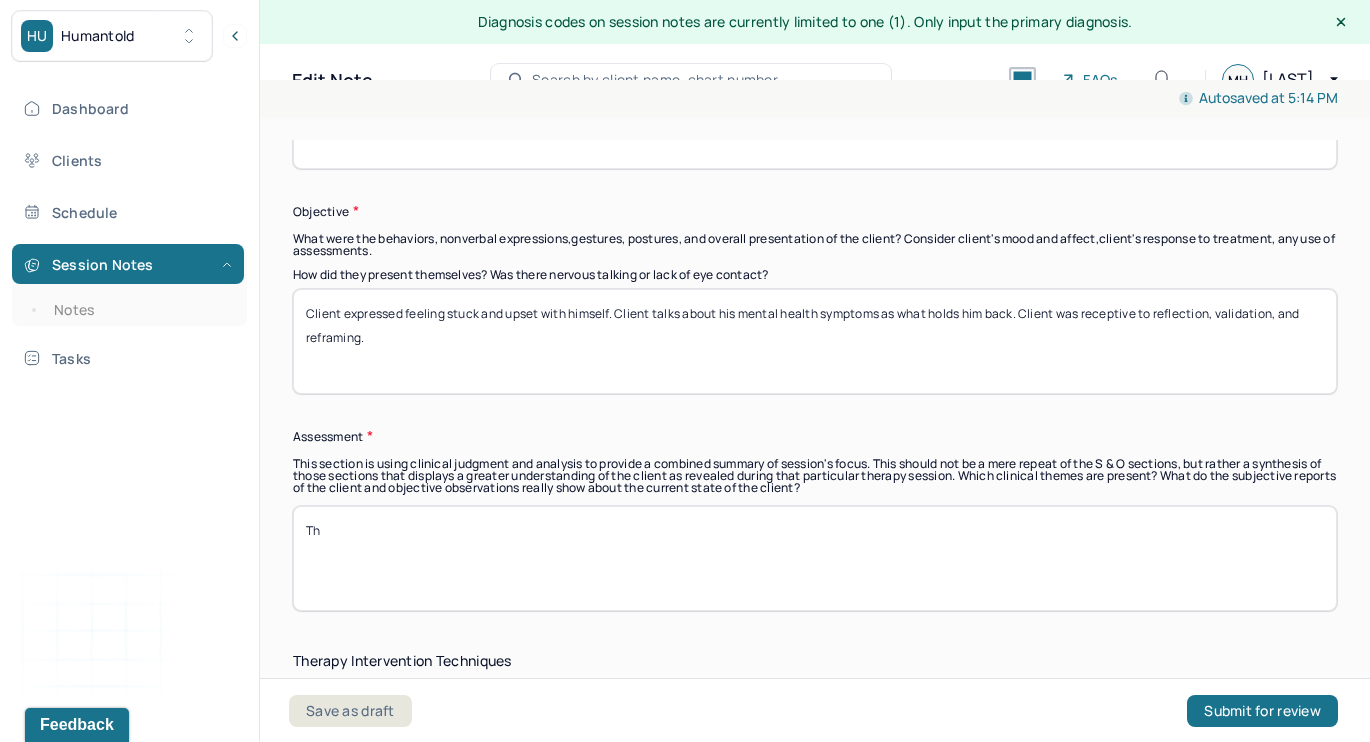 type on "T" 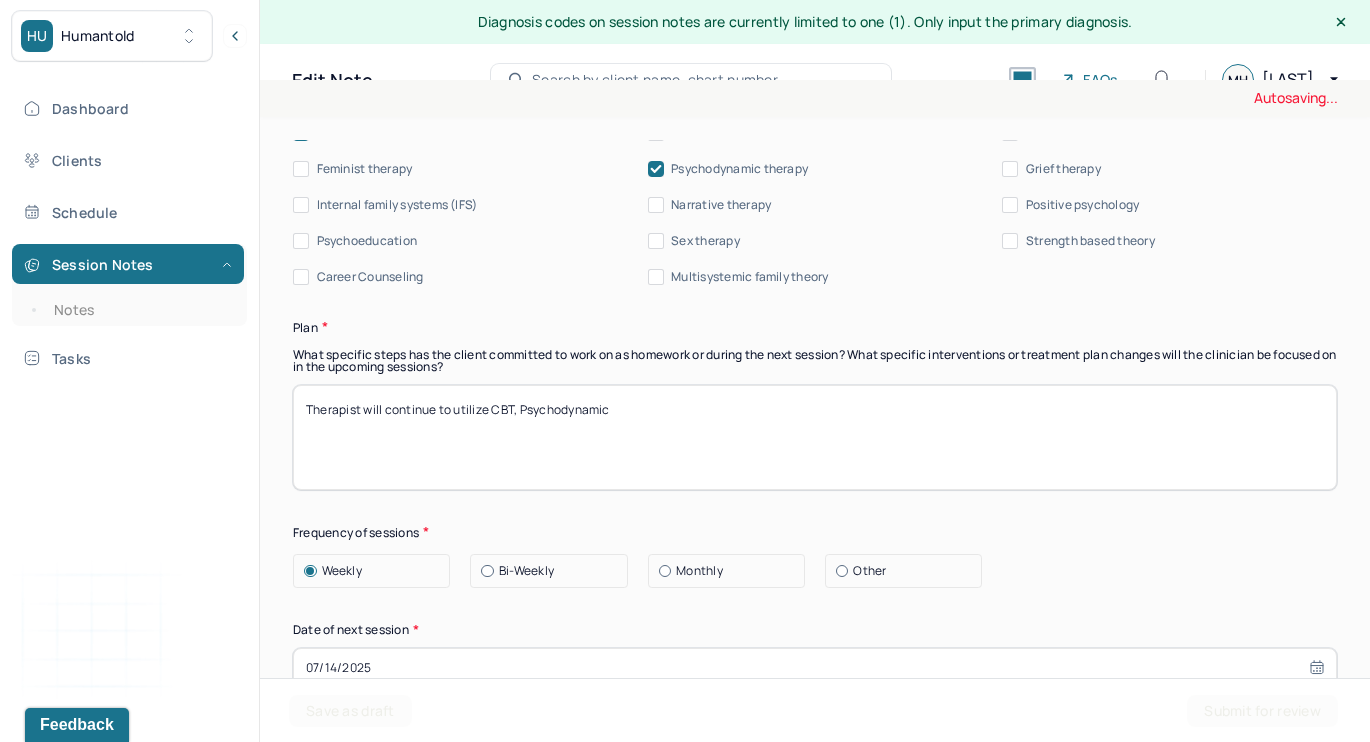 scroll, scrollTop: 2460, scrollLeft: 0, axis: vertical 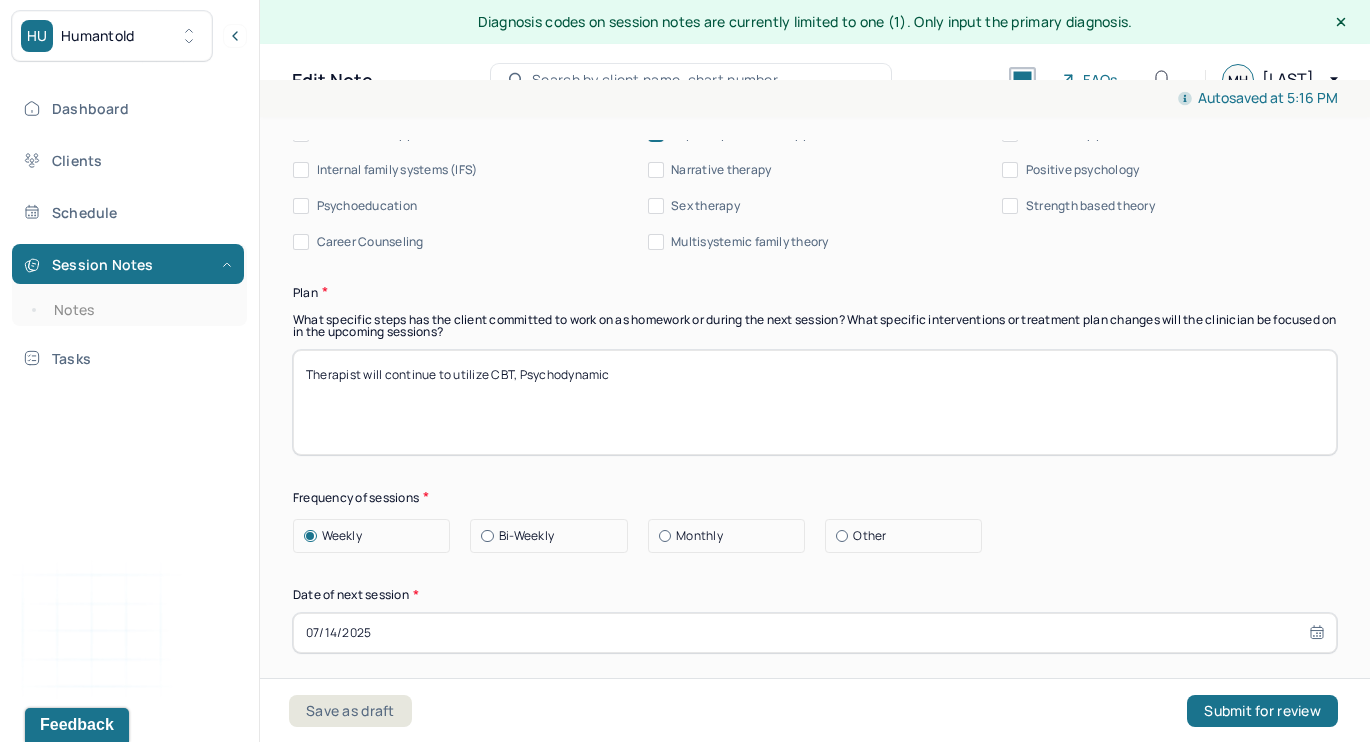 type on "Client described how he feels such an obstacle whenever he sits down to do job applications. Client said he doesn't think he will be able to handle a serious job and he doesn't ask others about their job since it just makes him feel behind. Therapist helped client analyze these beliefs about himself and challenge them." 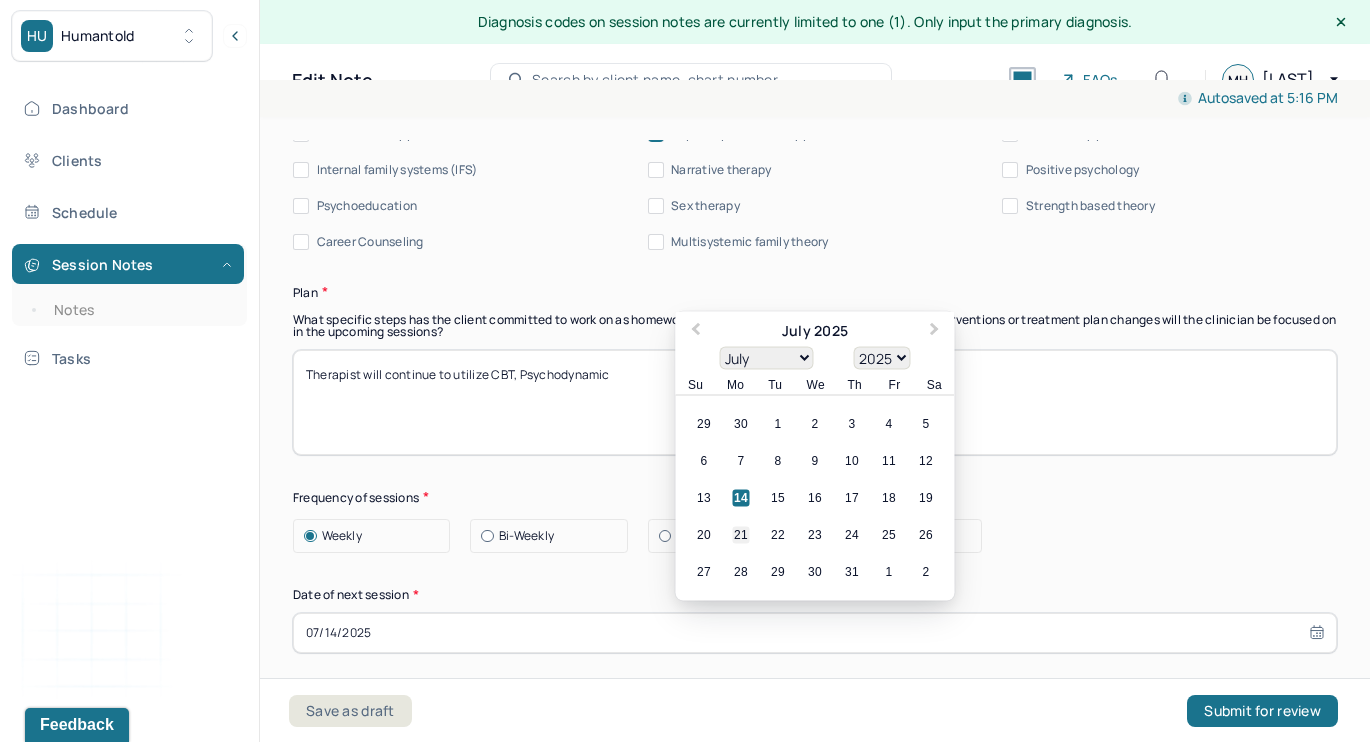 click on "21" at bounding box center (741, 534) 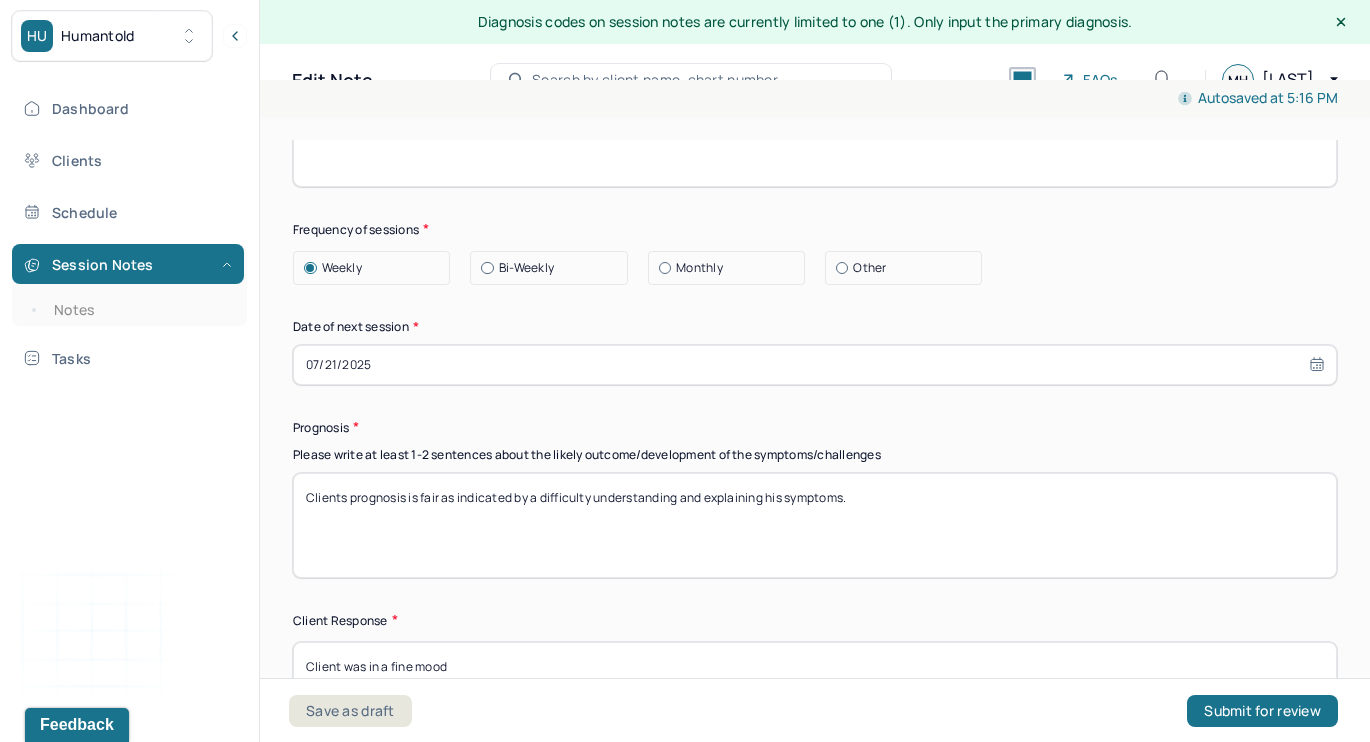 scroll, scrollTop: 2759, scrollLeft: 0, axis: vertical 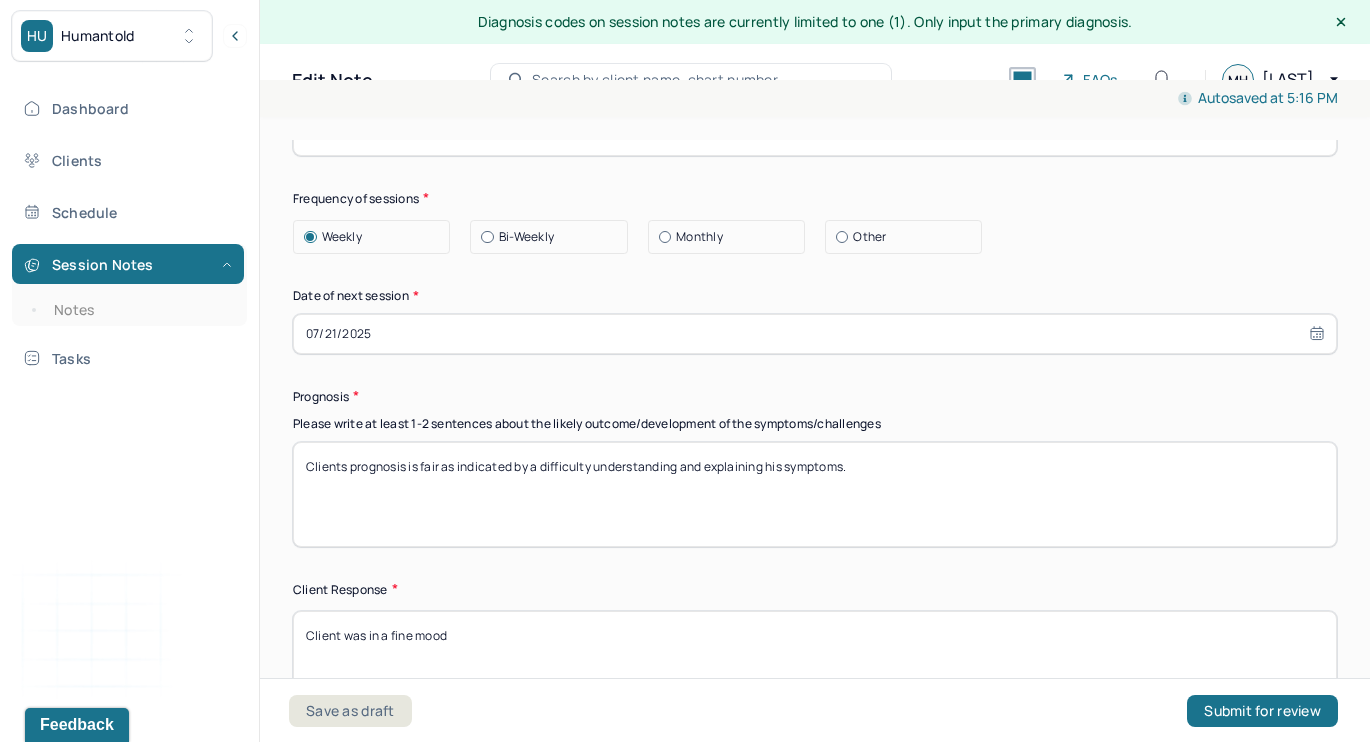 click on "Clients prognosis is fair as indicated by a difficulty understanding and explaining his symptoms." at bounding box center (815, 494) 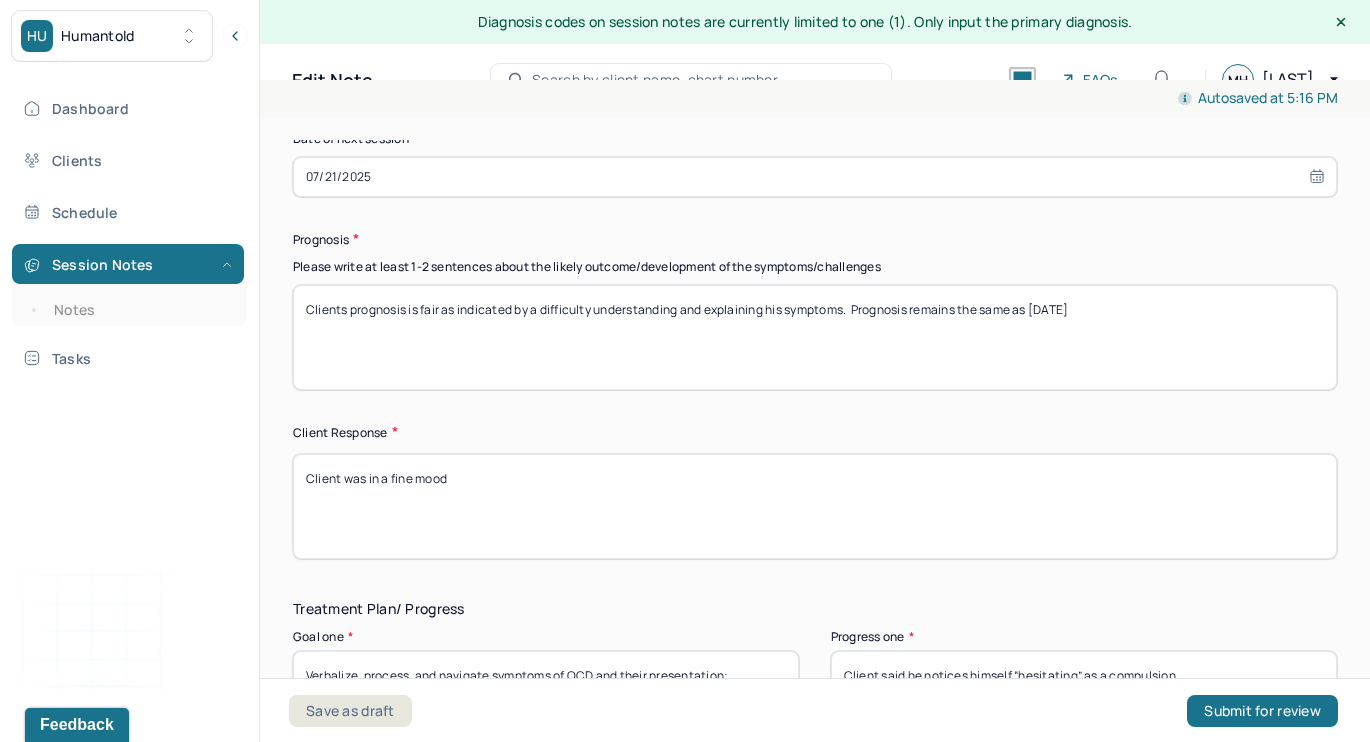 scroll, scrollTop: 2943, scrollLeft: 0, axis: vertical 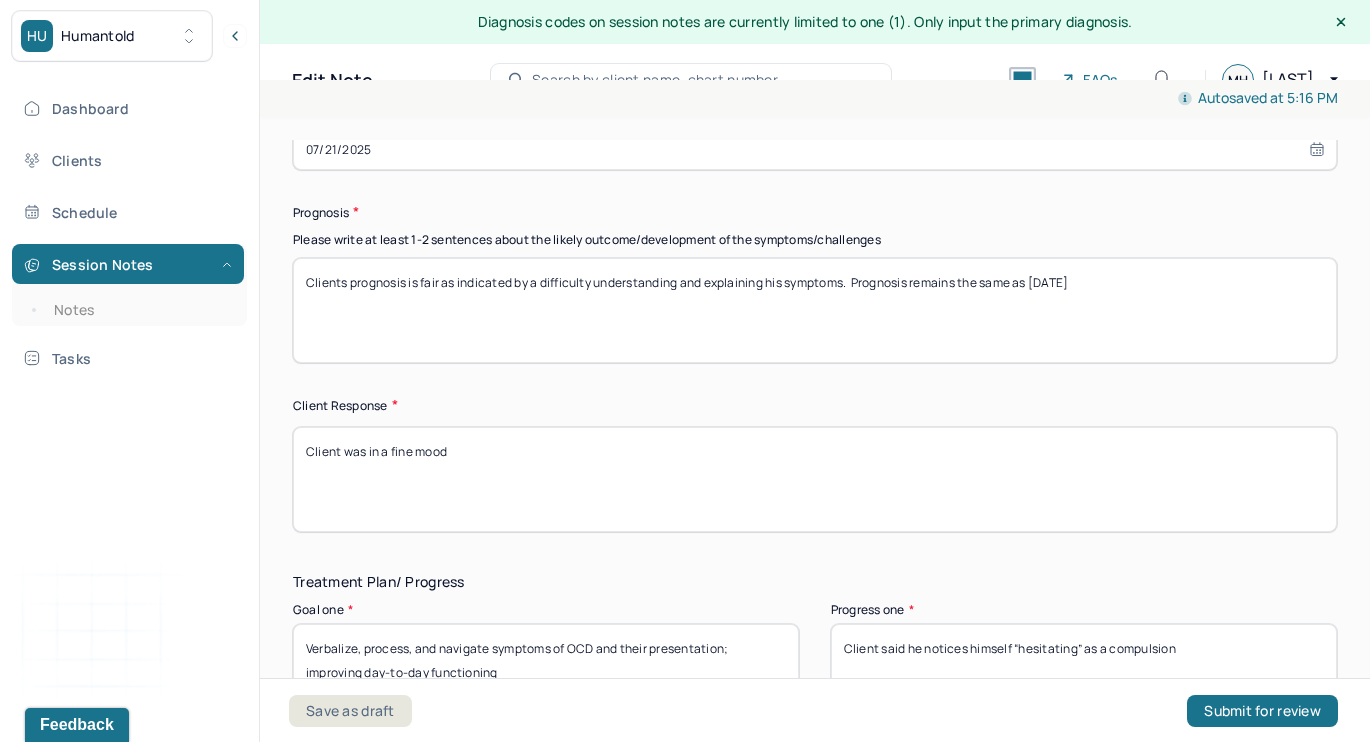 type on "Clients prognosis is fair as indicated by a difficulty understanding and explaining his symptoms.  Prognosis remains the same as [DATE]" 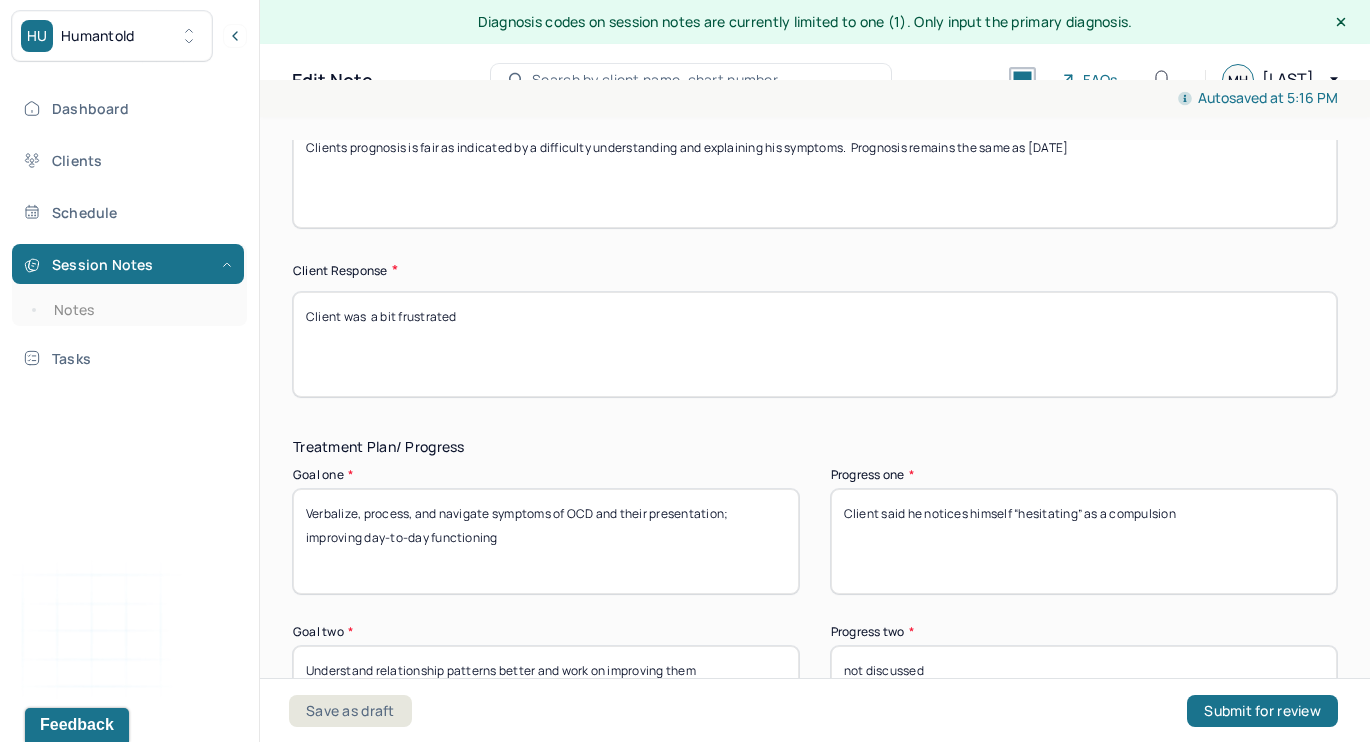 scroll, scrollTop: 3117, scrollLeft: 0, axis: vertical 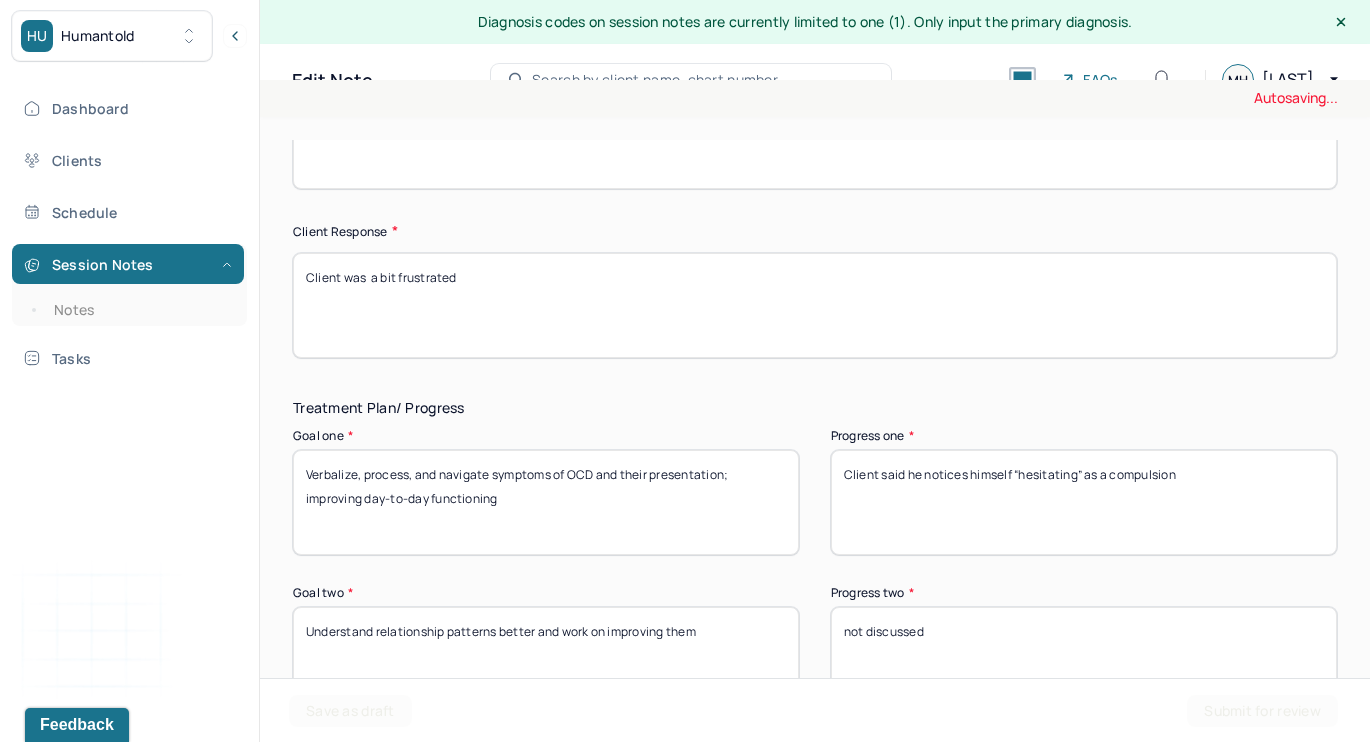 type on "Client was  a bit frustrated" 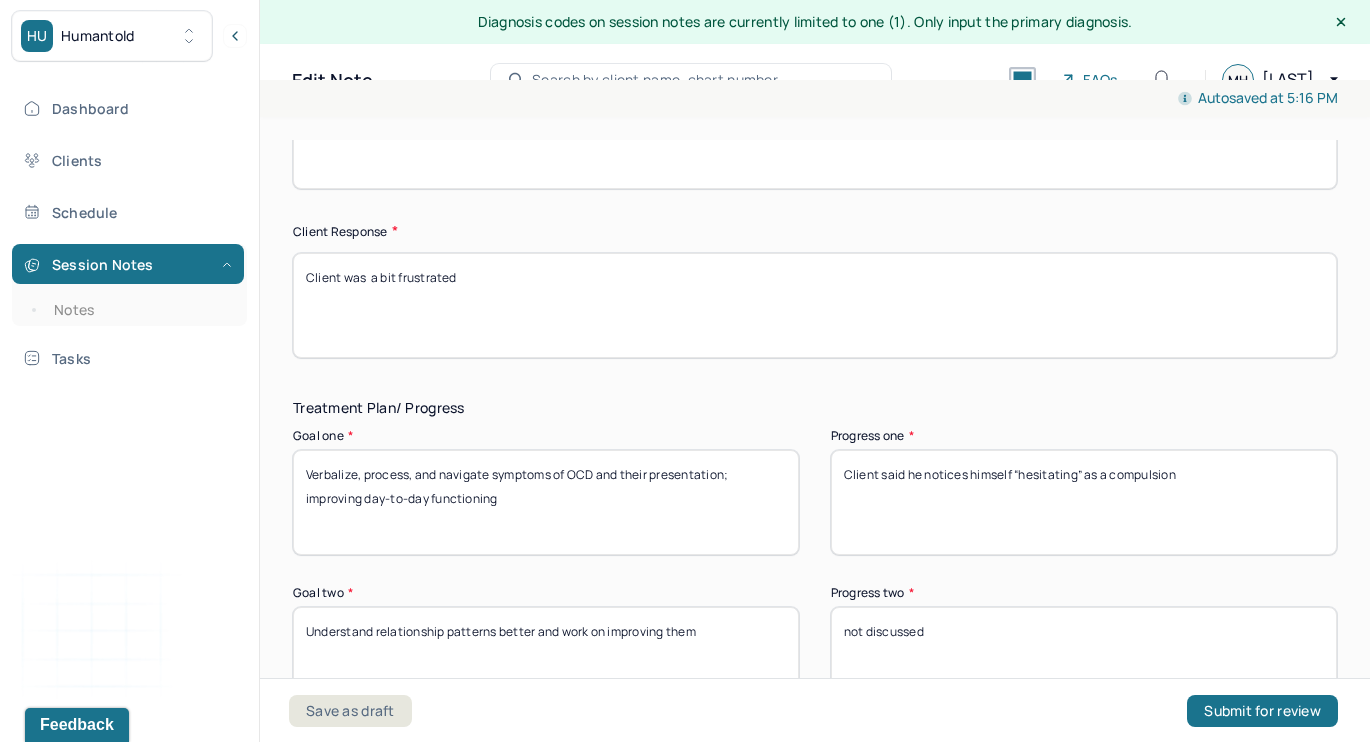 click on "Client said he notices himself “hesitating” as a compulsion" at bounding box center (1084, 502) 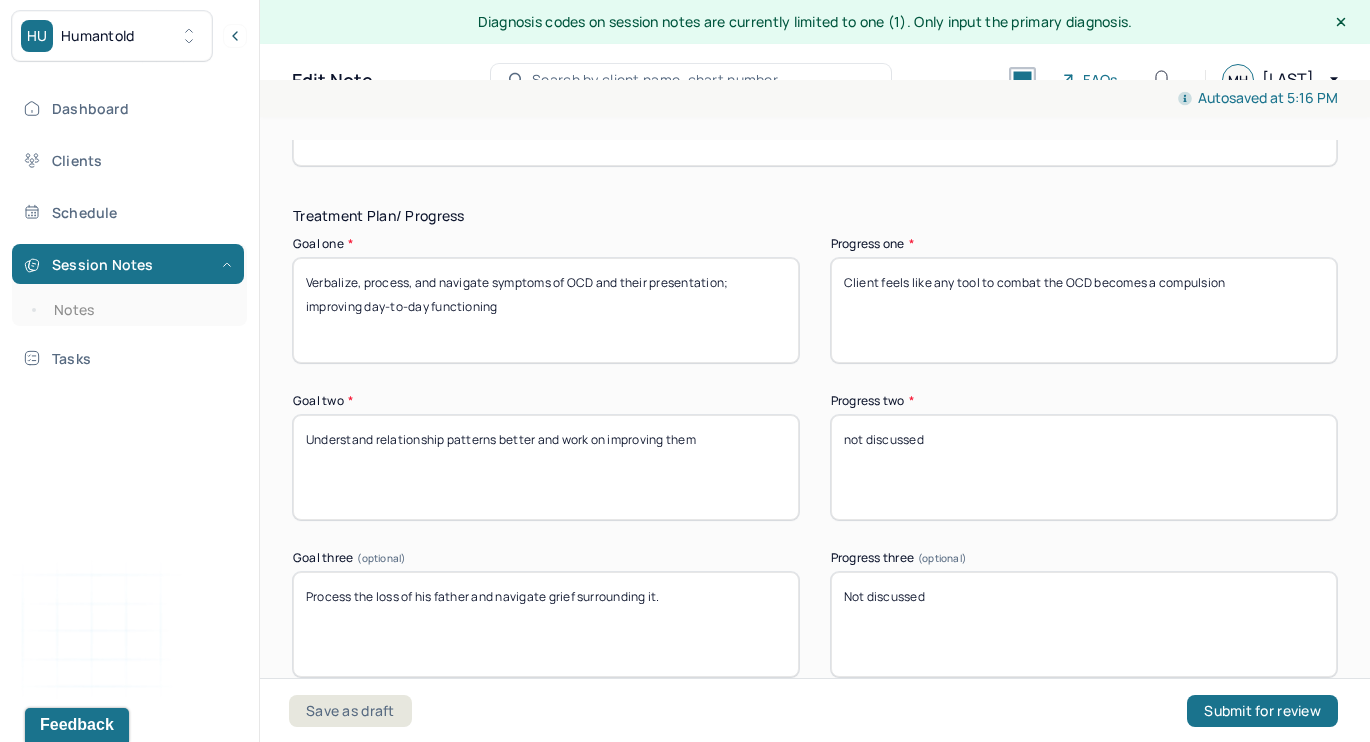 scroll, scrollTop: 3313, scrollLeft: 0, axis: vertical 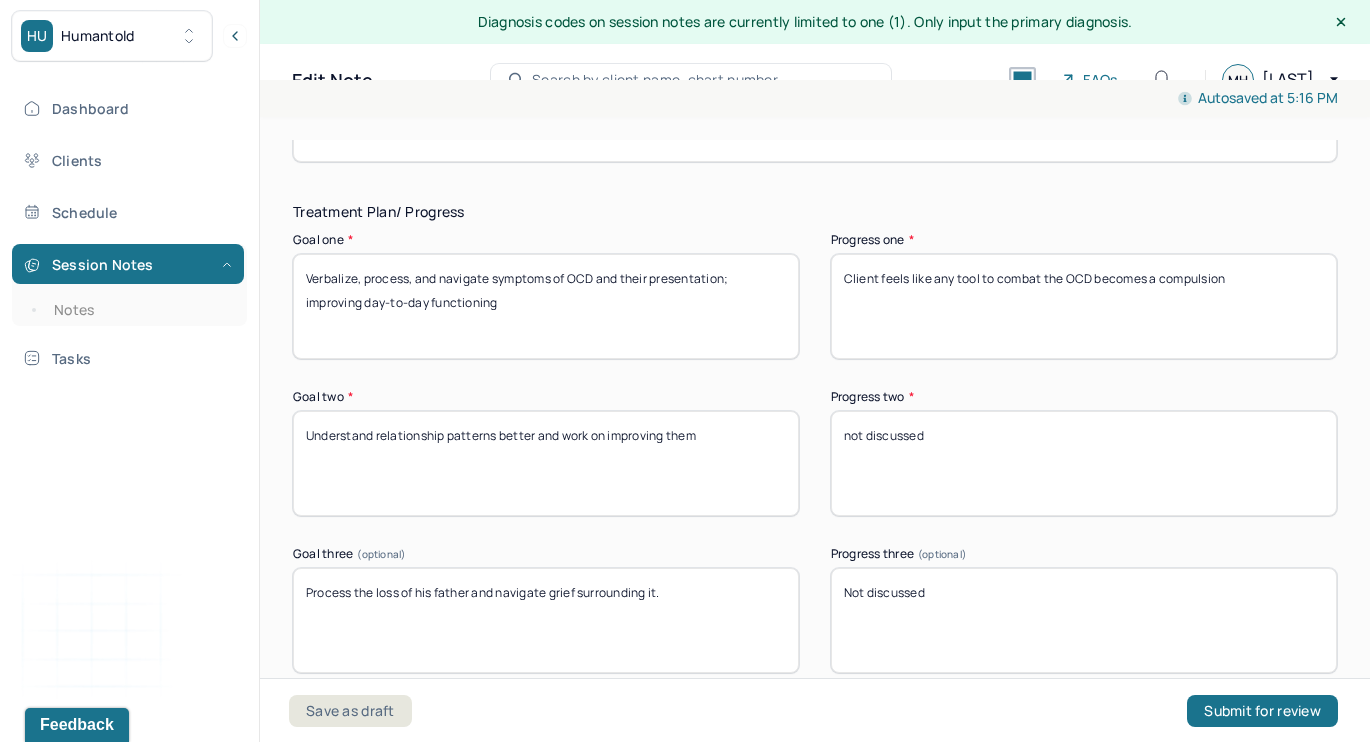 type on "Client feels like any tool to combat the OCD becomes a compulsion" 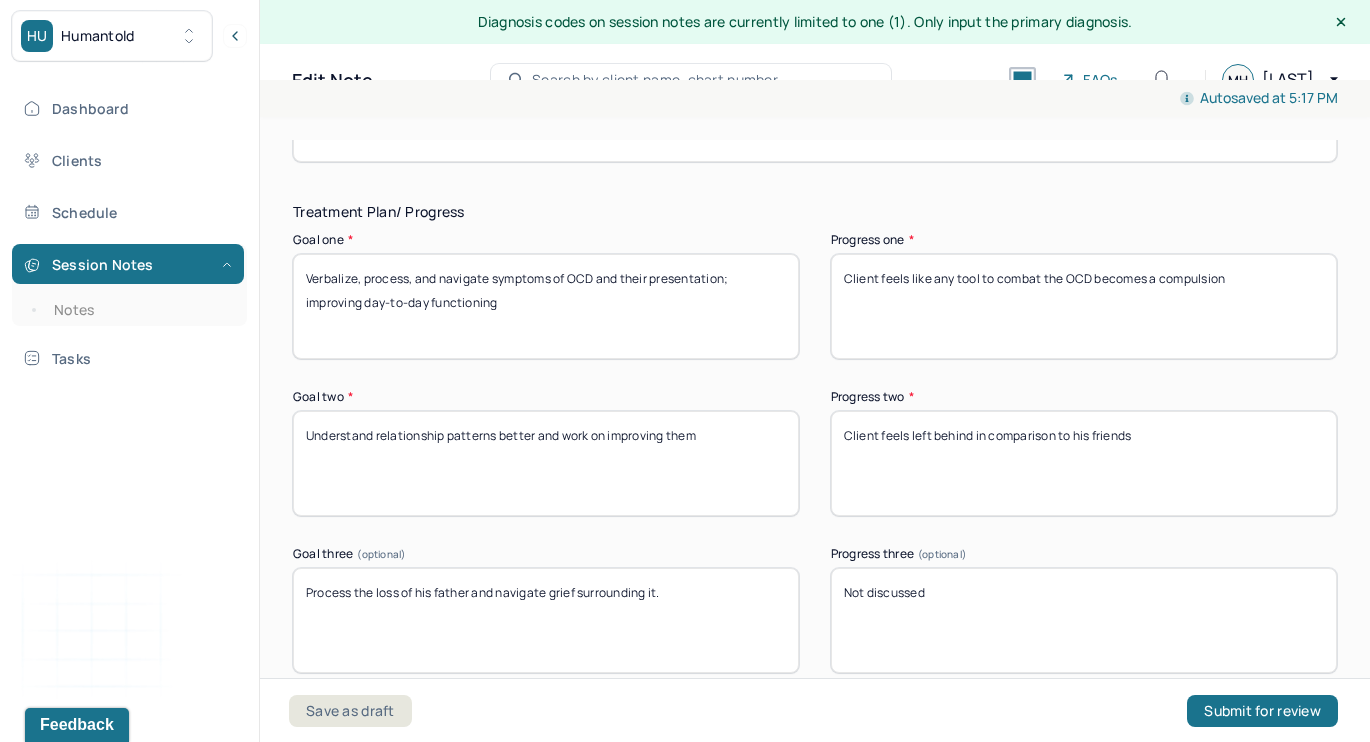 click on "Not discussed" at bounding box center (1084, 620) 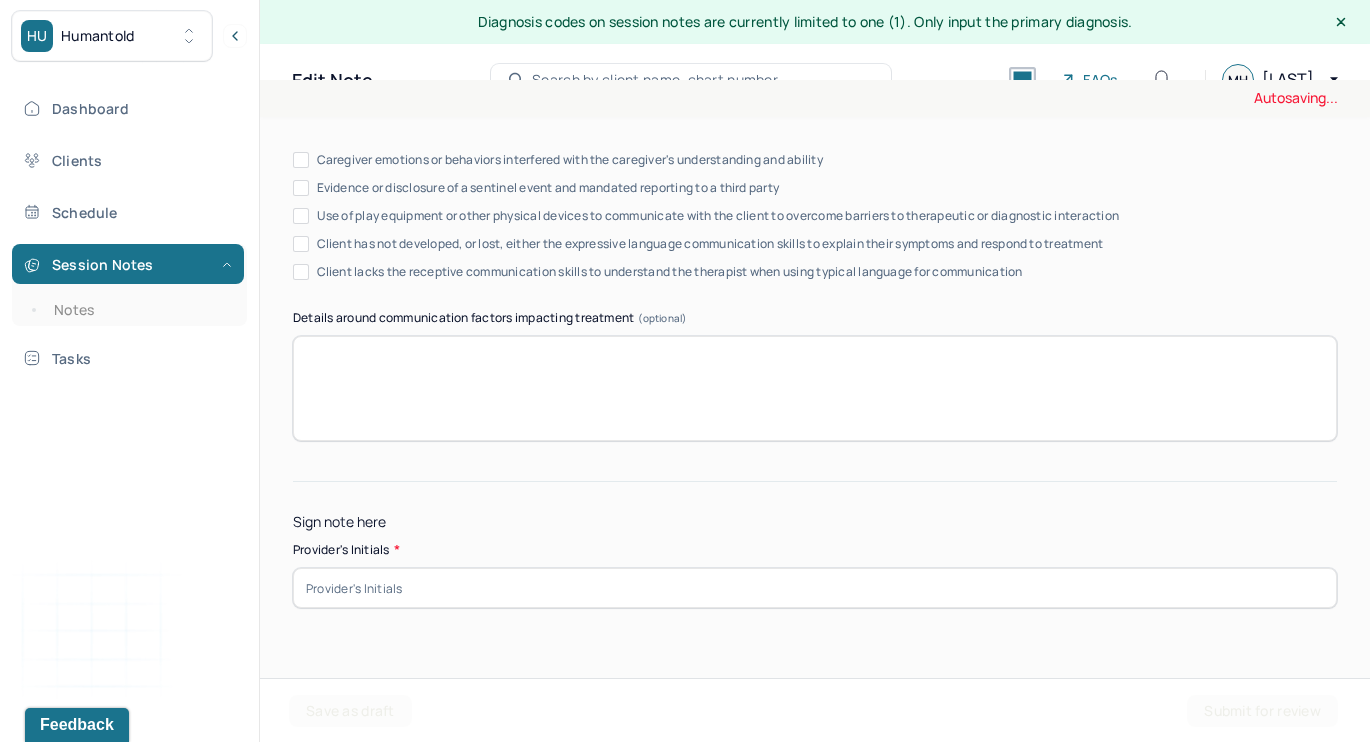 type on "Client feels left behind  professionally  in comparison to his friends" 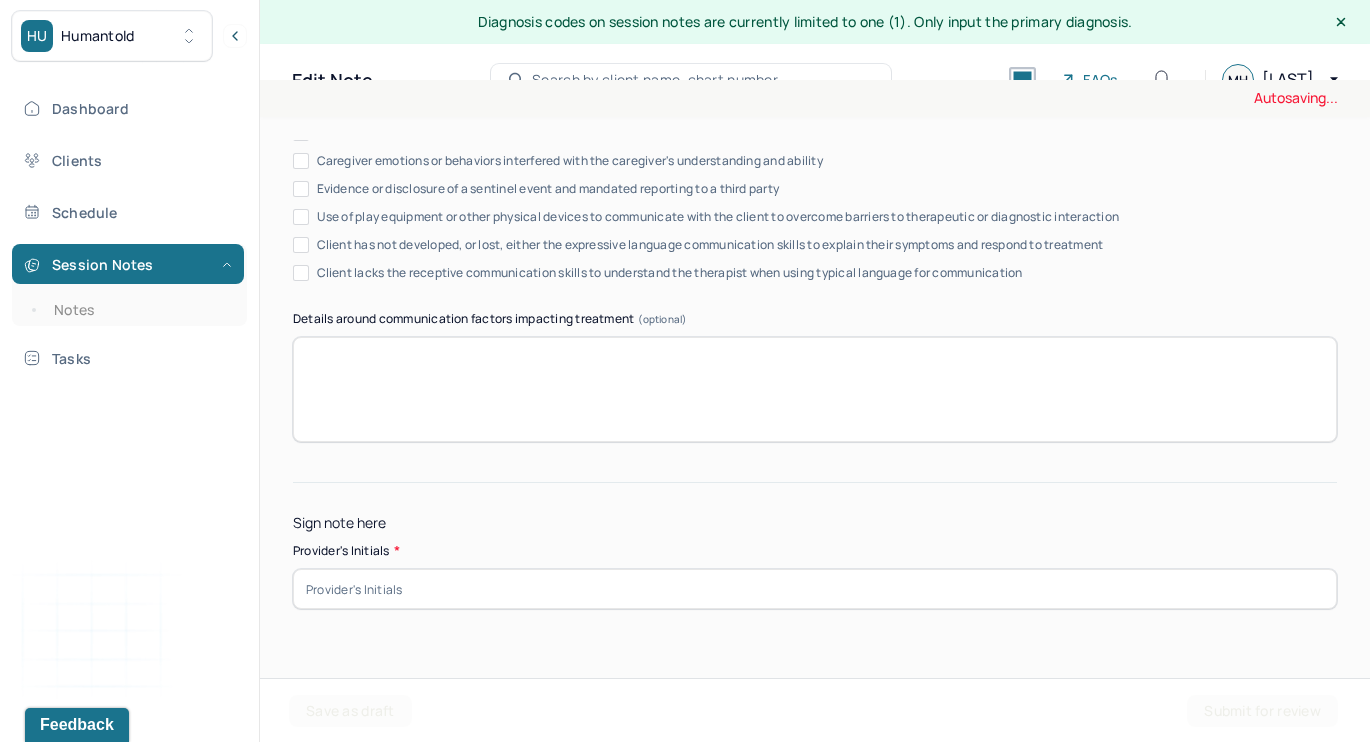 click at bounding box center [815, 589] 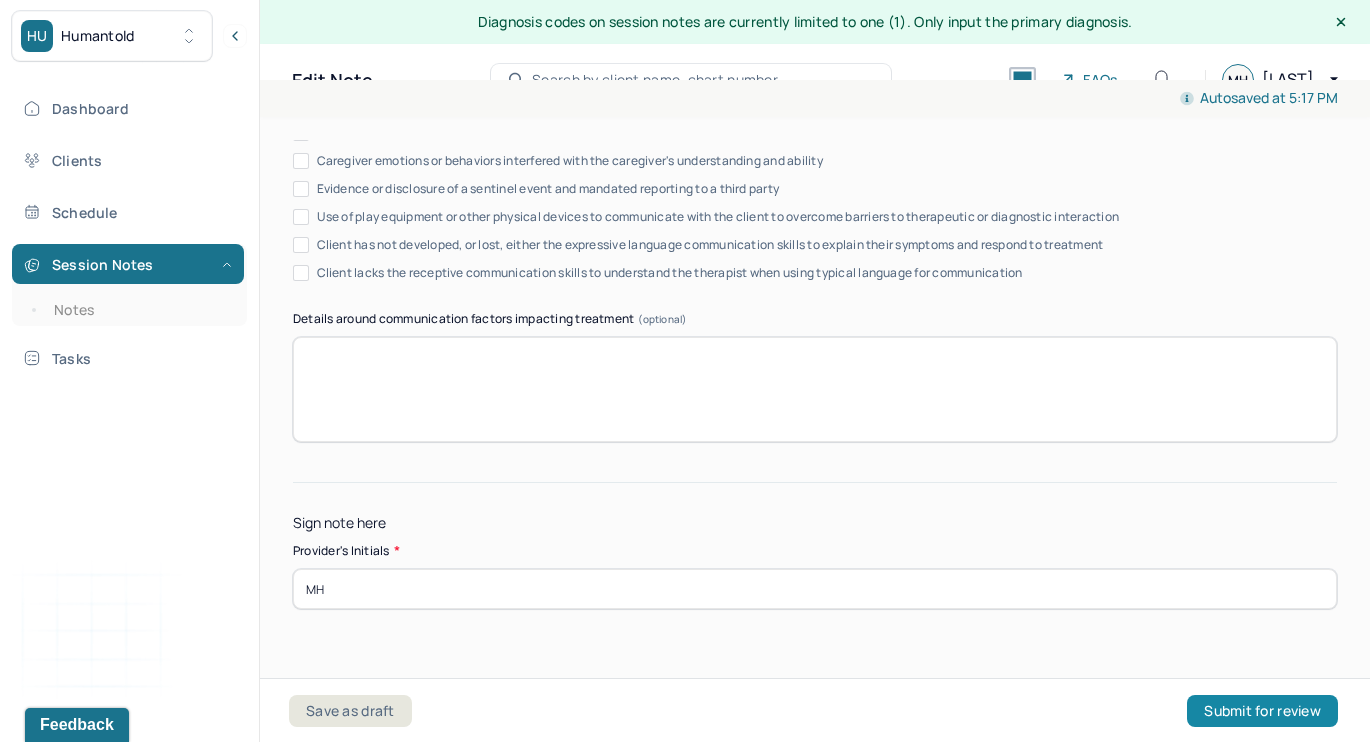 type on "MH" 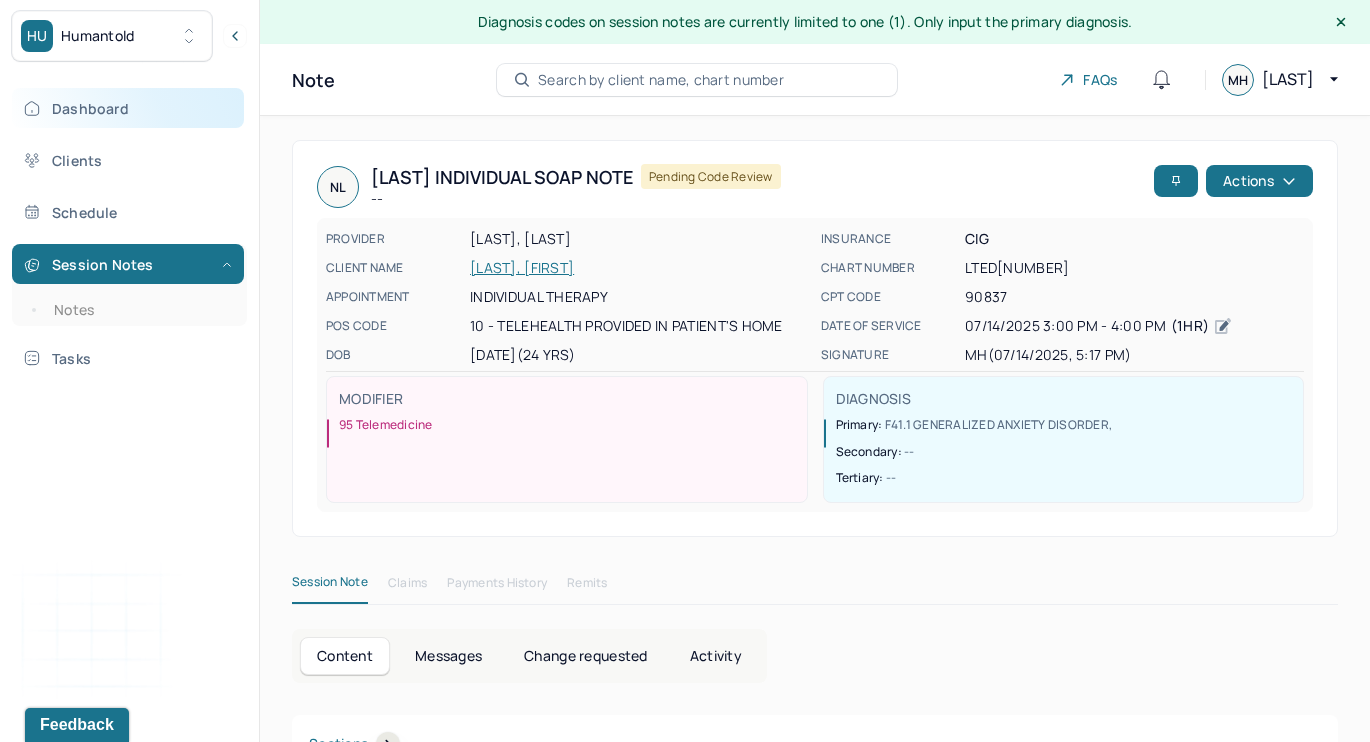 click on "Dashboard" at bounding box center [128, 108] 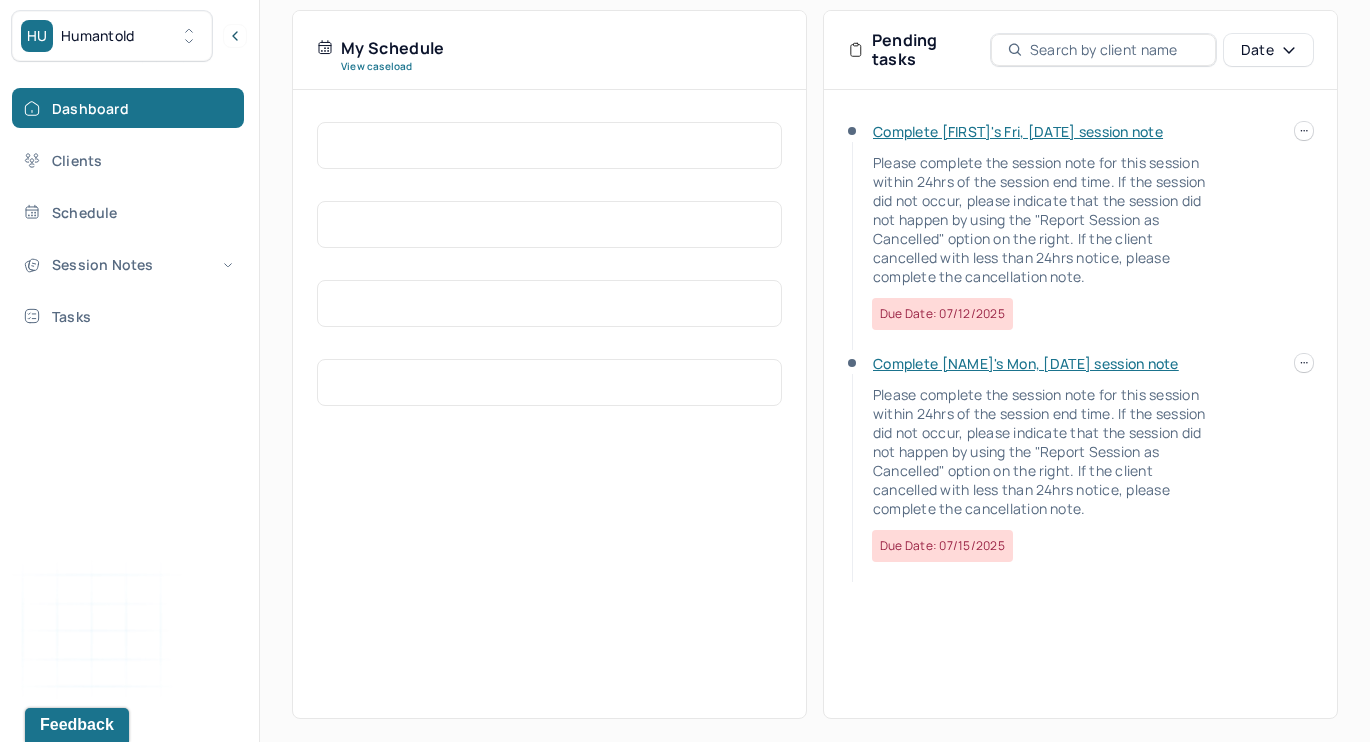 scroll, scrollTop: 466, scrollLeft: 0, axis: vertical 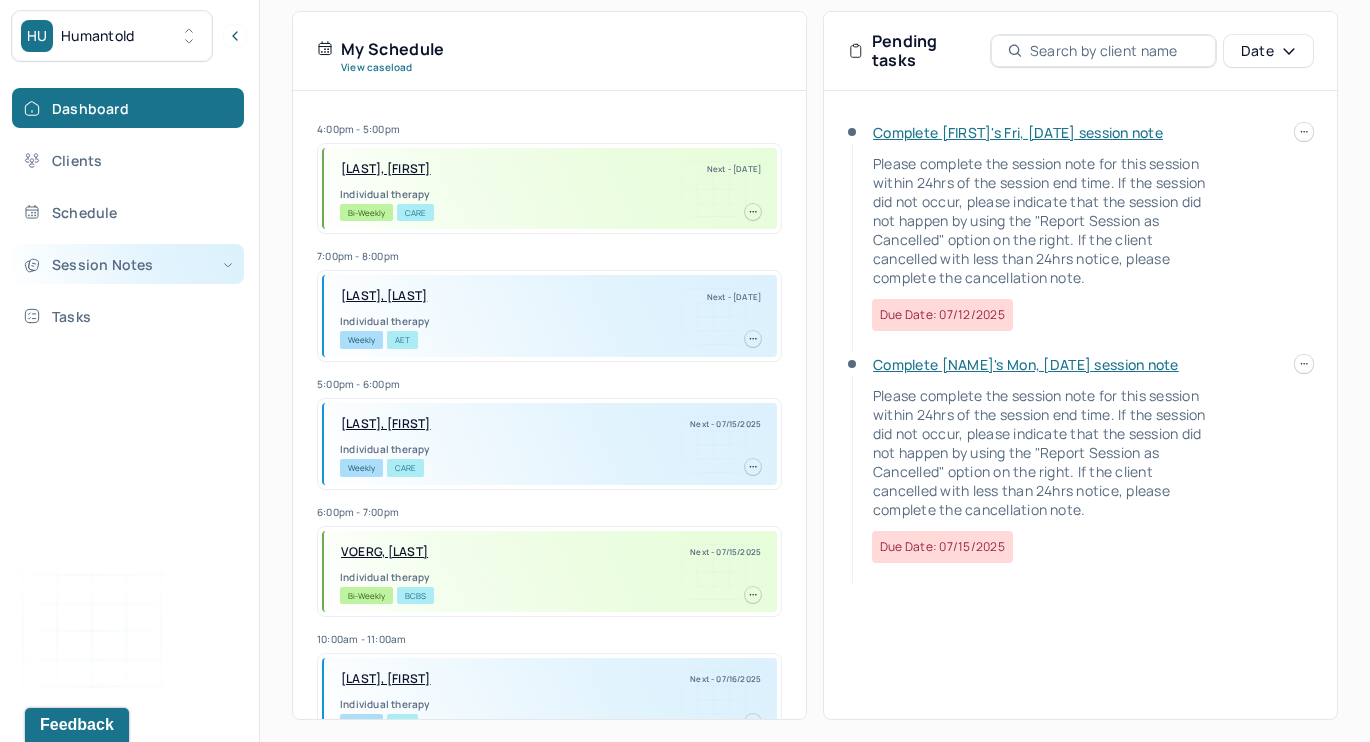 click on "Session Notes" at bounding box center [128, 264] 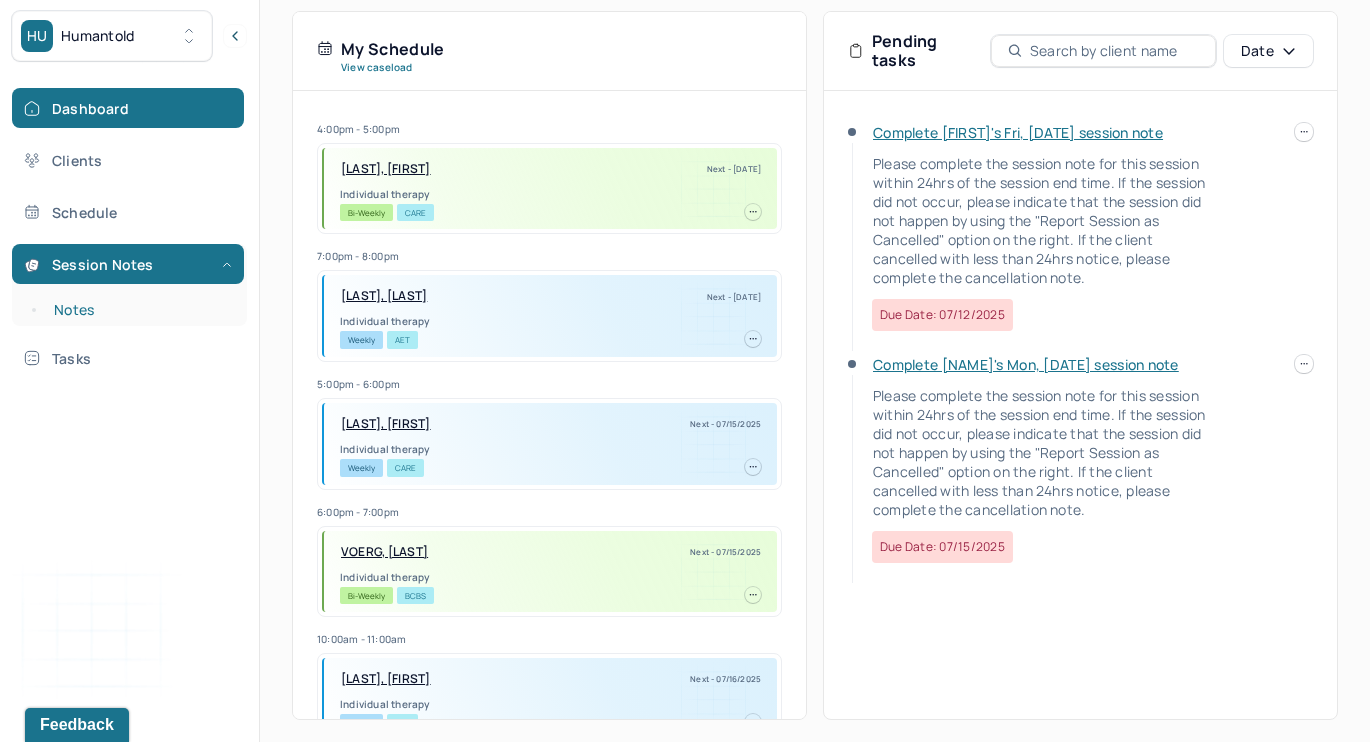 click on "Notes" at bounding box center (139, 310) 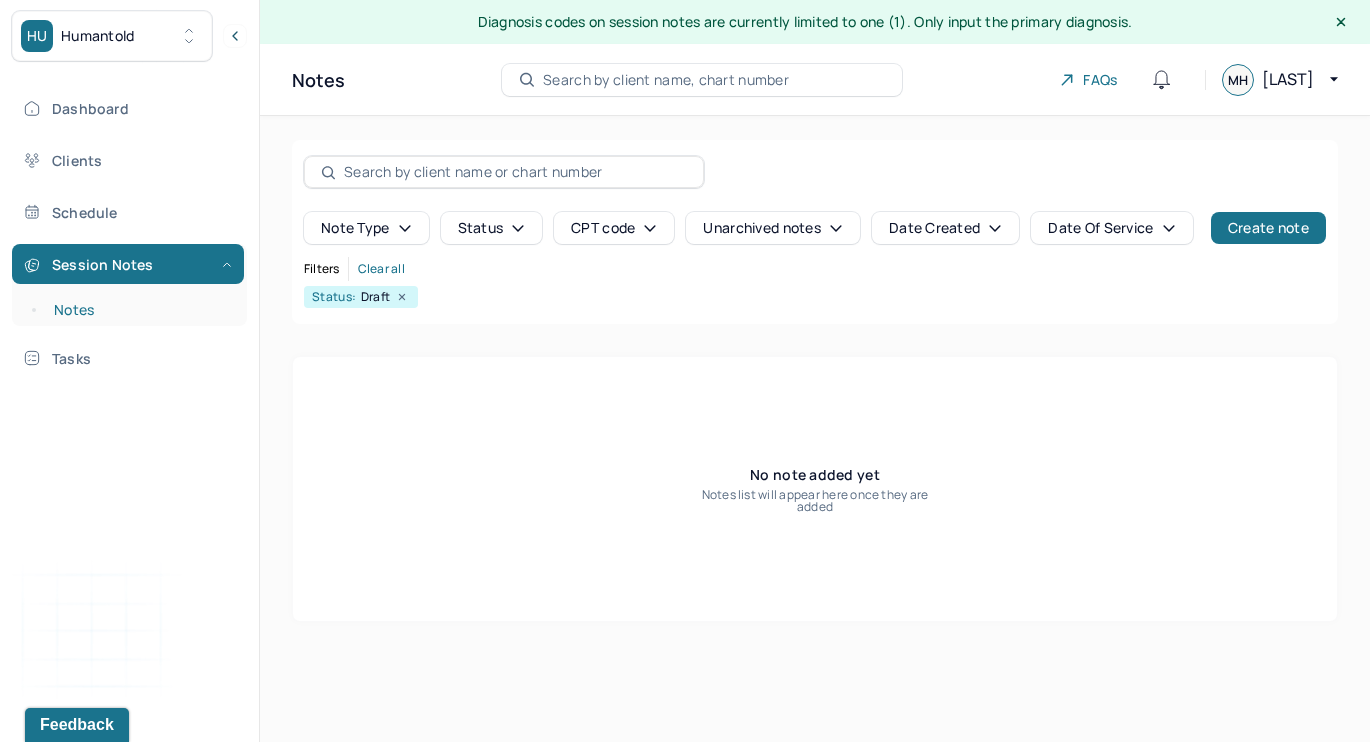 scroll, scrollTop: 0, scrollLeft: 0, axis: both 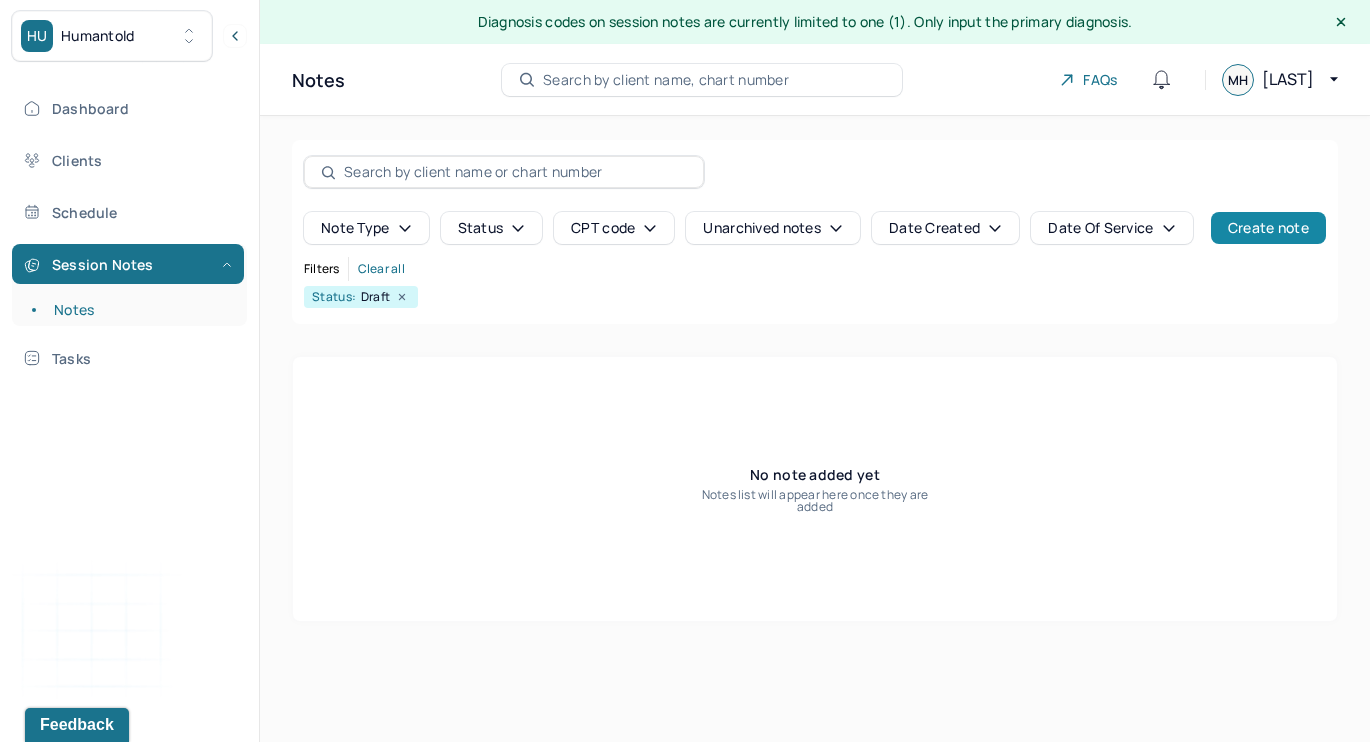 click on "Create note" at bounding box center [1268, 228] 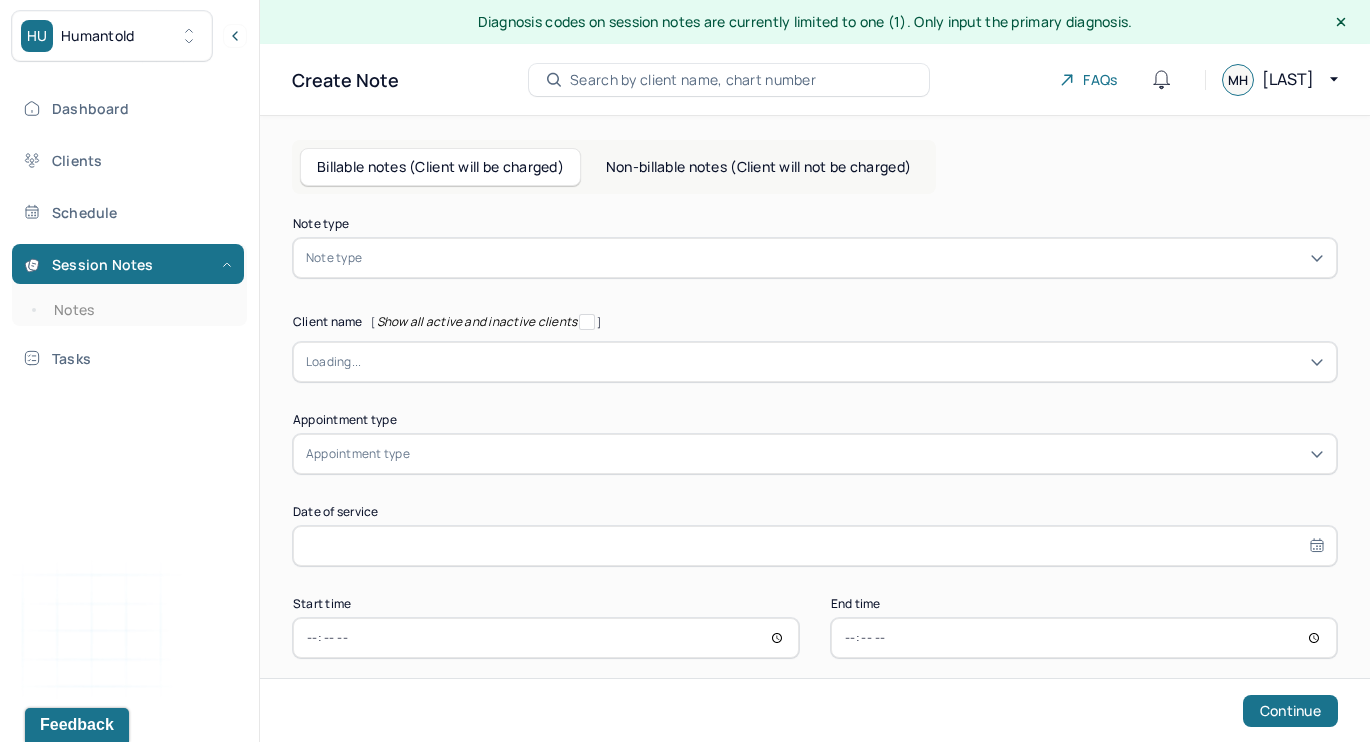 click at bounding box center (369, 258) 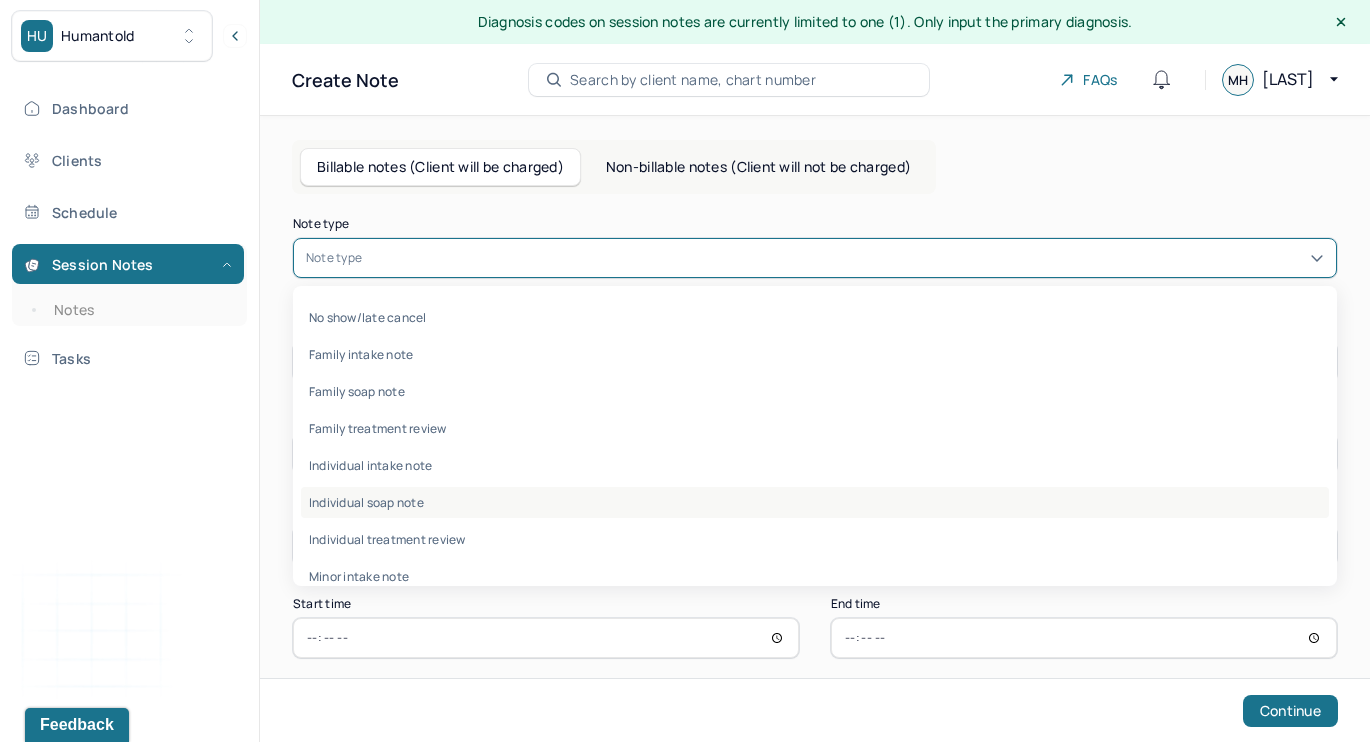 click on "Individual soap note" at bounding box center [815, 502] 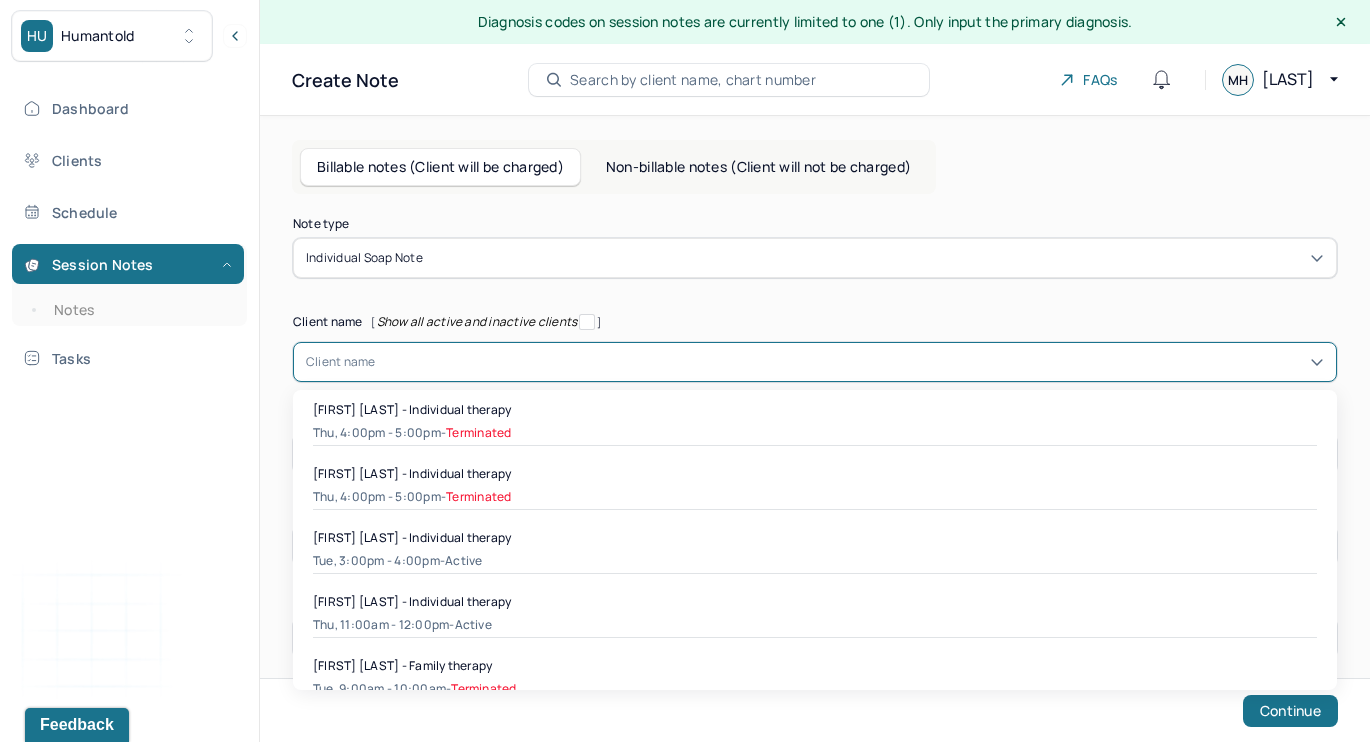 click on "Client name" at bounding box center [341, 362] 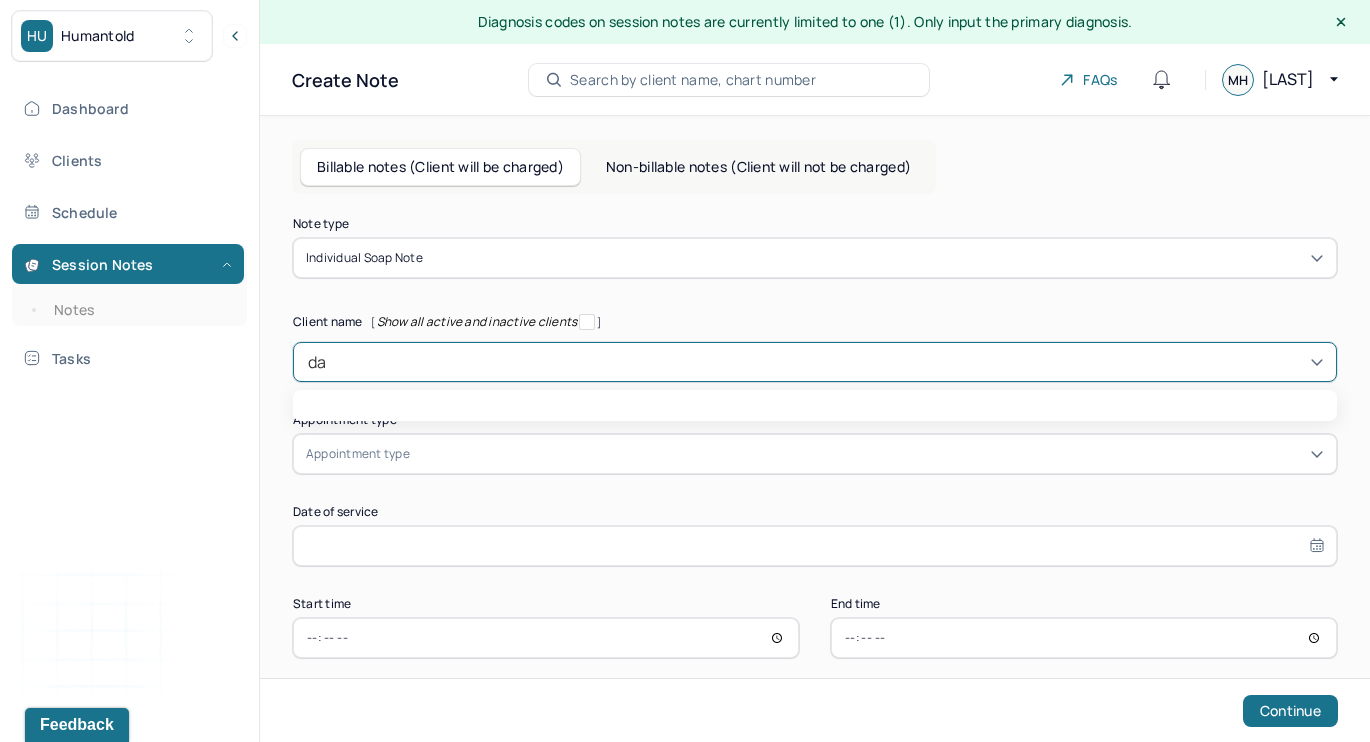 type on "[NAME]" 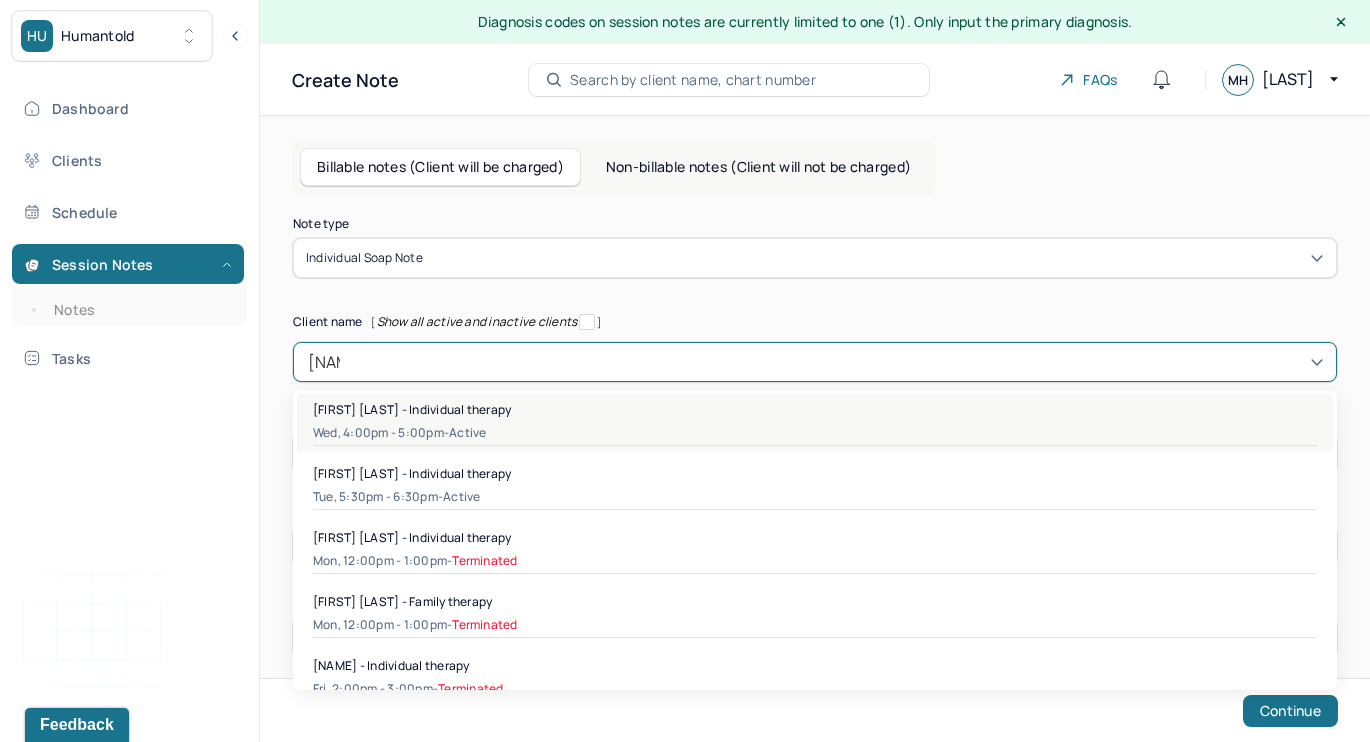 click on "[FIRST] [LAST] - Individual therapy" at bounding box center (412, 409) 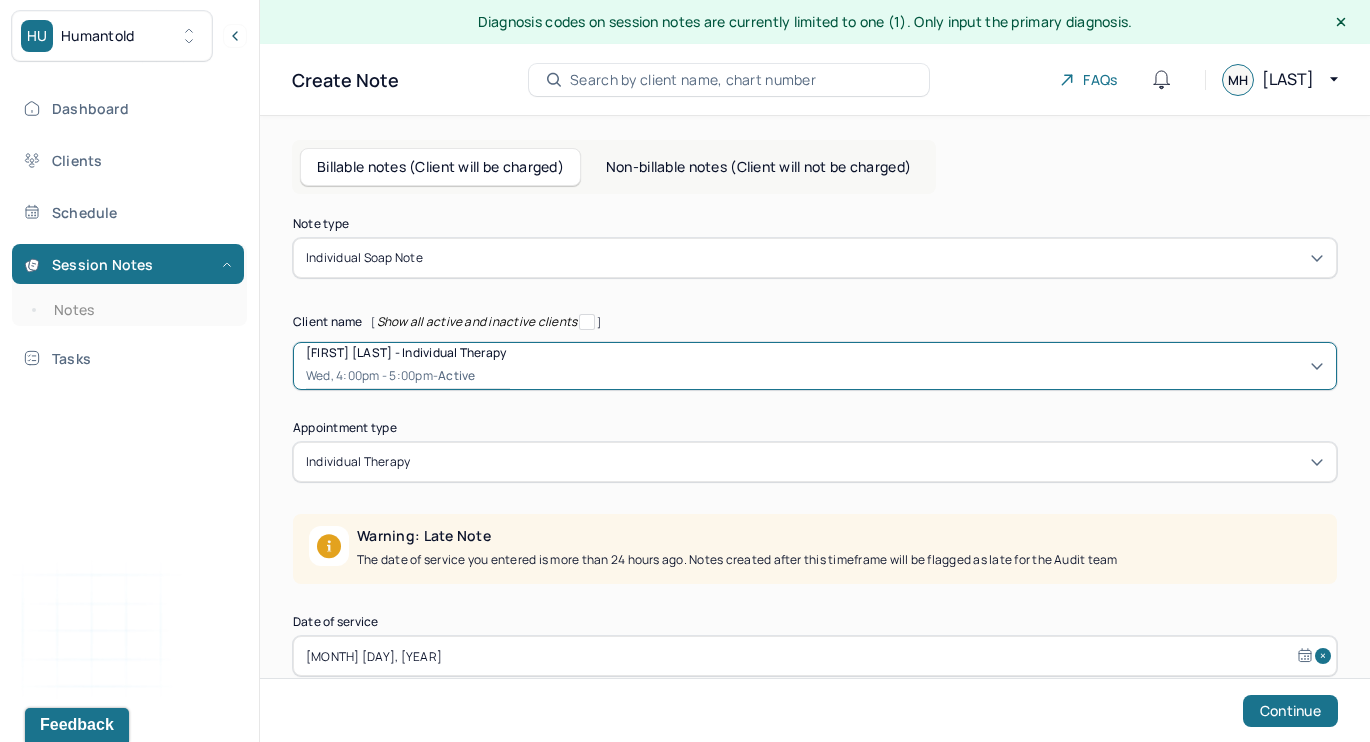 select on "6" 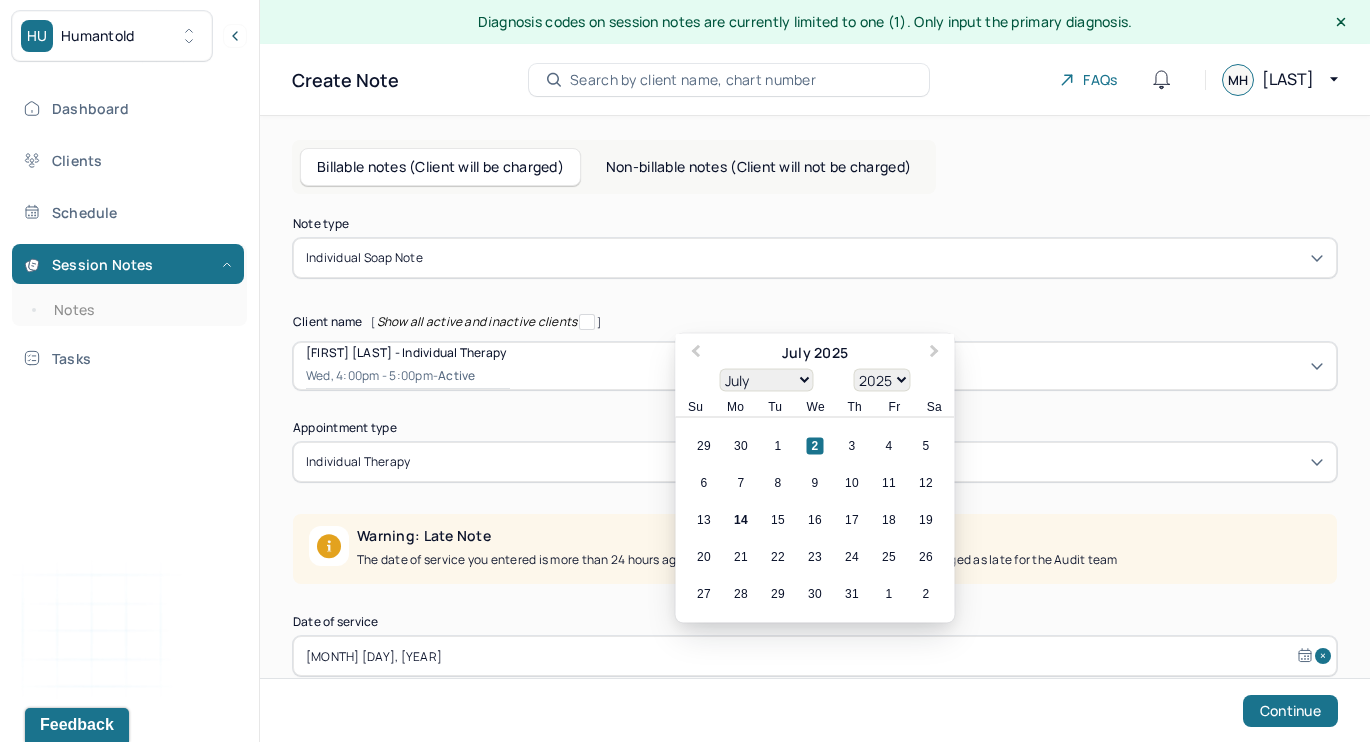 click on "[MONTH] [DAY], [YEAR]" at bounding box center (815, 656) 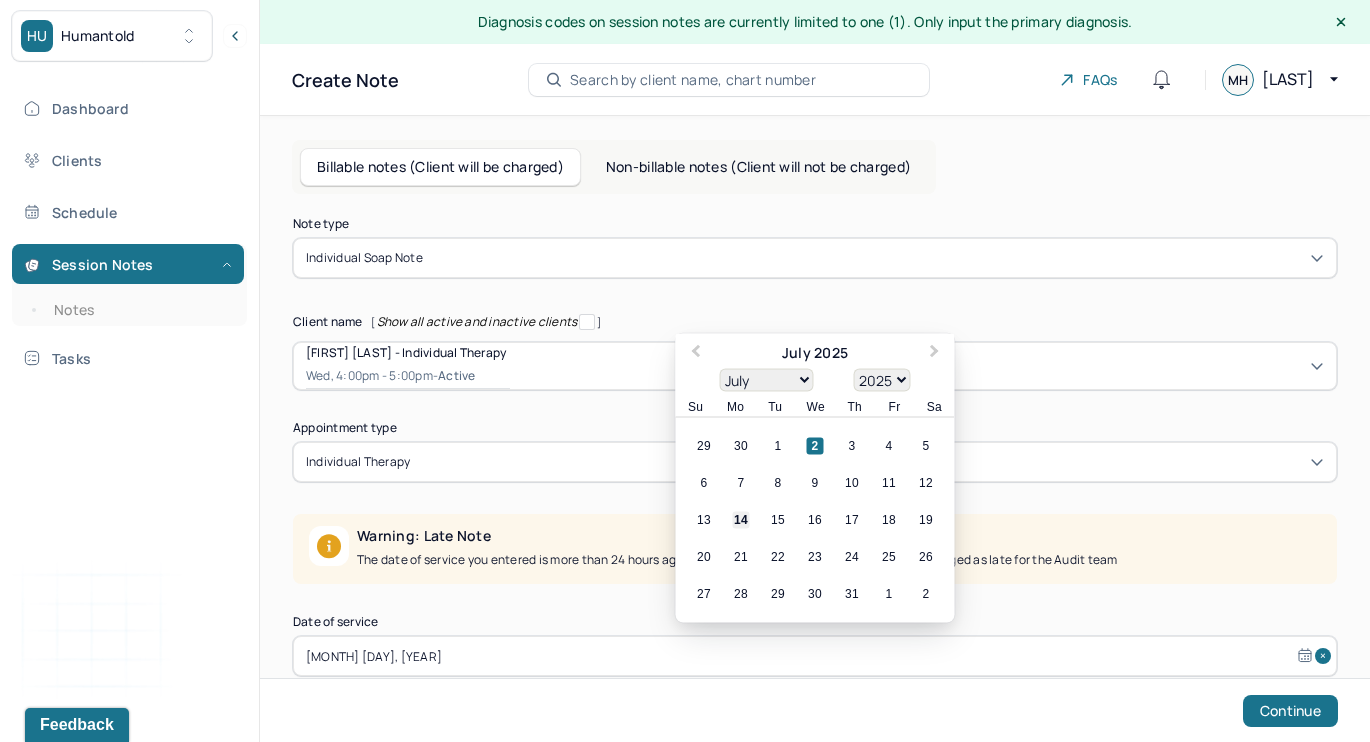 click on "14" at bounding box center [741, 520] 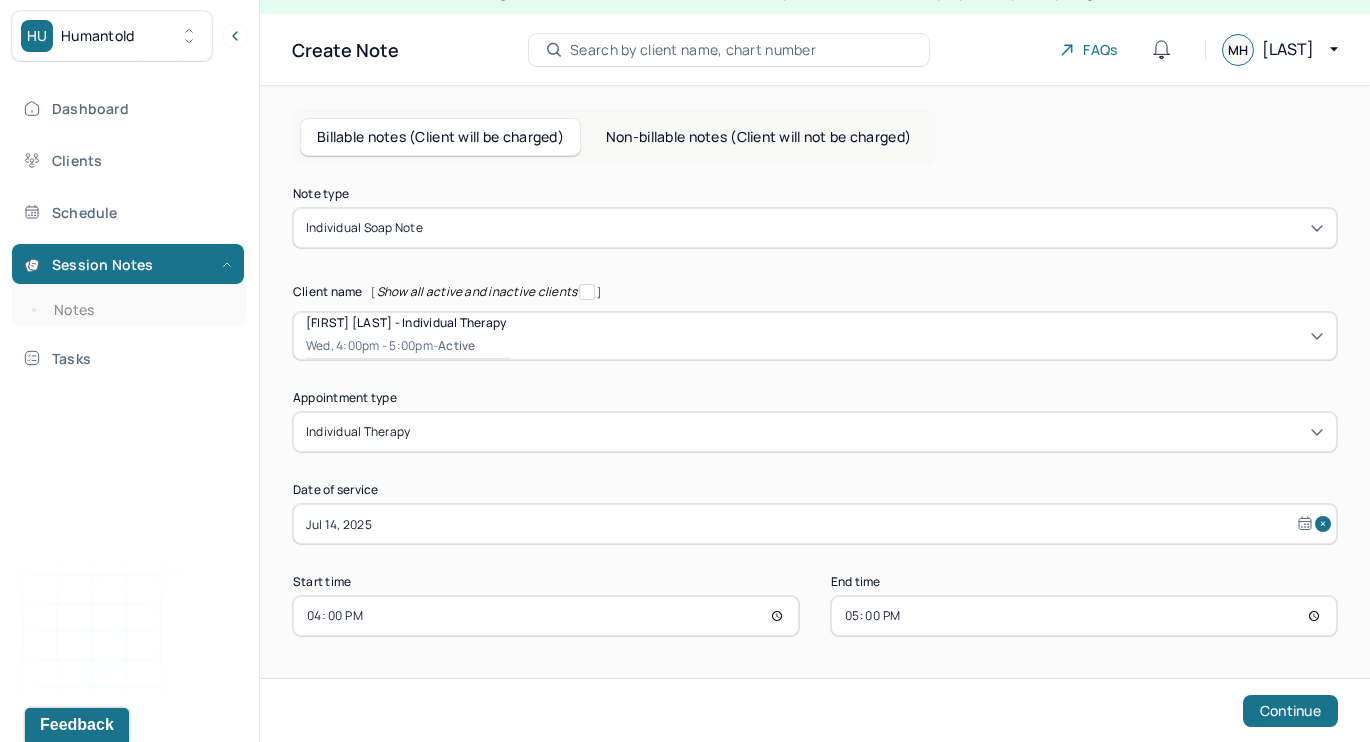 scroll, scrollTop: 30, scrollLeft: 0, axis: vertical 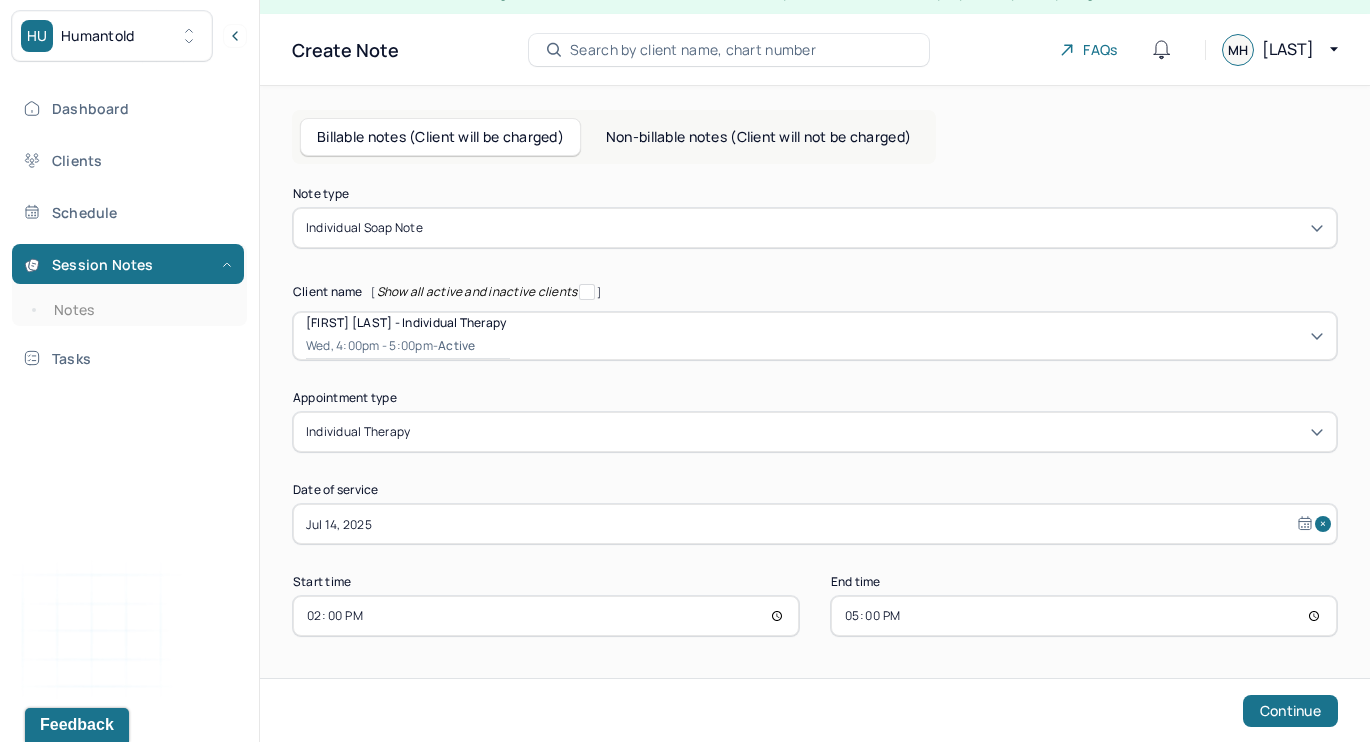 type on "14:00" 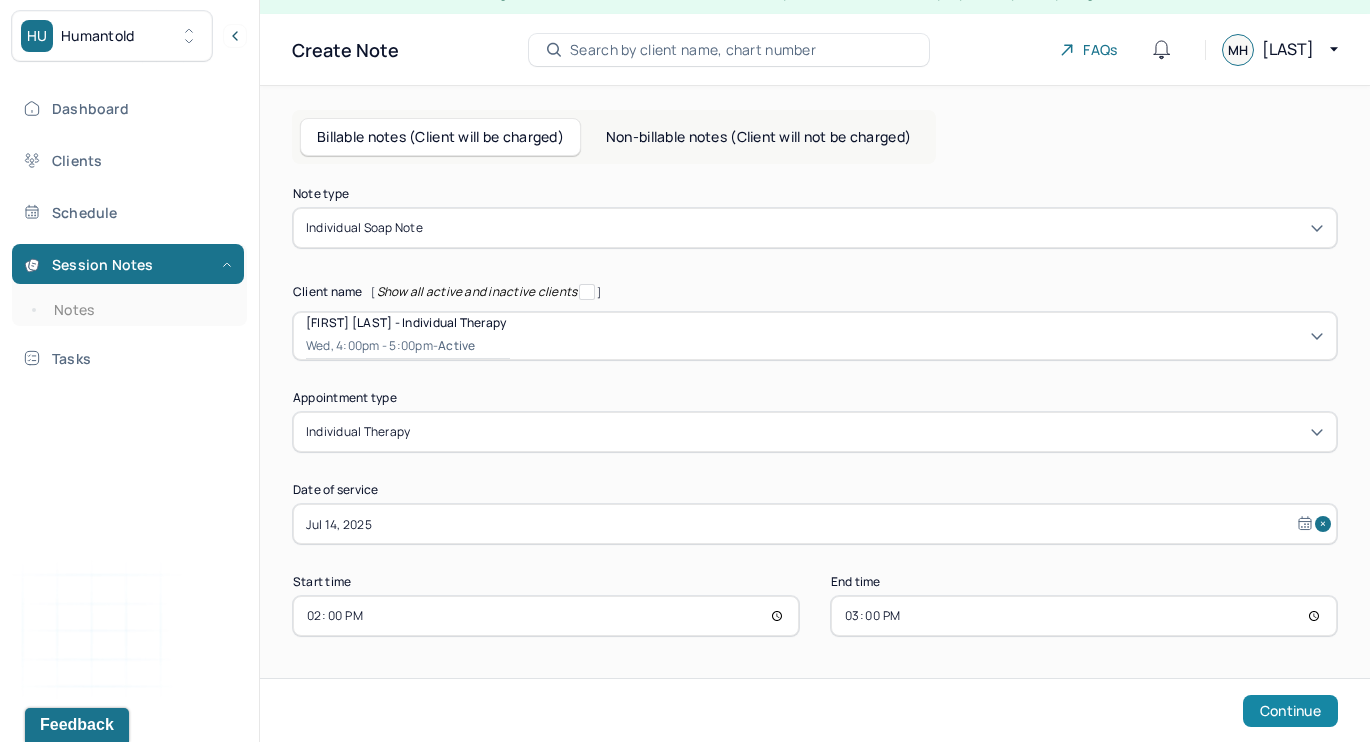 type on "15:00" 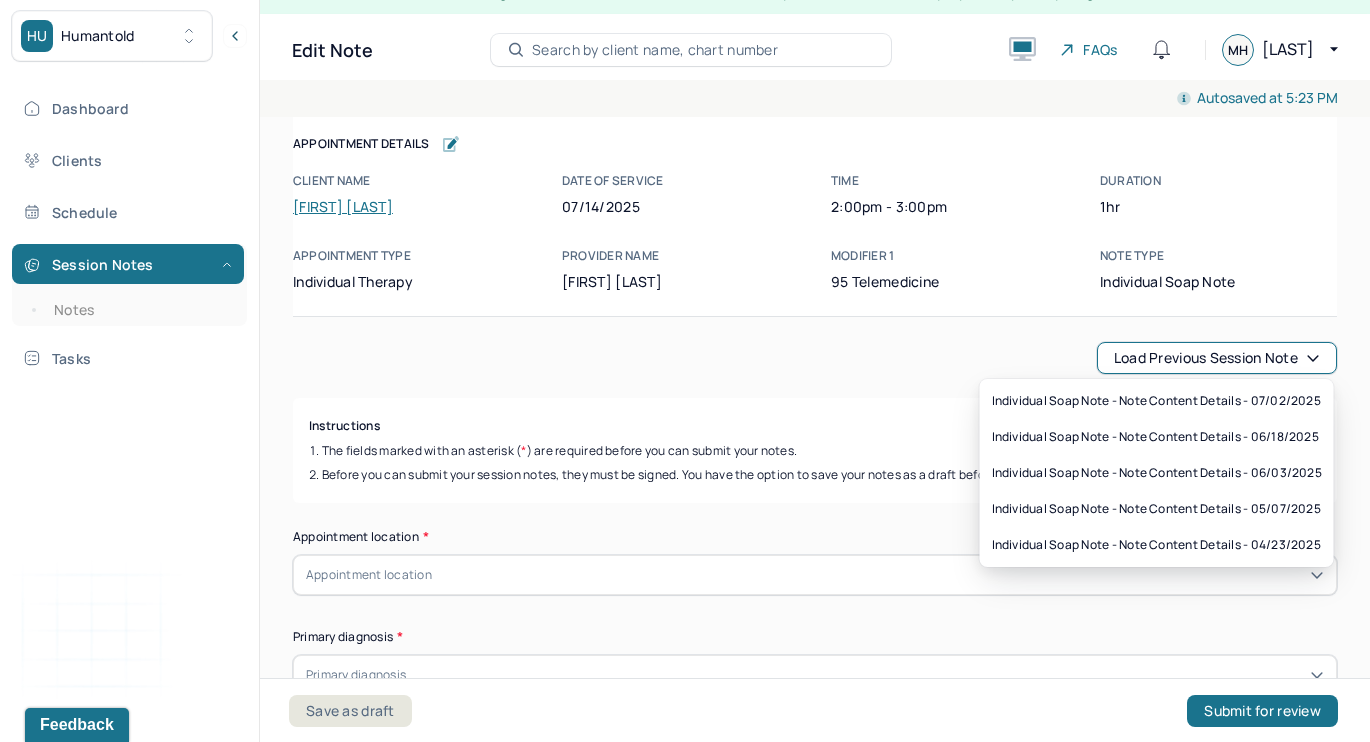 click on "Load previous session note" at bounding box center [1217, 358] 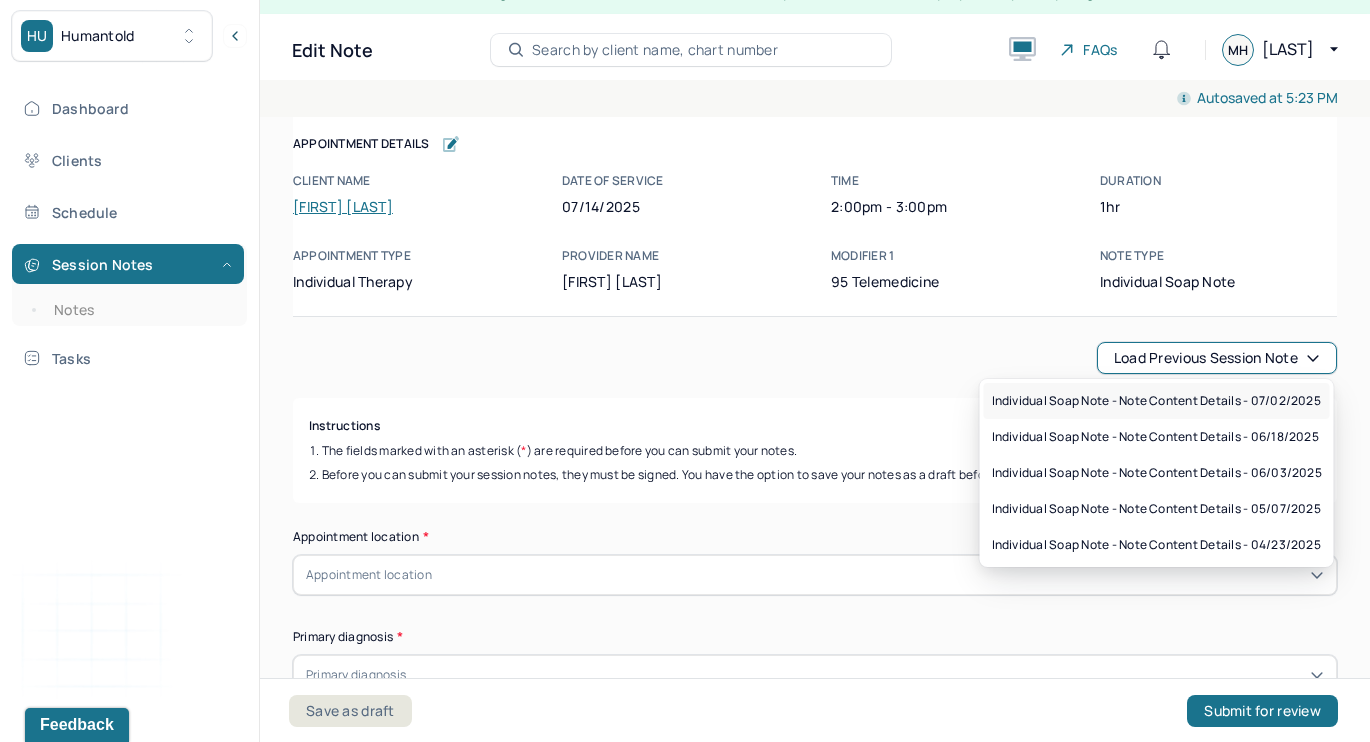 click on "Individual soap note   - Note content Details -   07/02/2025" at bounding box center [1157, 401] 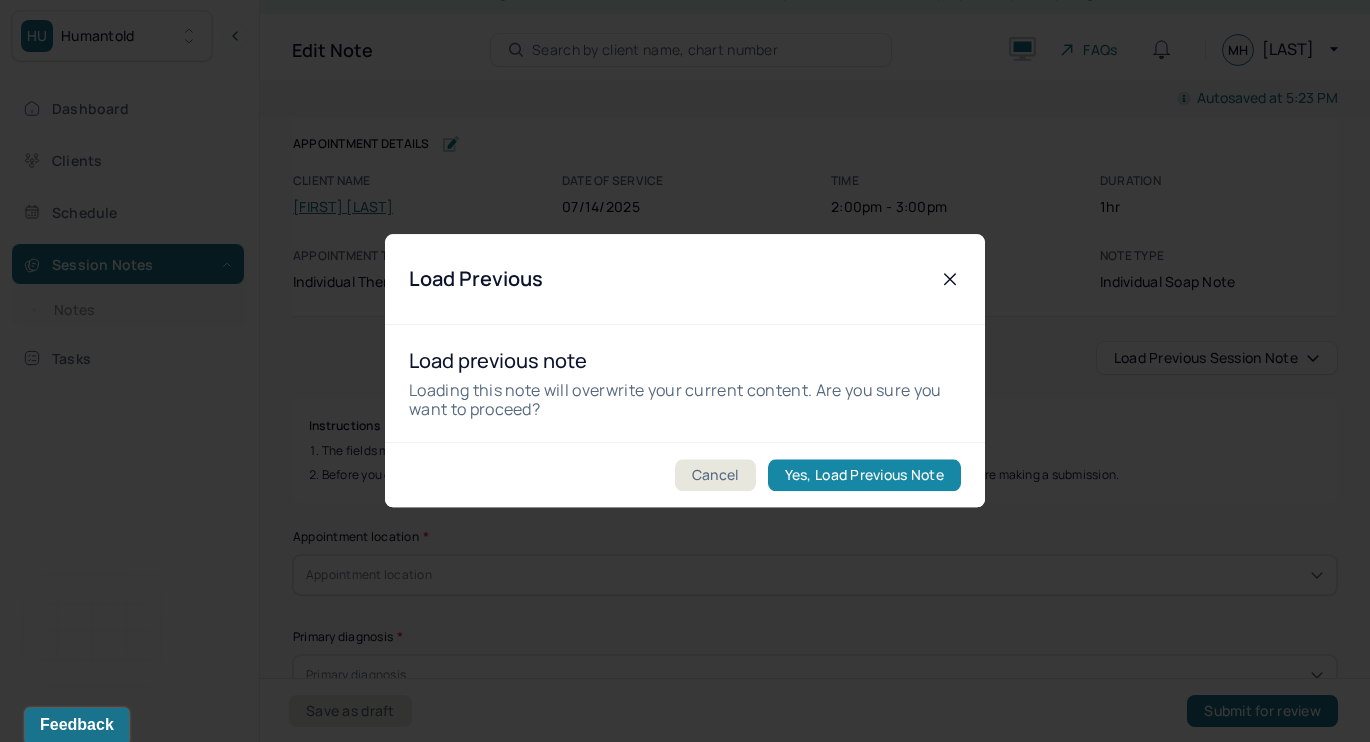 click on "Yes, Load Previous Note" at bounding box center [864, 476] 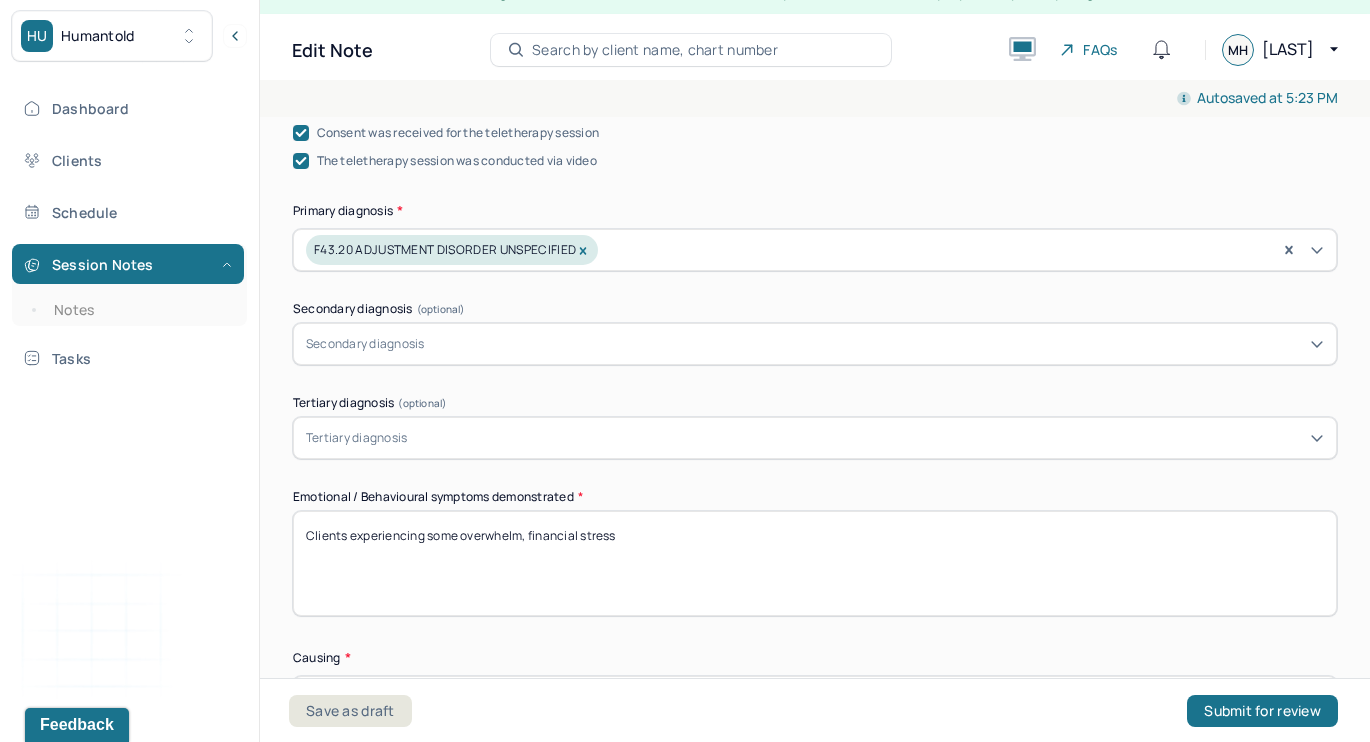 scroll, scrollTop: 697, scrollLeft: 0, axis: vertical 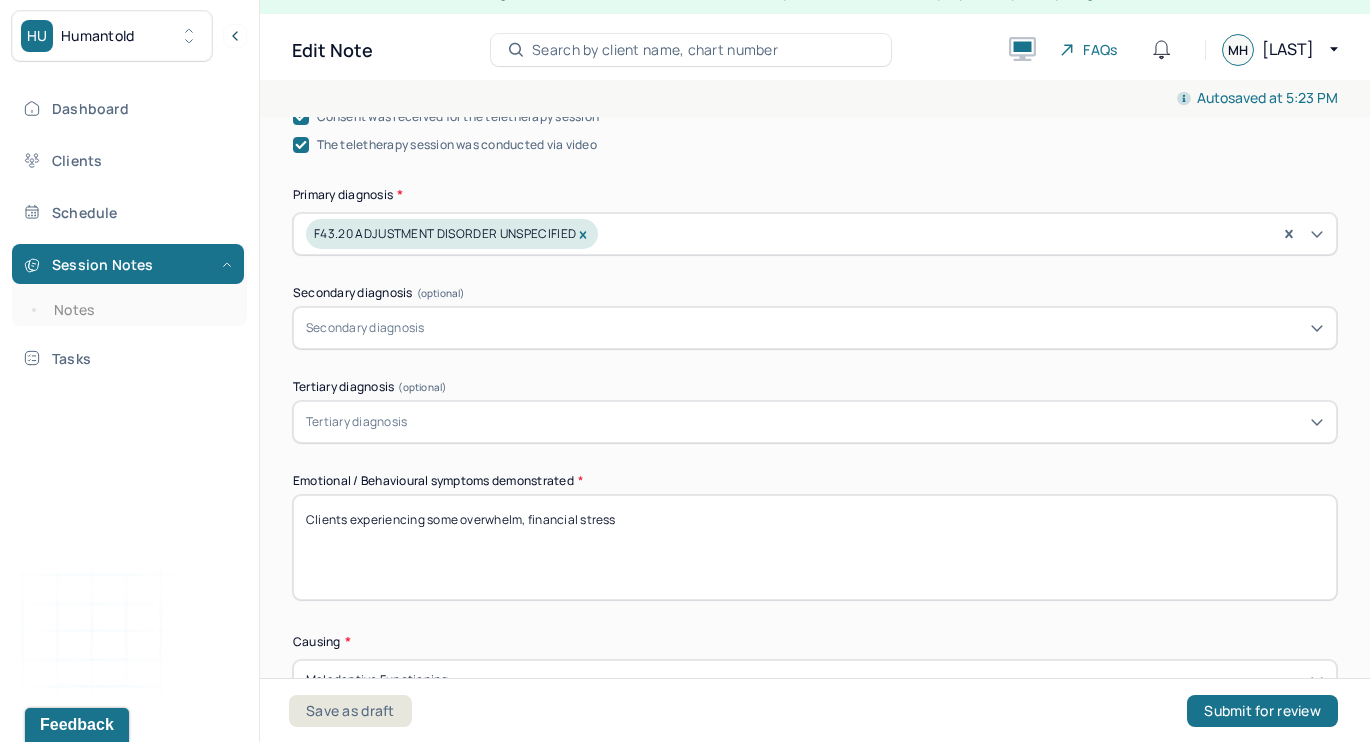 drag, startPoint x: 428, startPoint y: 515, endPoint x: 813, endPoint y: 519, distance: 385.02078 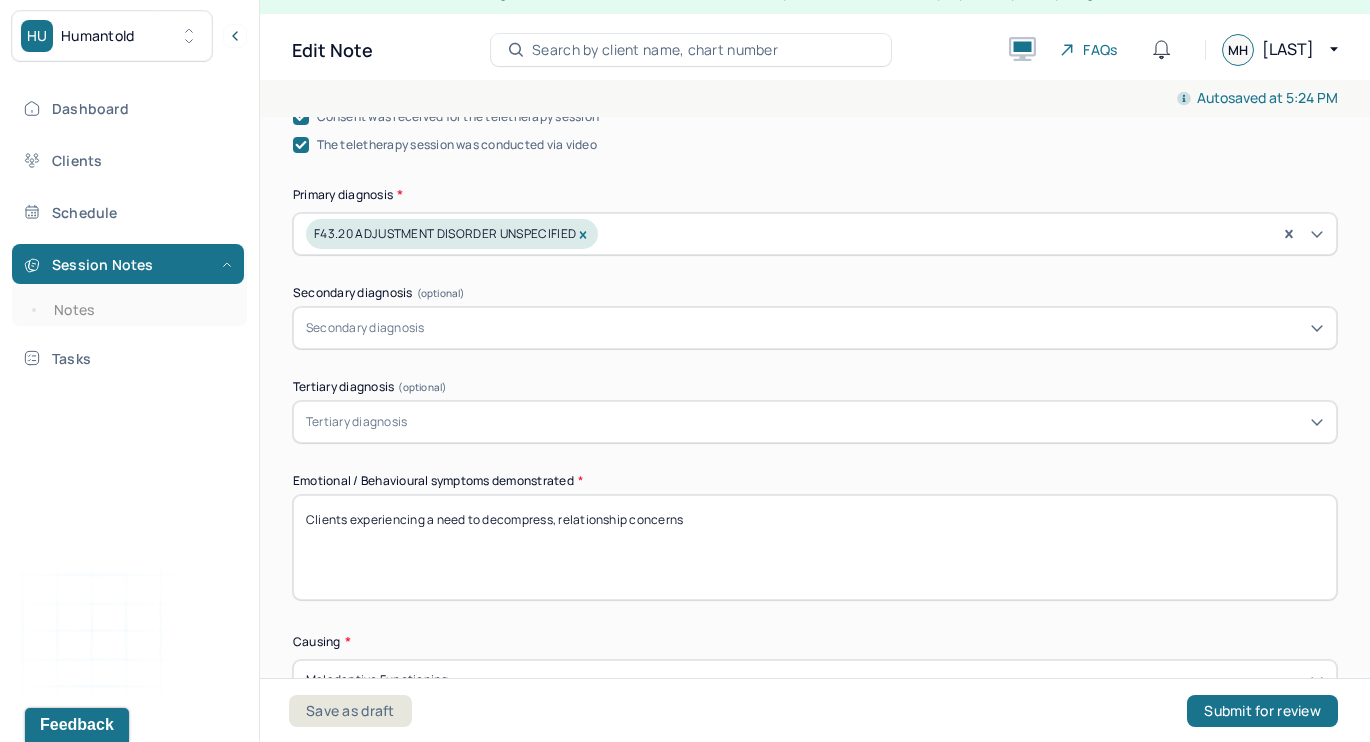 click on "Clients experiencing a need to decompress, relationship concerns" at bounding box center (815, 547) 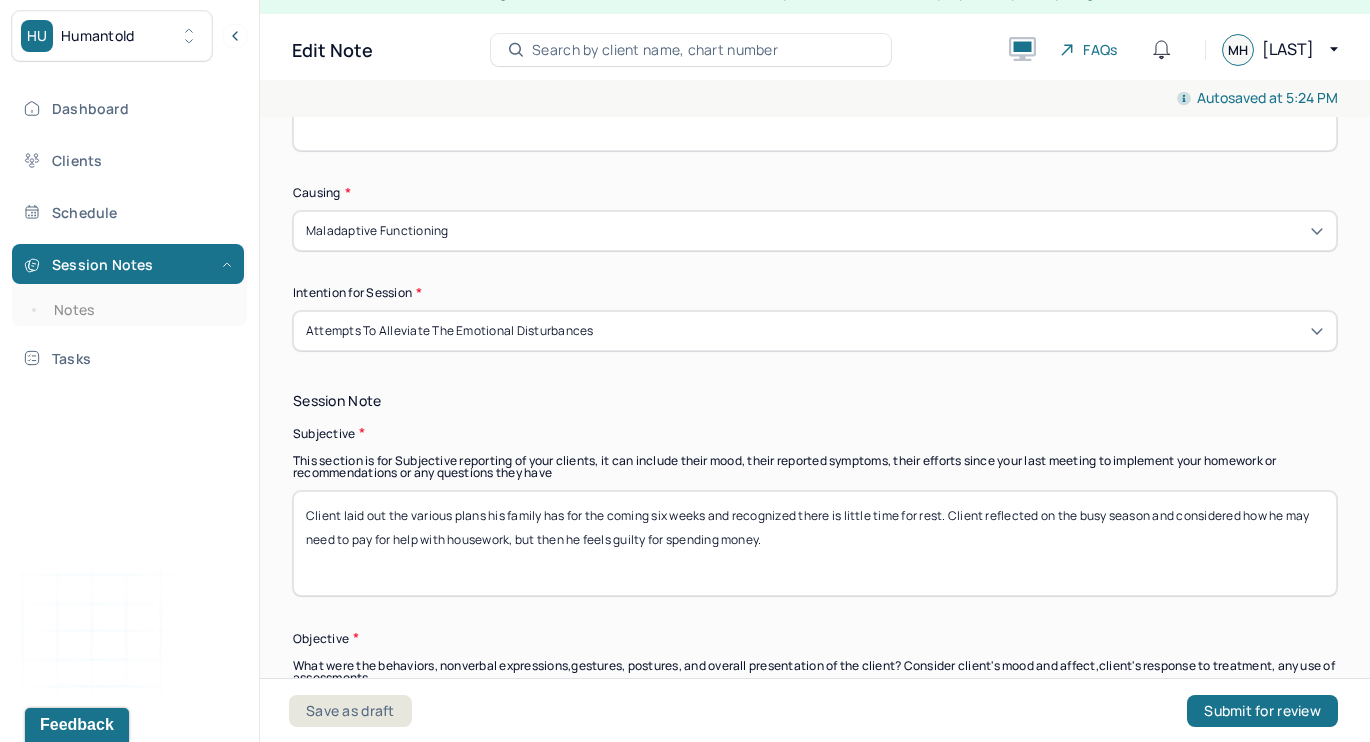 scroll, scrollTop: 1163, scrollLeft: 0, axis: vertical 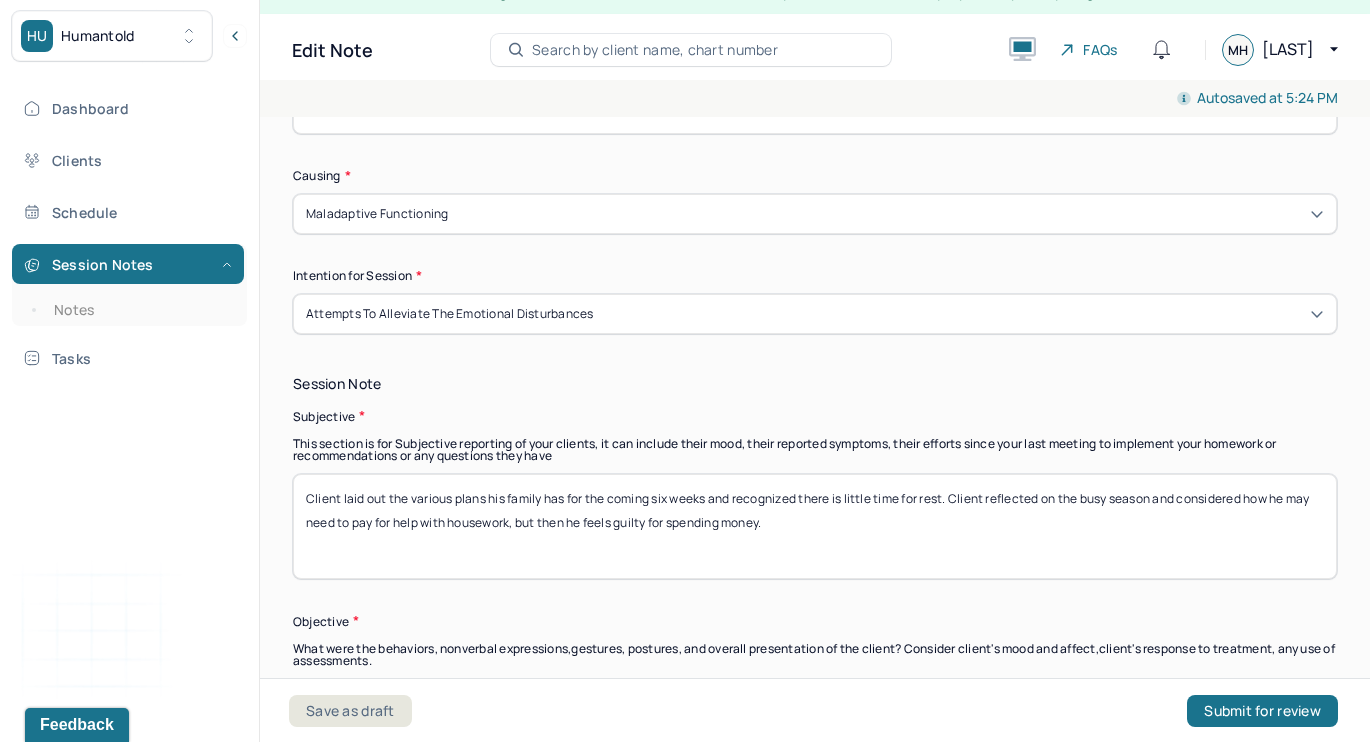 type on "Clients experiencing a need to decompress, familial relationship concerns" 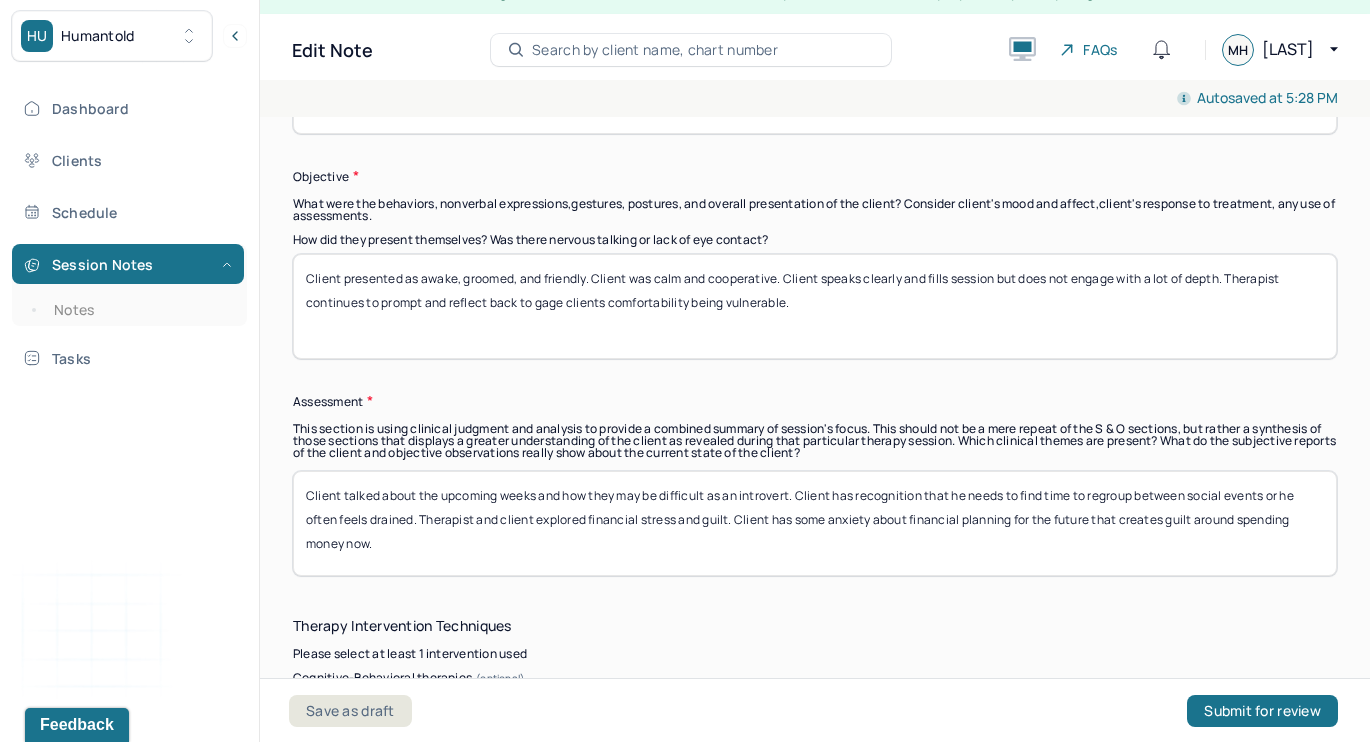 scroll, scrollTop: 1613, scrollLeft: 0, axis: vertical 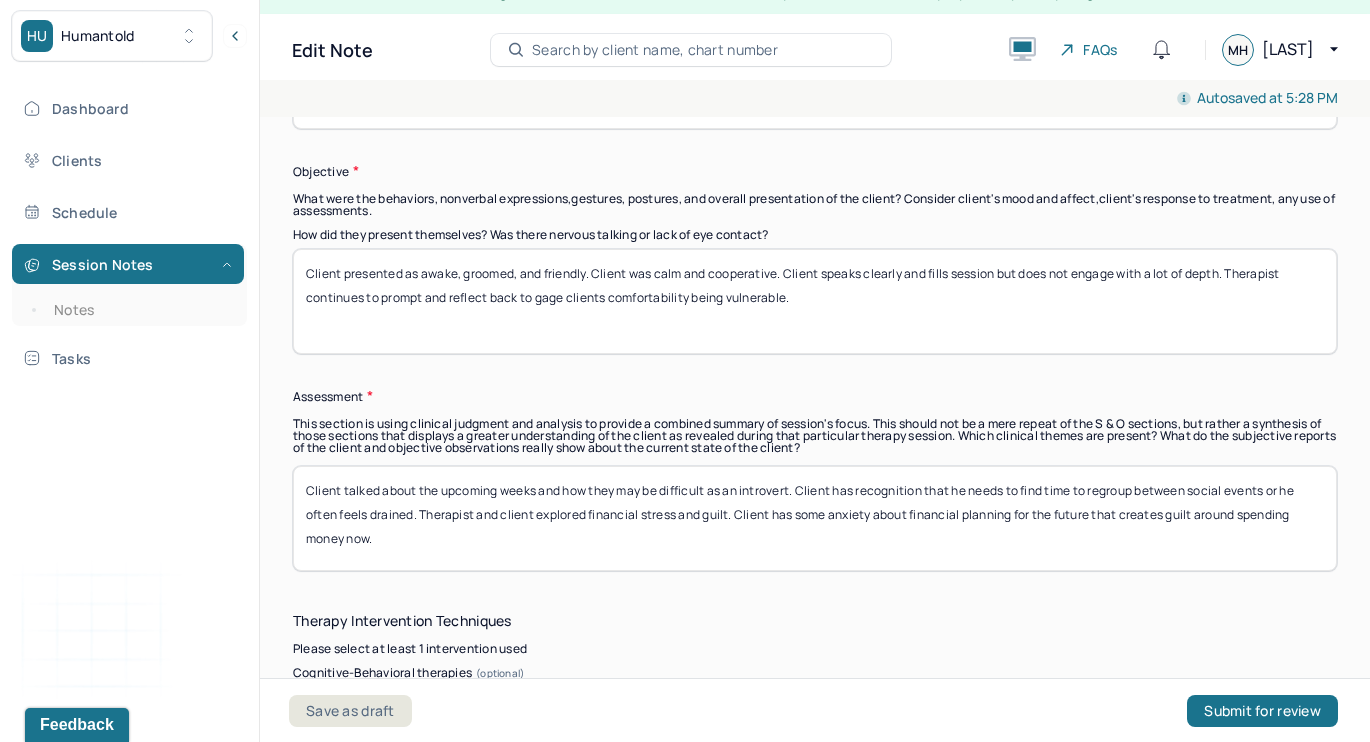 type on "Client said he had a nice time this weekend being in nature which made him realize how rarely he is able to make time for himself like that. Client returned home to his wife who had been made to doubt their marriage by her mom. Client worked to calm his wife down." 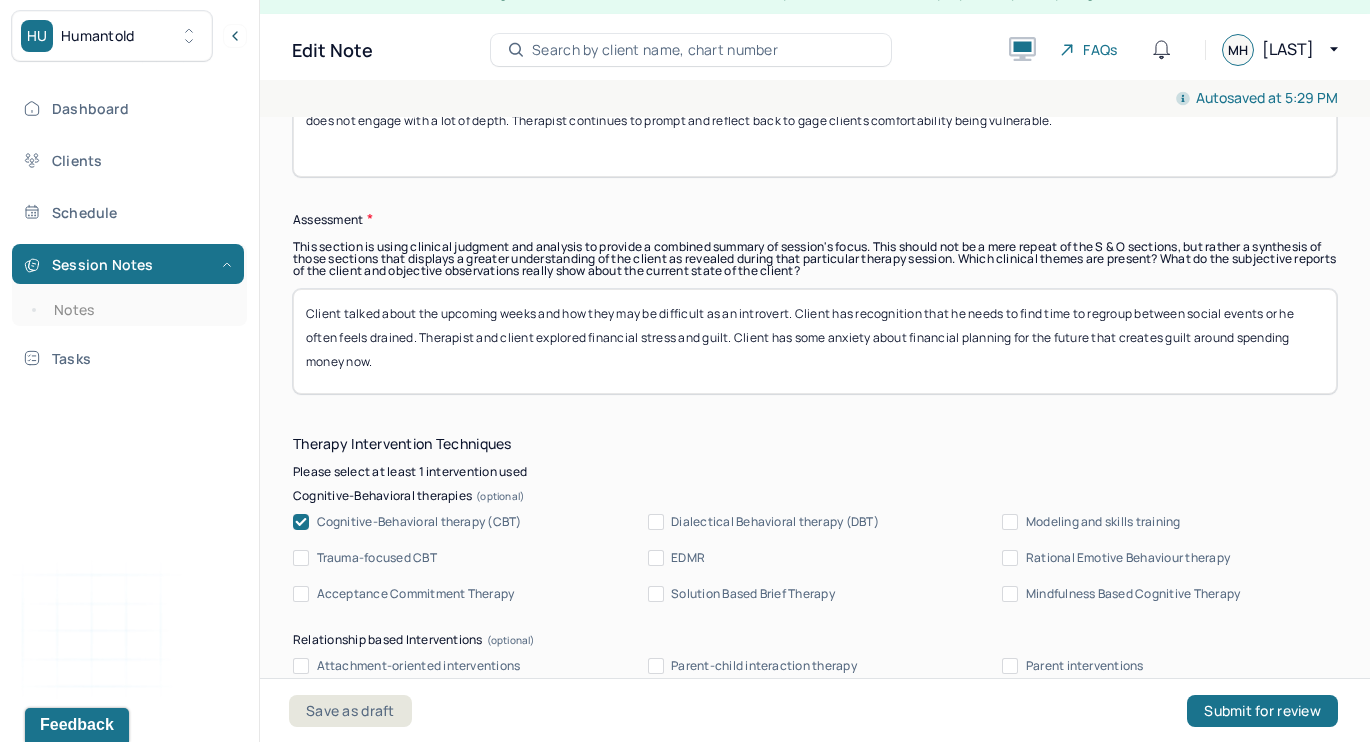 scroll, scrollTop: 1799, scrollLeft: 0, axis: vertical 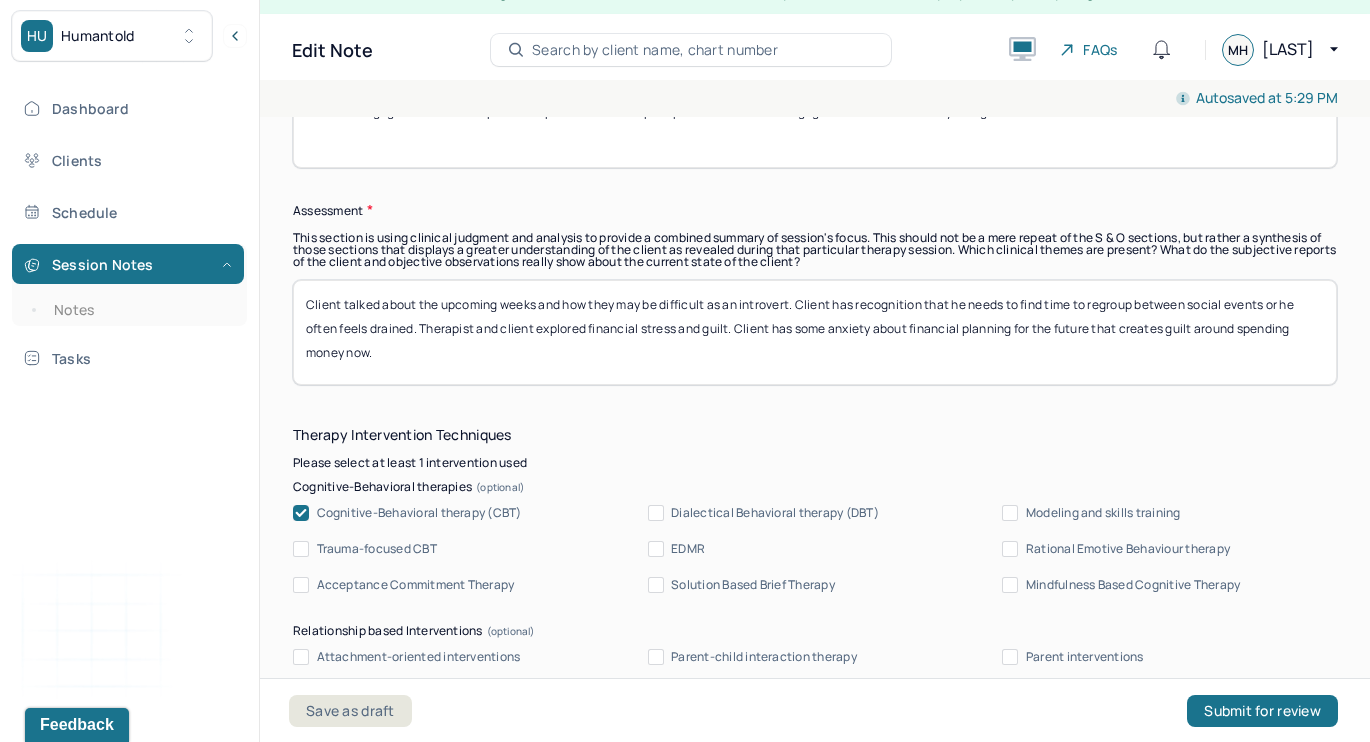 type on "Client presented as cooperative, engaged, and even-keeled. Client does not express a lot of emotion but is engaging more in sessions.  Client speaks clearly and fills session but does not engage with a lot of depth. Therapist continues to prompt and reflect back to gage clients comfortability being vulnerable." 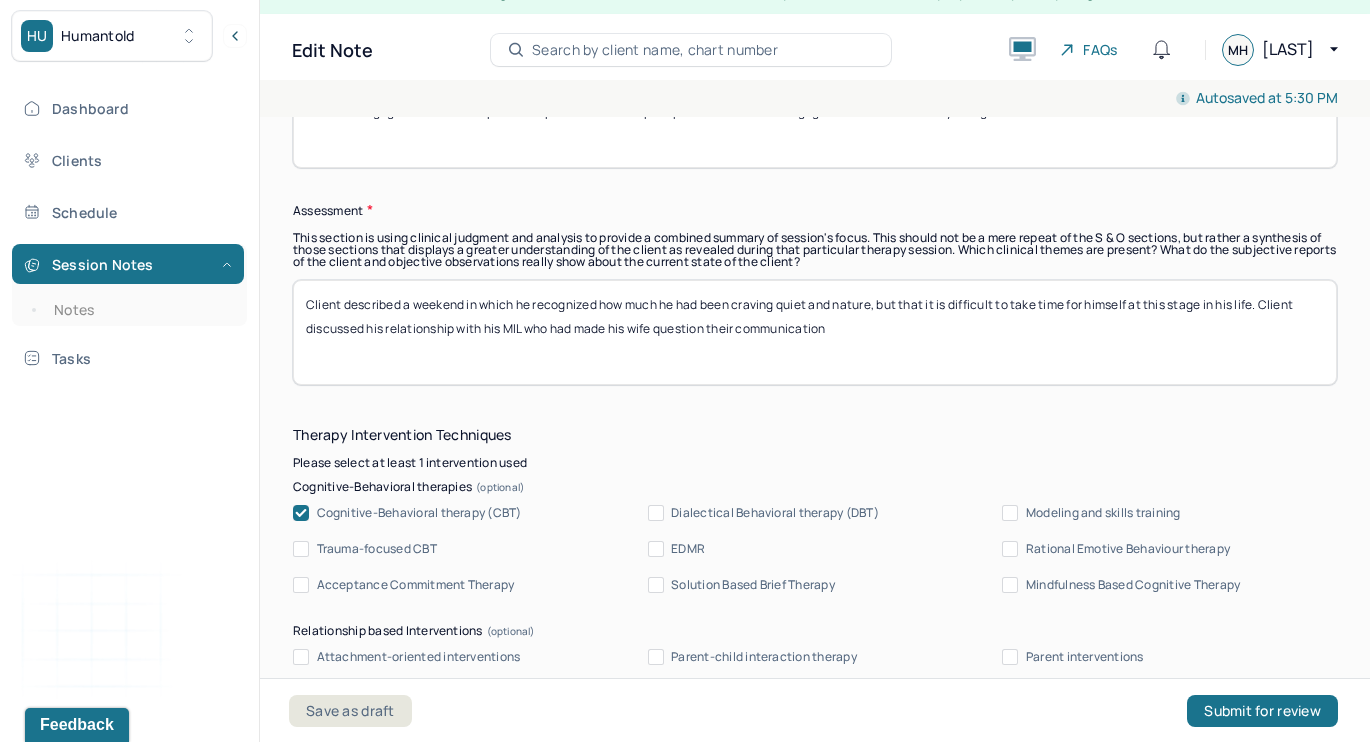 click on "Client described a weekend in which he recognized how much he had been craving quiet and nature, but that it is difficult to take time for himself at this stage in his life. Client discussed his relationship with his MIL who had made his wife question their communication" at bounding box center [815, 332] 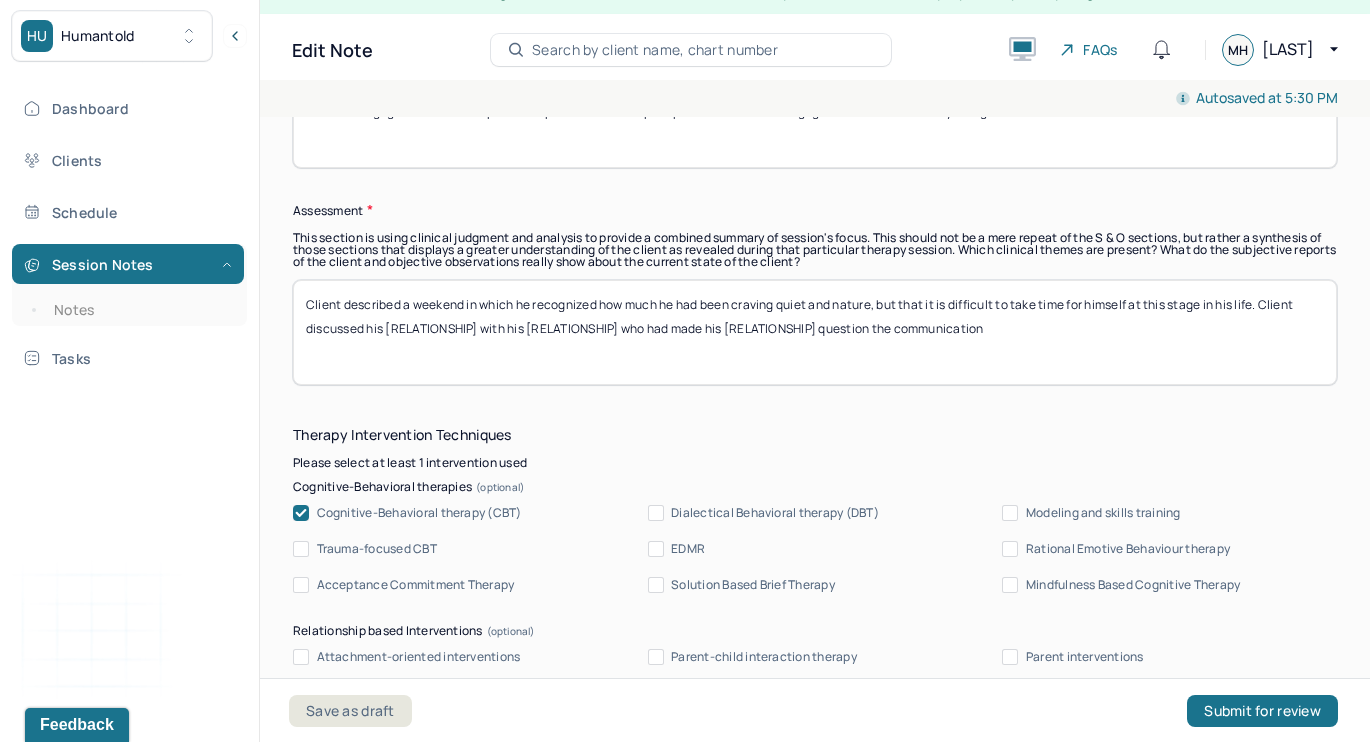 click on "Client described a weekend in which he recognized how much he had been craving quiet and nature, but that it is difficult to take time for himself at this stage in his life. Client discussed his relationship with his MIL who had made his wife question the  communication" at bounding box center [815, 332] 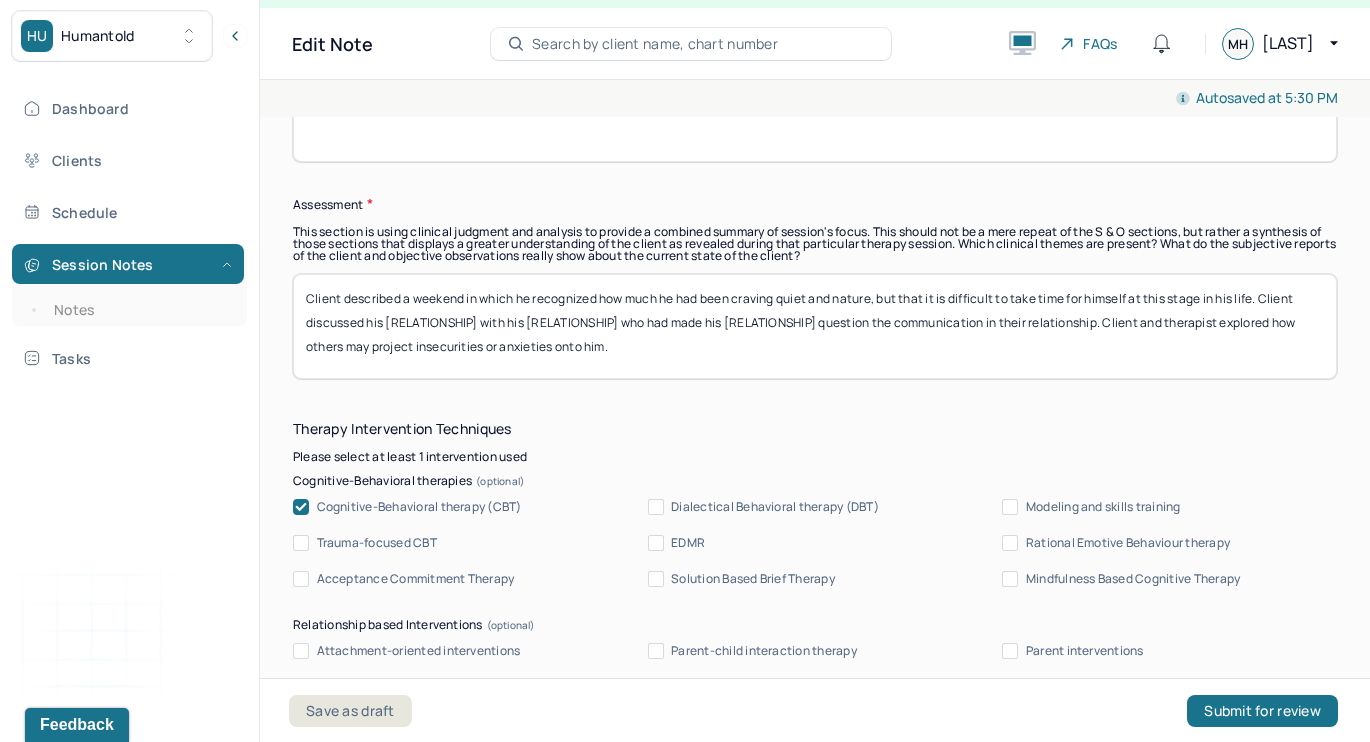scroll, scrollTop: 36, scrollLeft: 0, axis: vertical 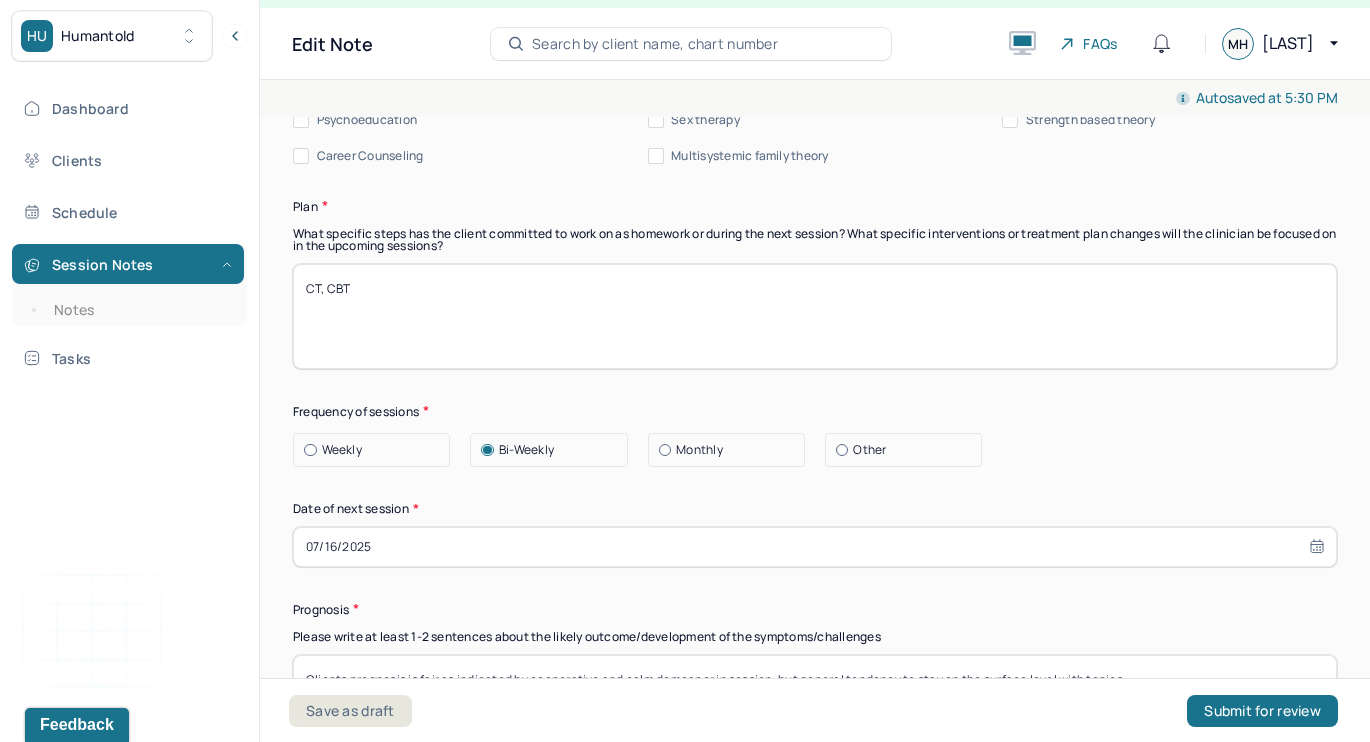 type on "Client described a weekend in which he recognized how much he had been craving quiet and nature, but that it is difficult to take time for himself at this stage in his life. Client discussed his [RELATIONSHIP] with his [RELATIONSHIP] who had made his [RELATIONSHIP] question the communication in their relationship. Client and therapist explored how others may project insecurities or anxieties onto him." 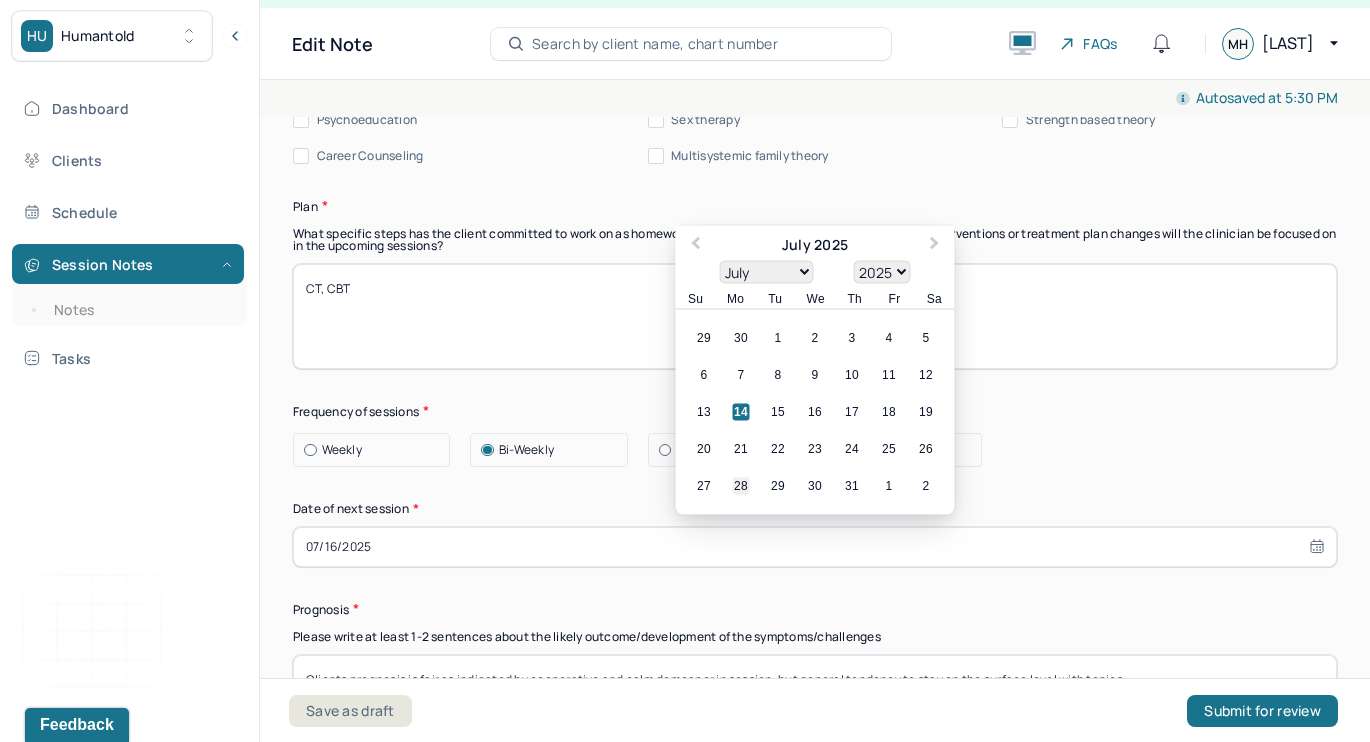 click on "28" at bounding box center [741, 485] 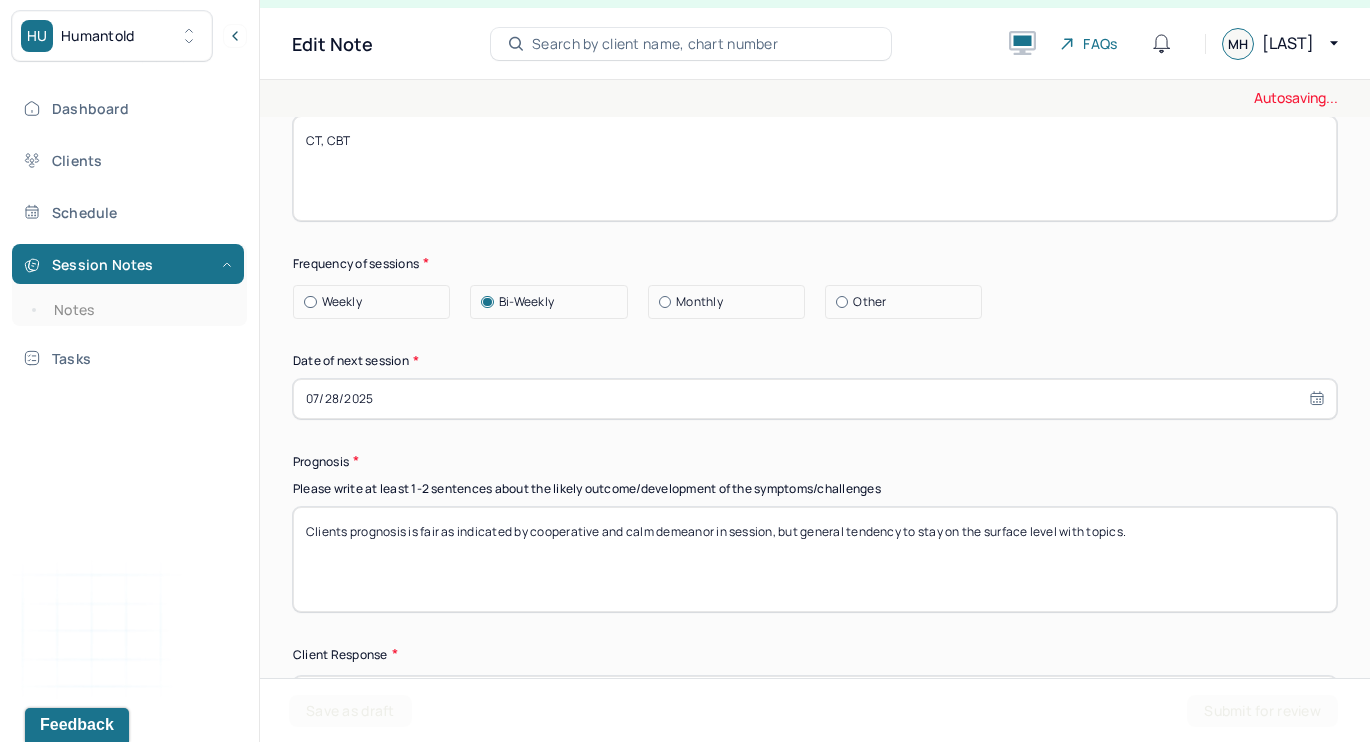 scroll, scrollTop: 2691, scrollLeft: 0, axis: vertical 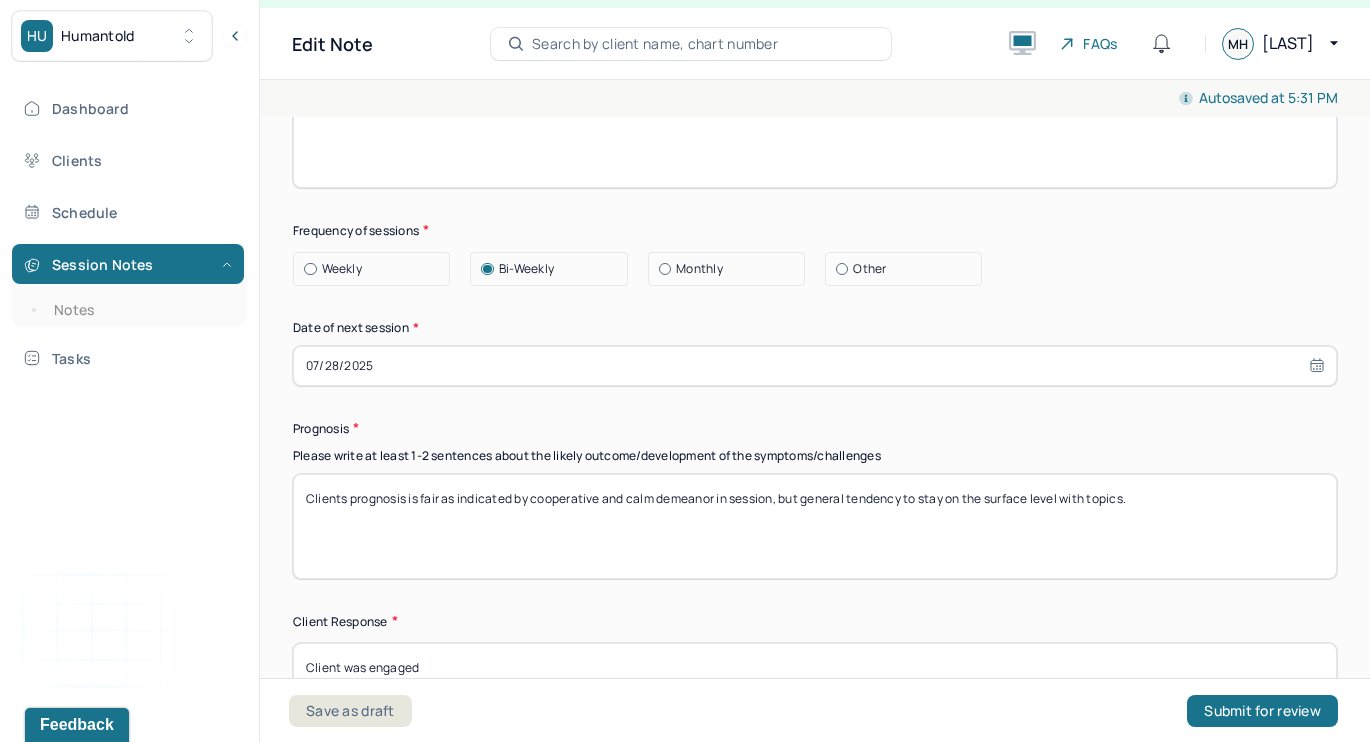 click on "Clients prognosis is fair as indicated by cooperative and calm demeanor in session, but general tendency to stay on the surface level with topics." at bounding box center [815, 526] 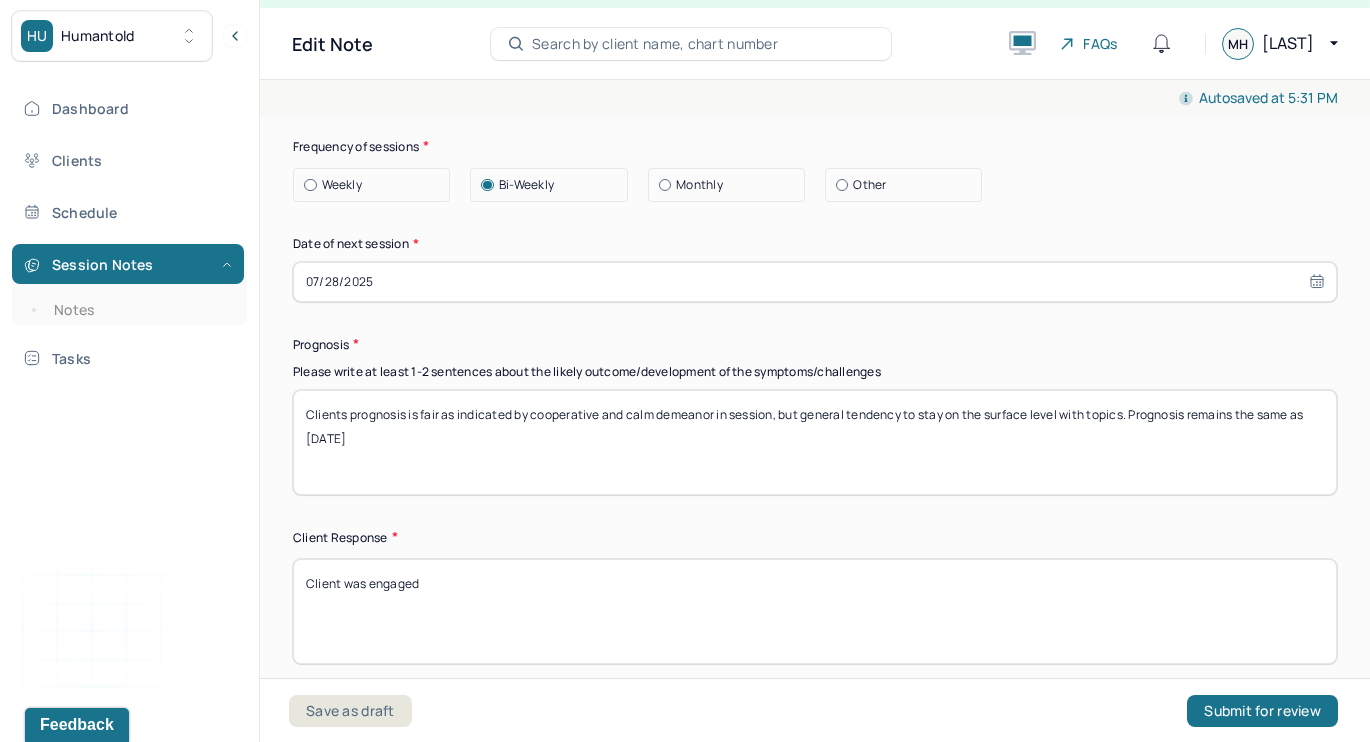 scroll, scrollTop: 2809, scrollLeft: 0, axis: vertical 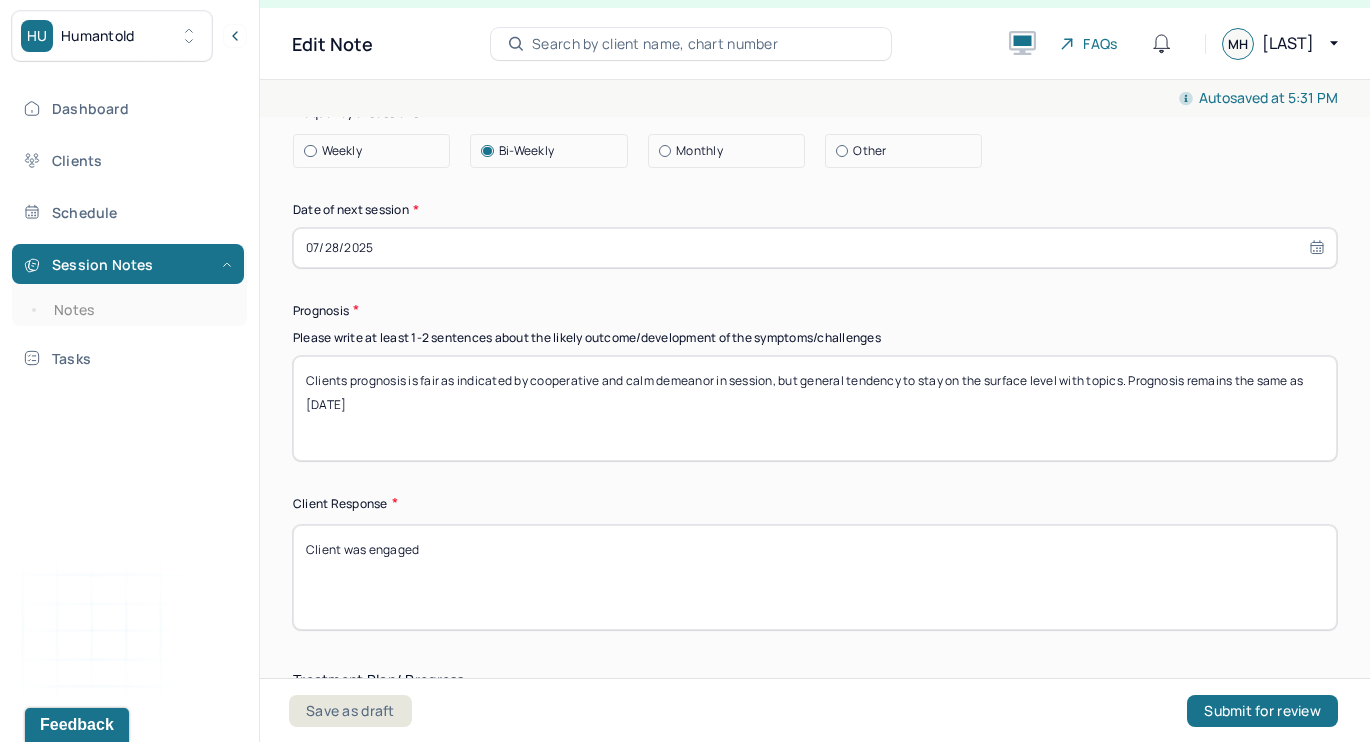 type on "Clients prognosis is fair as indicated by cooperative and calm demeanor in session, but general tendency to stay on the surface level with topics. Prognosis remains the same as [DATE]" 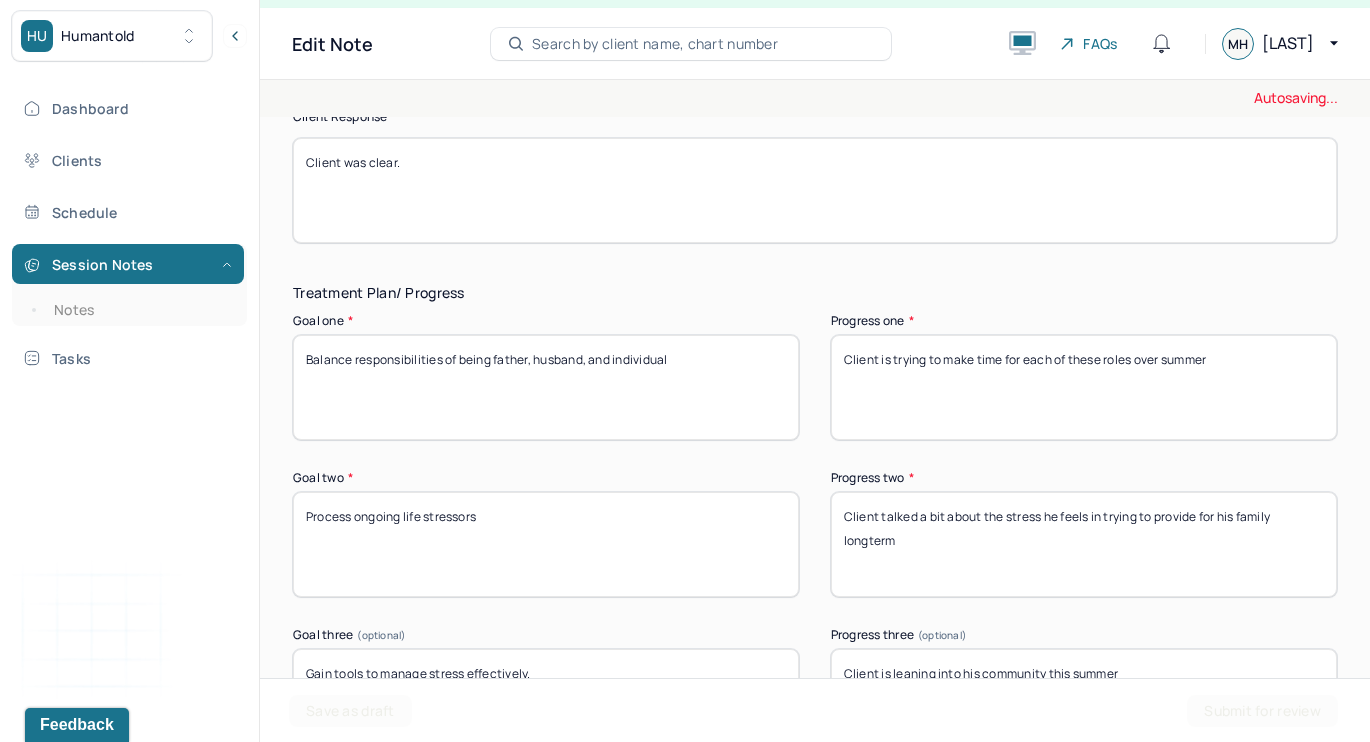 scroll, scrollTop: 3195, scrollLeft: 0, axis: vertical 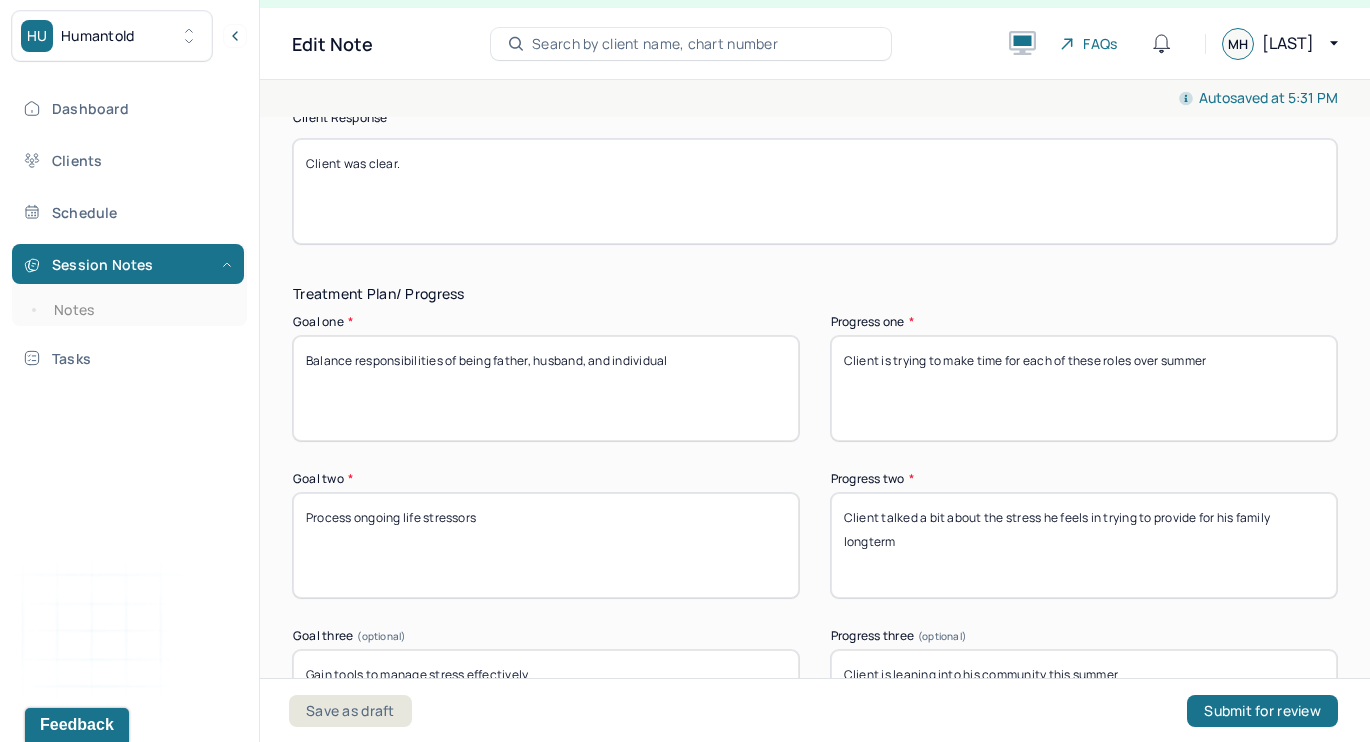 type on "Client was clear." 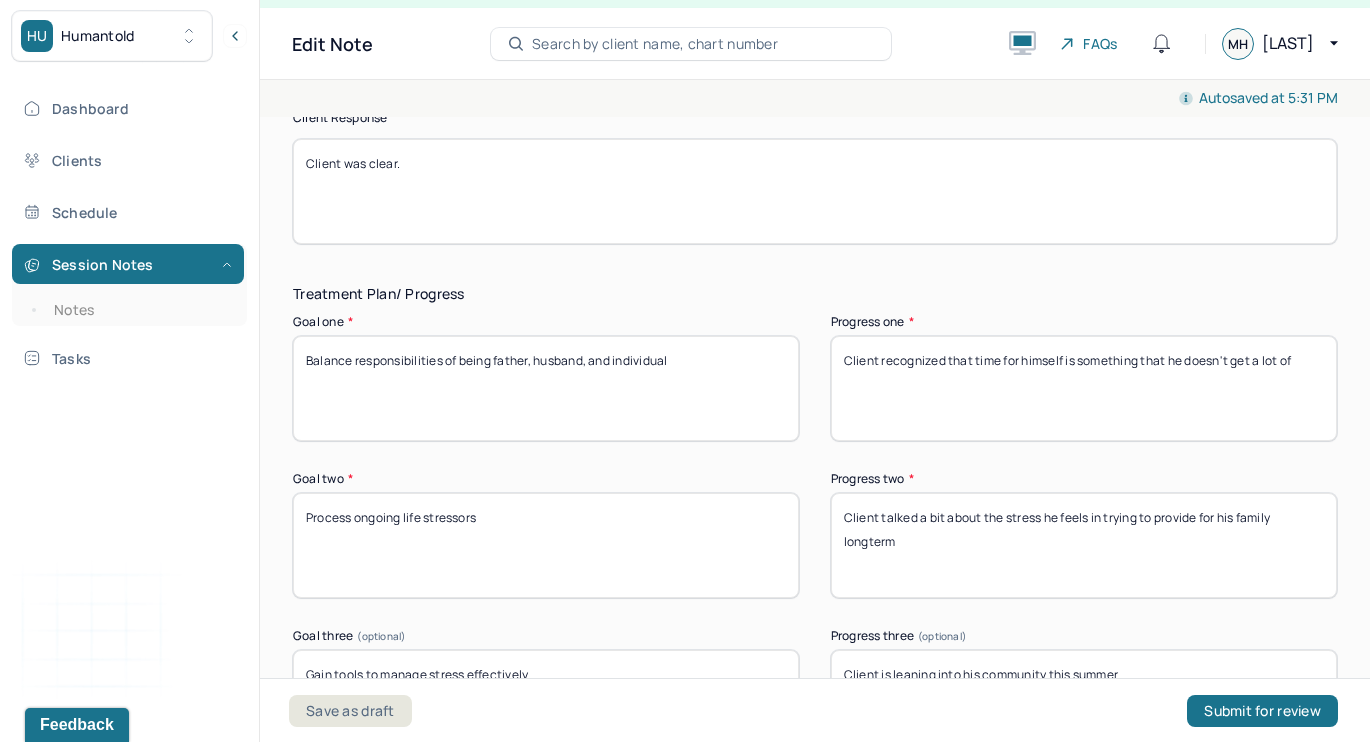 type on "Client recognized that time for himself is something that he doesn't get a lot of" 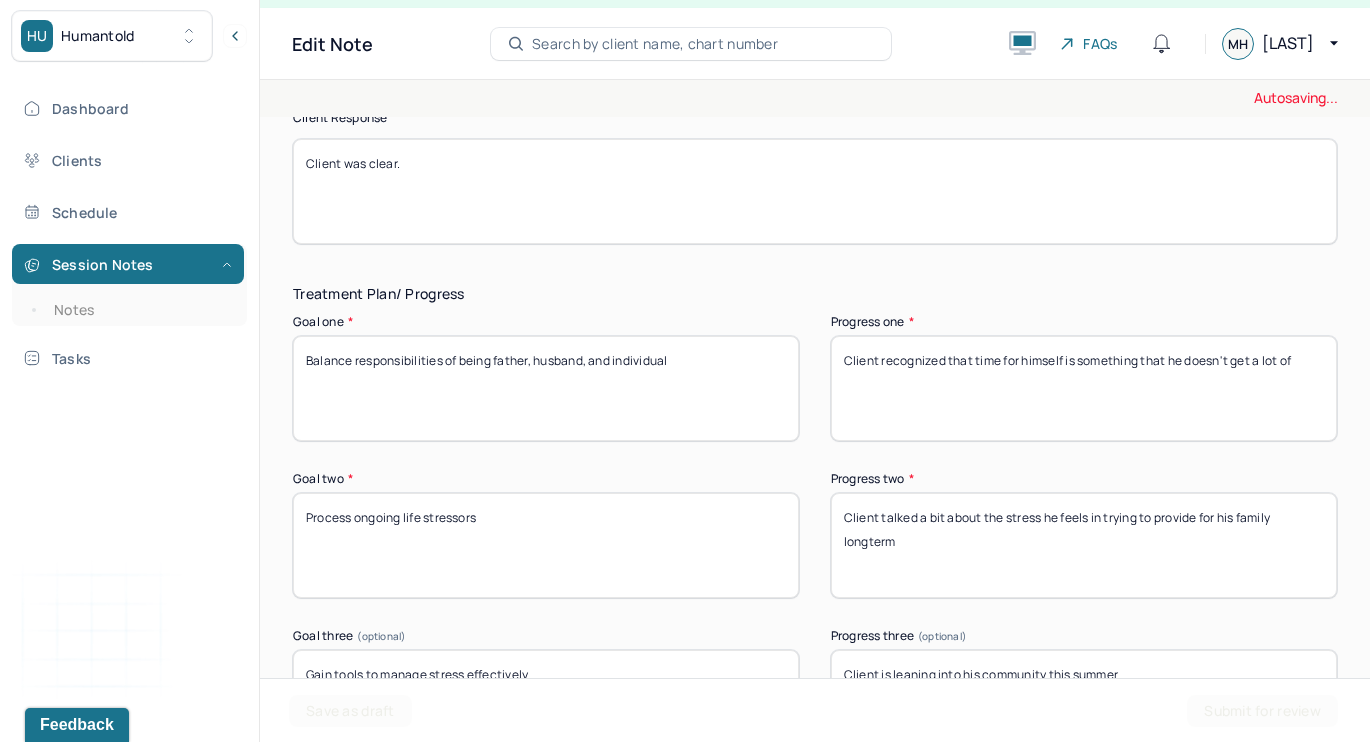 click on "Client talked a bit about the stress he feels in trying to provide for his family longterm" at bounding box center [1084, 545] 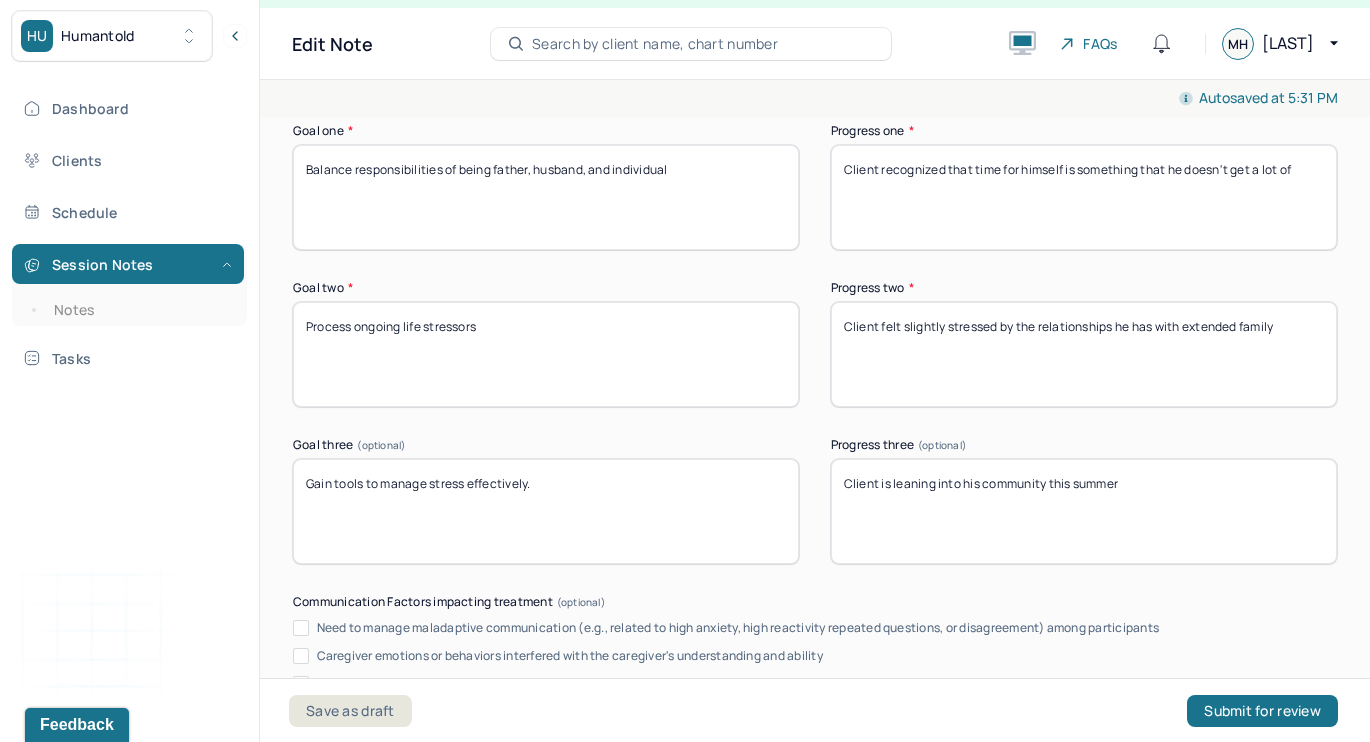scroll, scrollTop: 3399, scrollLeft: 0, axis: vertical 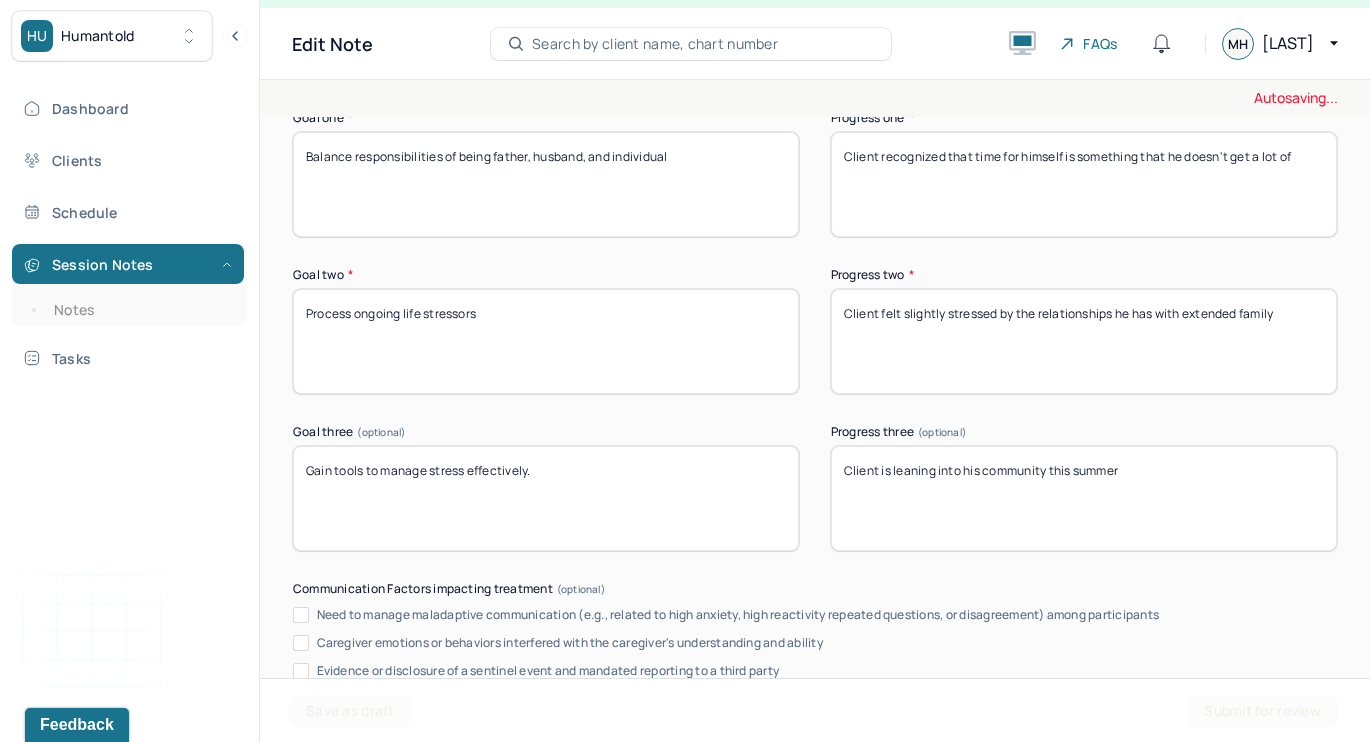 type on "Client felt slightly stressed by the relationships he has with extended family" 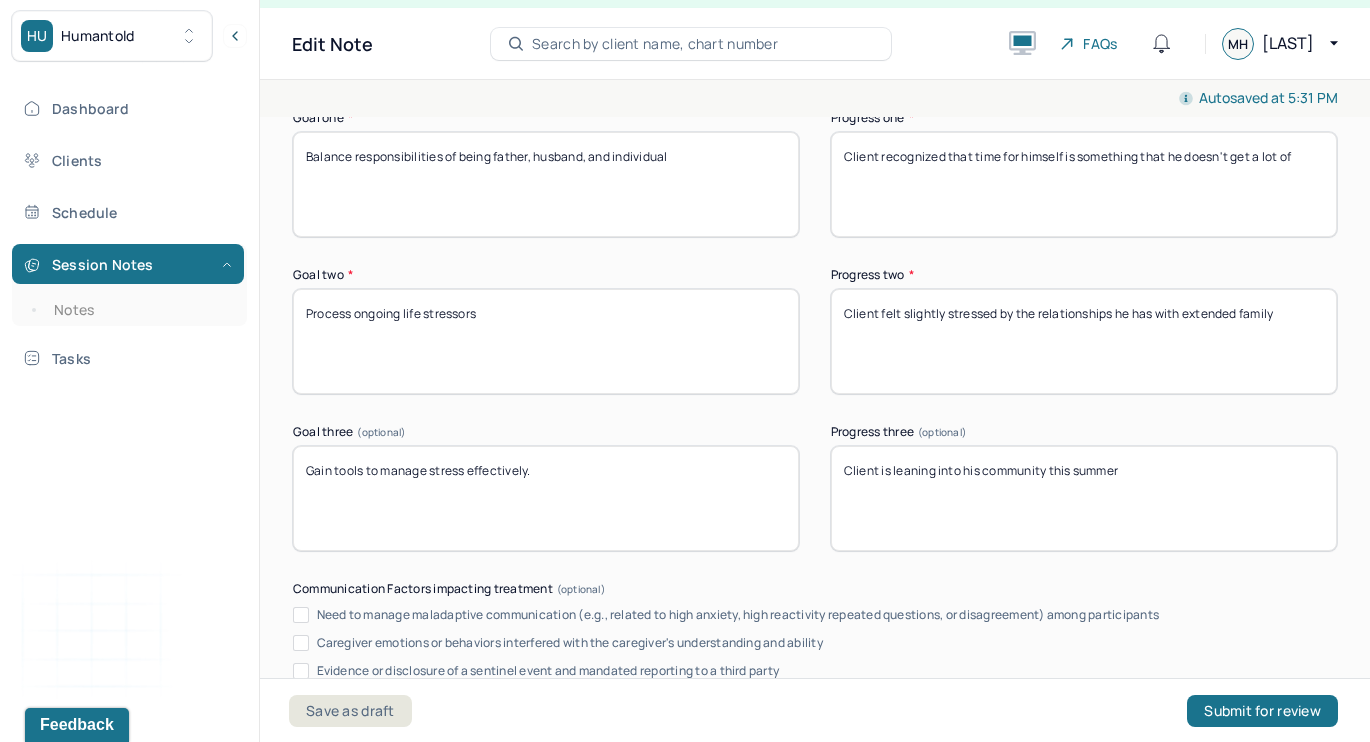 click on "Client is leaning into his community this summer" at bounding box center (1084, 498) 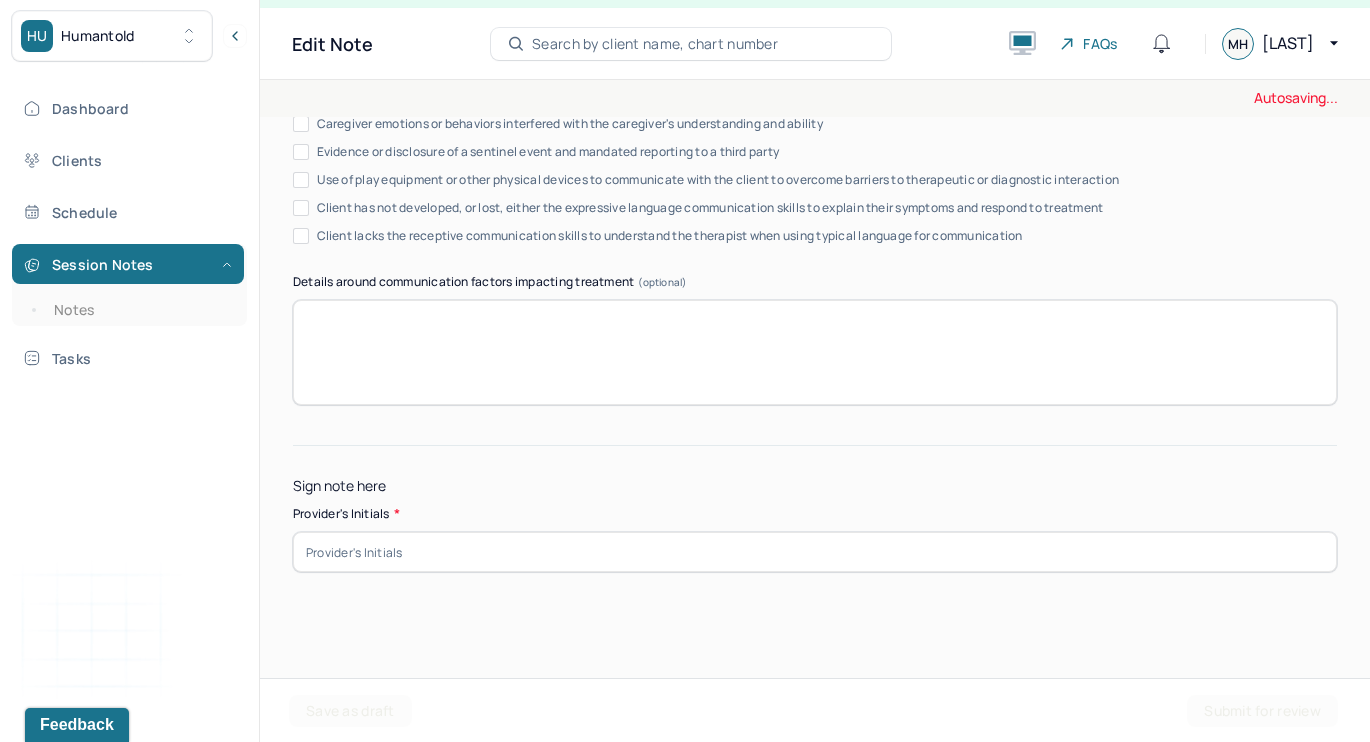 scroll, scrollTop: 3917, scrollLeft: 0, axis: vertical 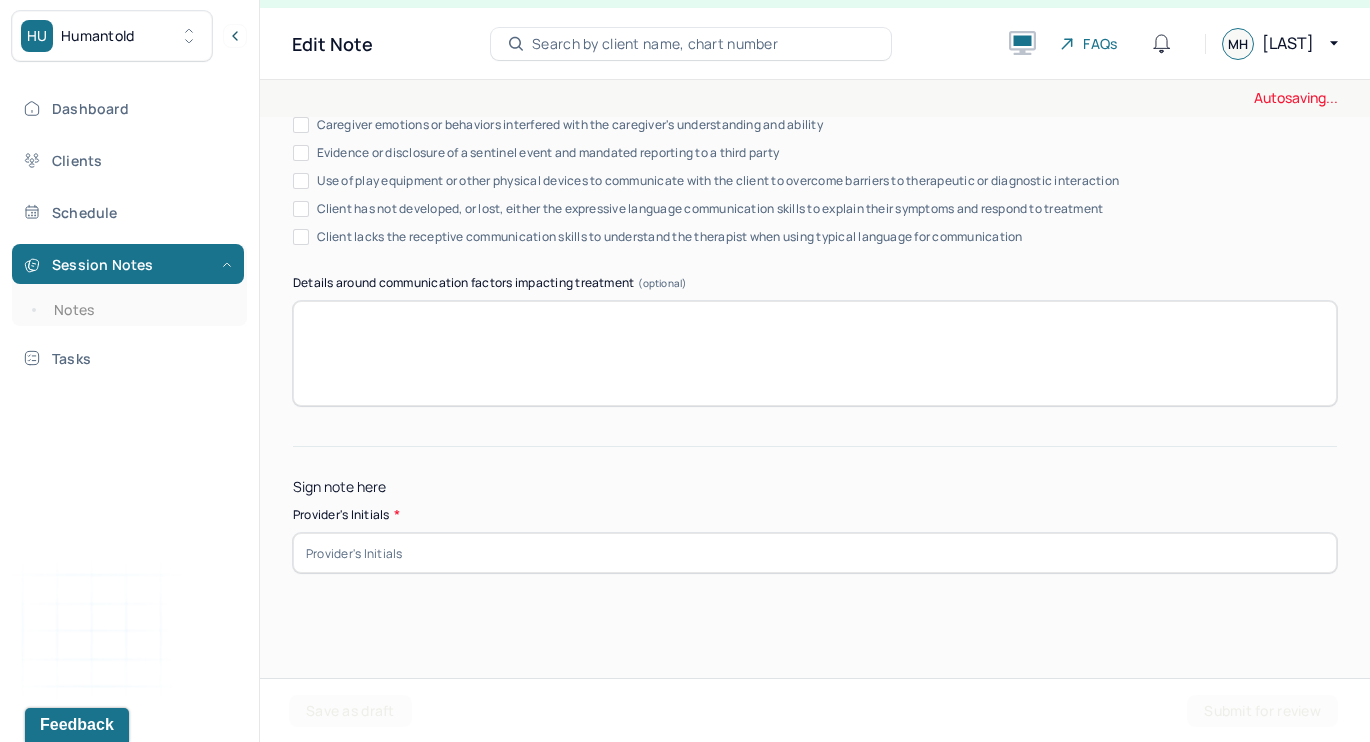 type on "Client is able to remove himself from other's emotions and gain clarity on his own" 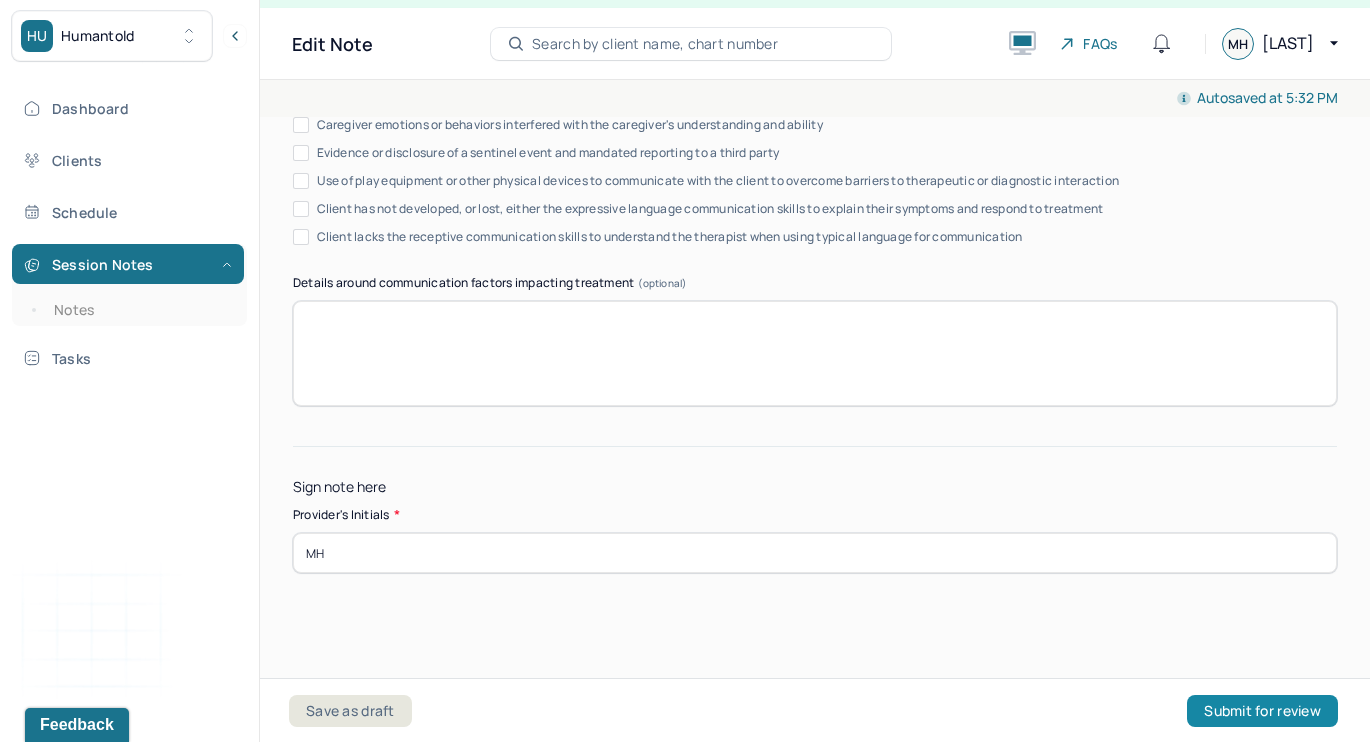 type on "MH" 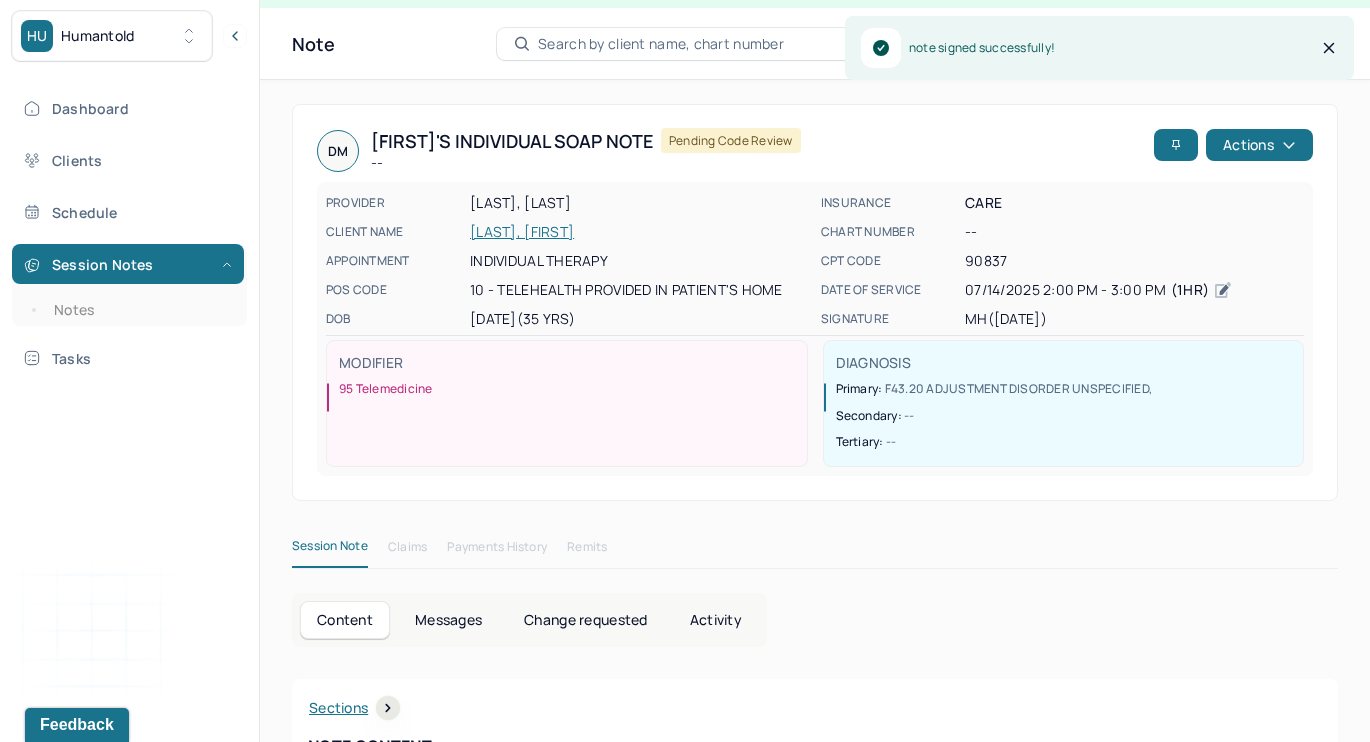 scroll, scrollTop: 0, scrollLeft: 0, axis: both 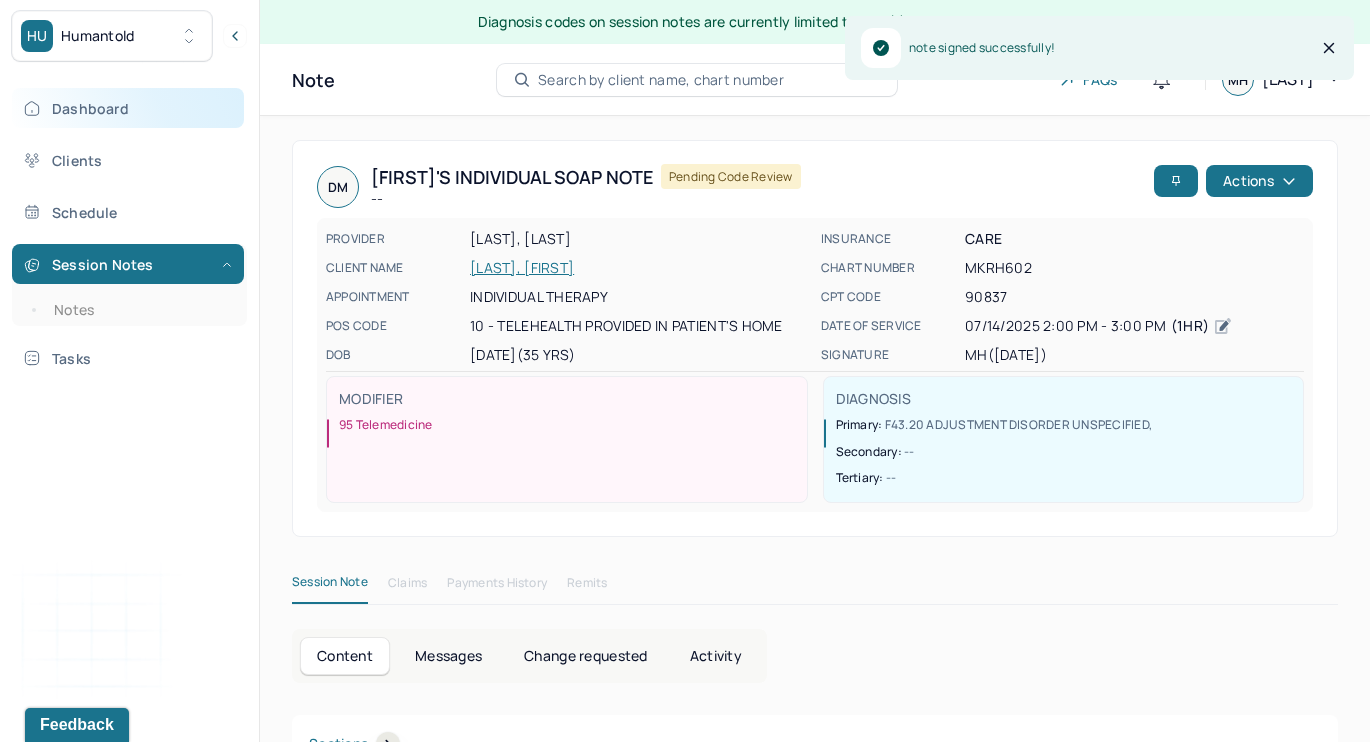 click on "Dashboard" at bounding box center [128, 108] 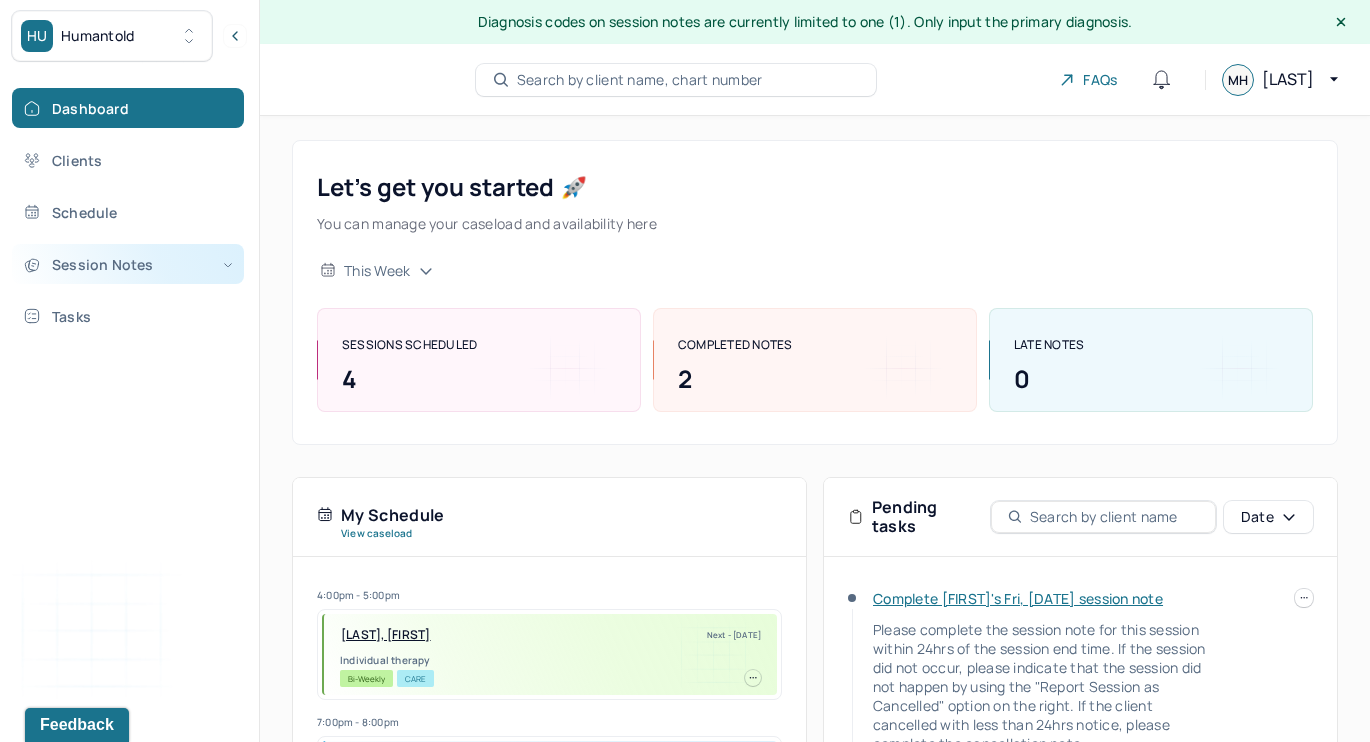 click on "Session Notes" at bounding box center (128, 264) 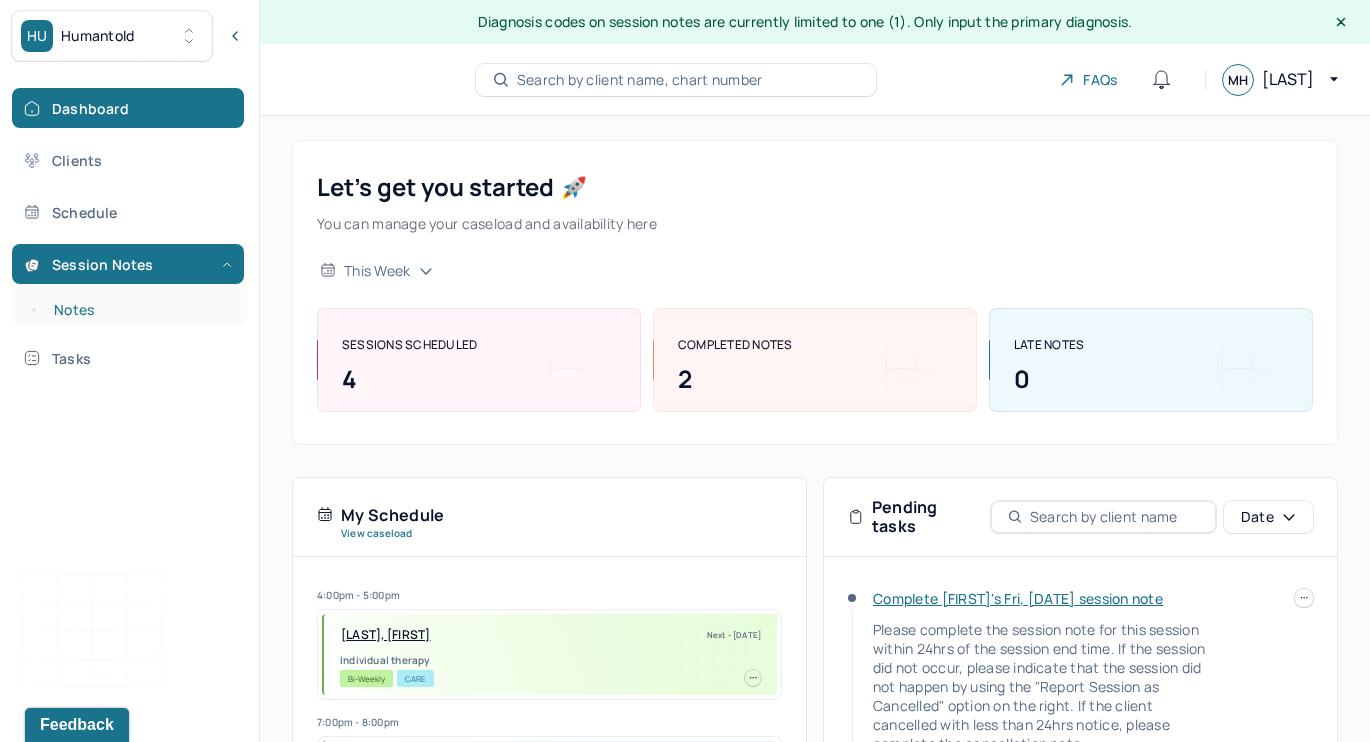 click on "Notes" at bounding box center [139, 310] 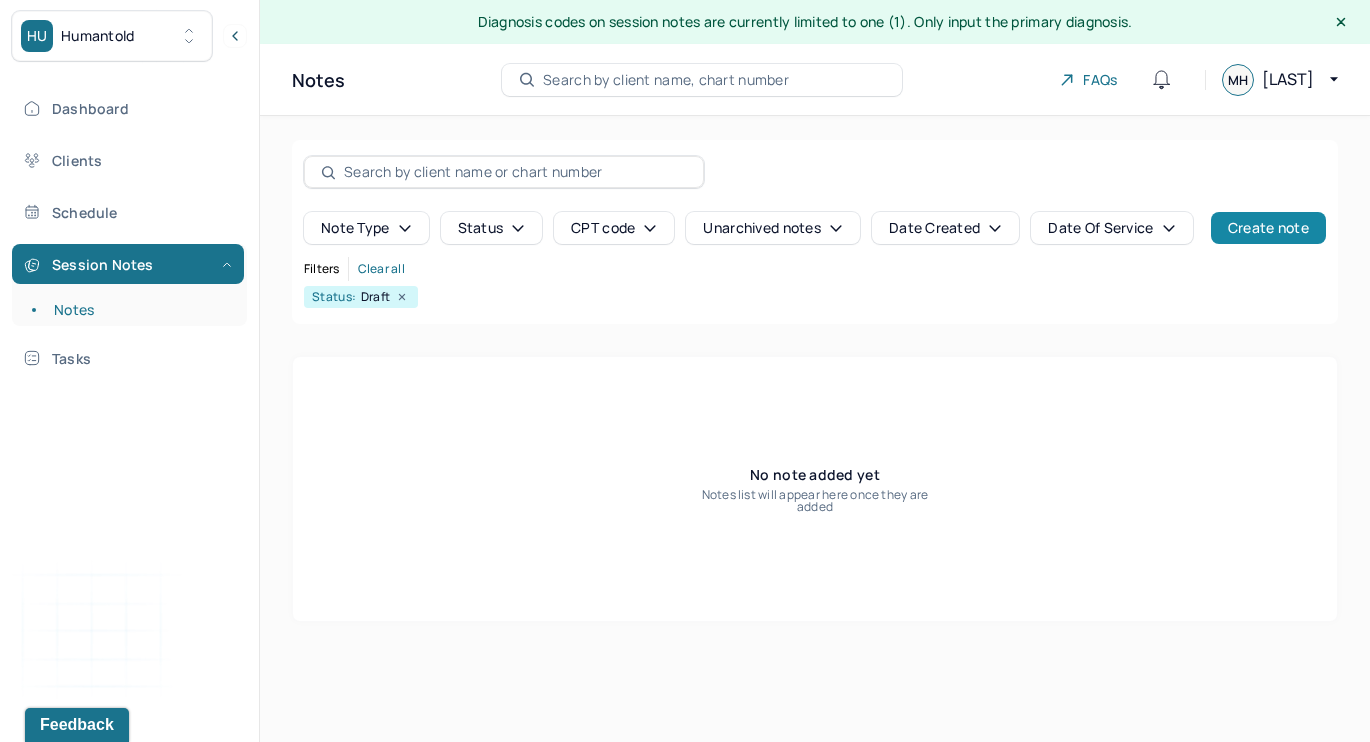 click on "Create note" at bounding box center (1268, 228) 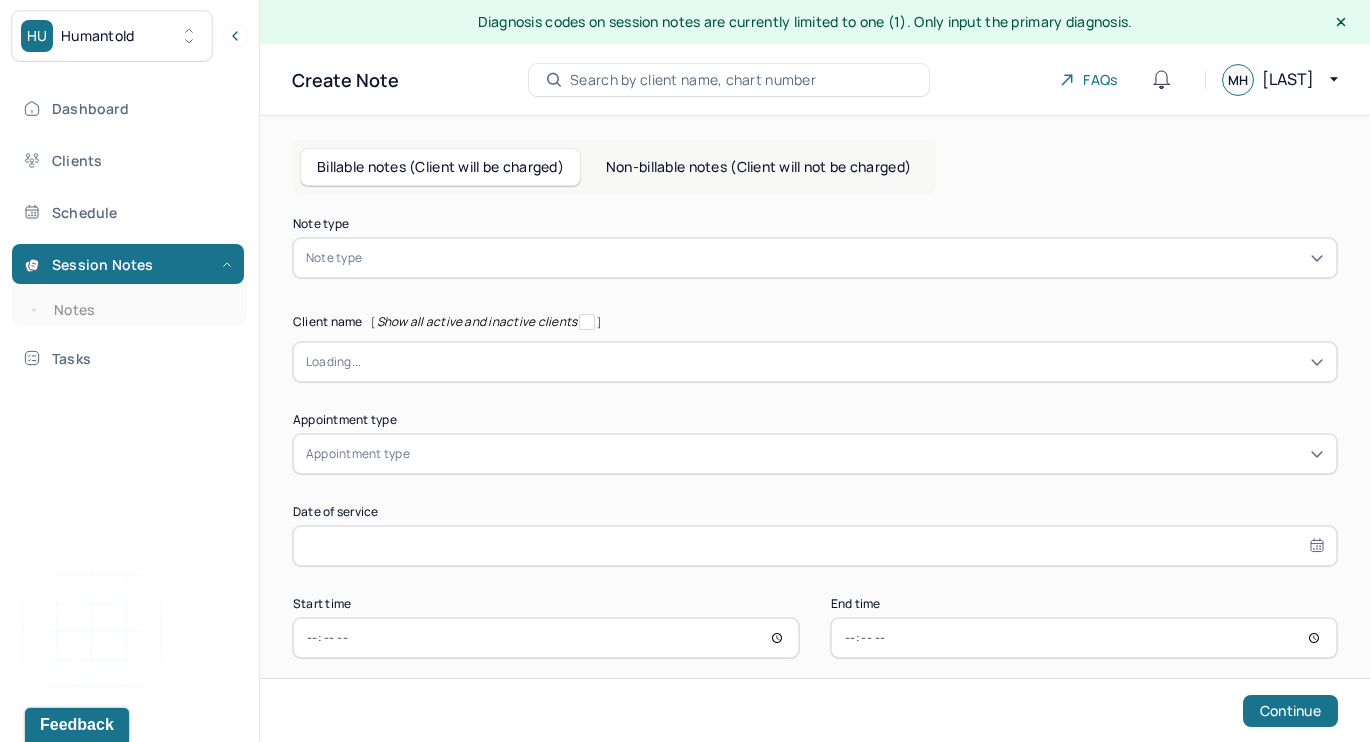 click at bounding box center (845, 258) 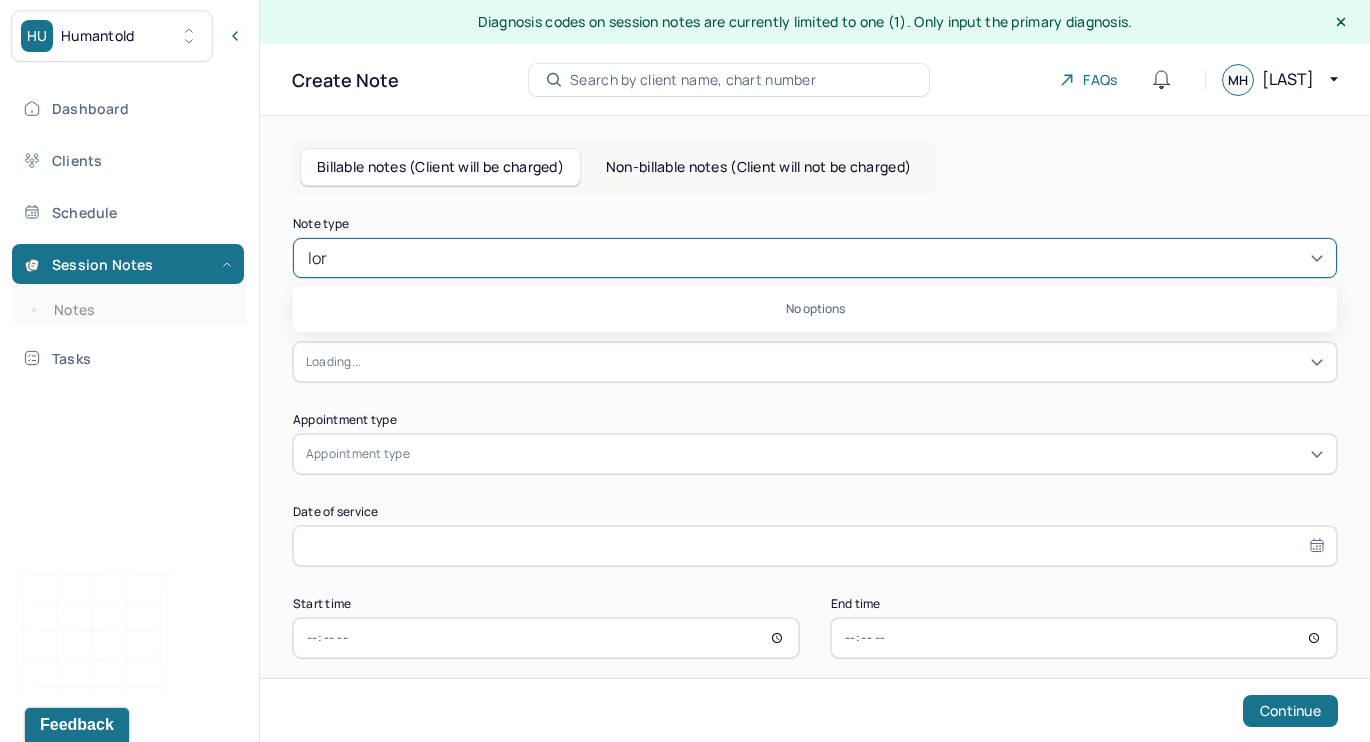 type on "lore" 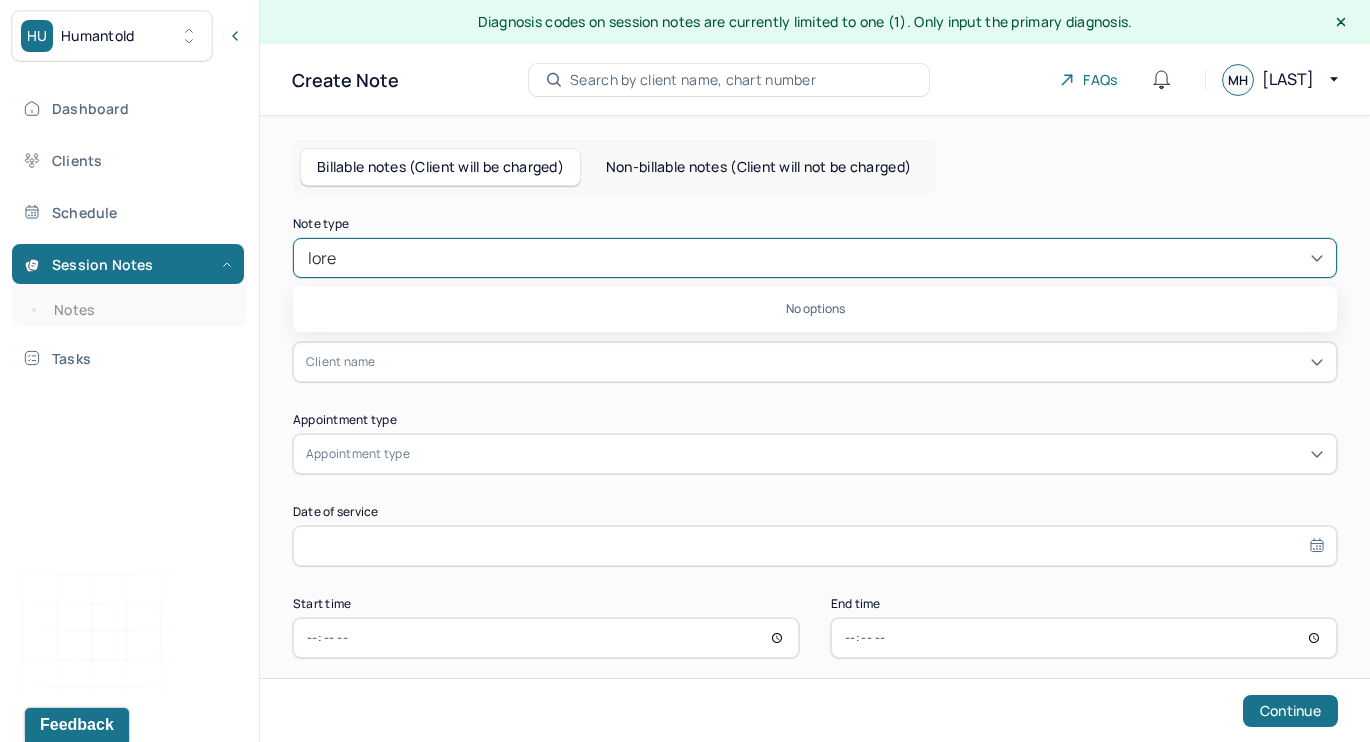 type 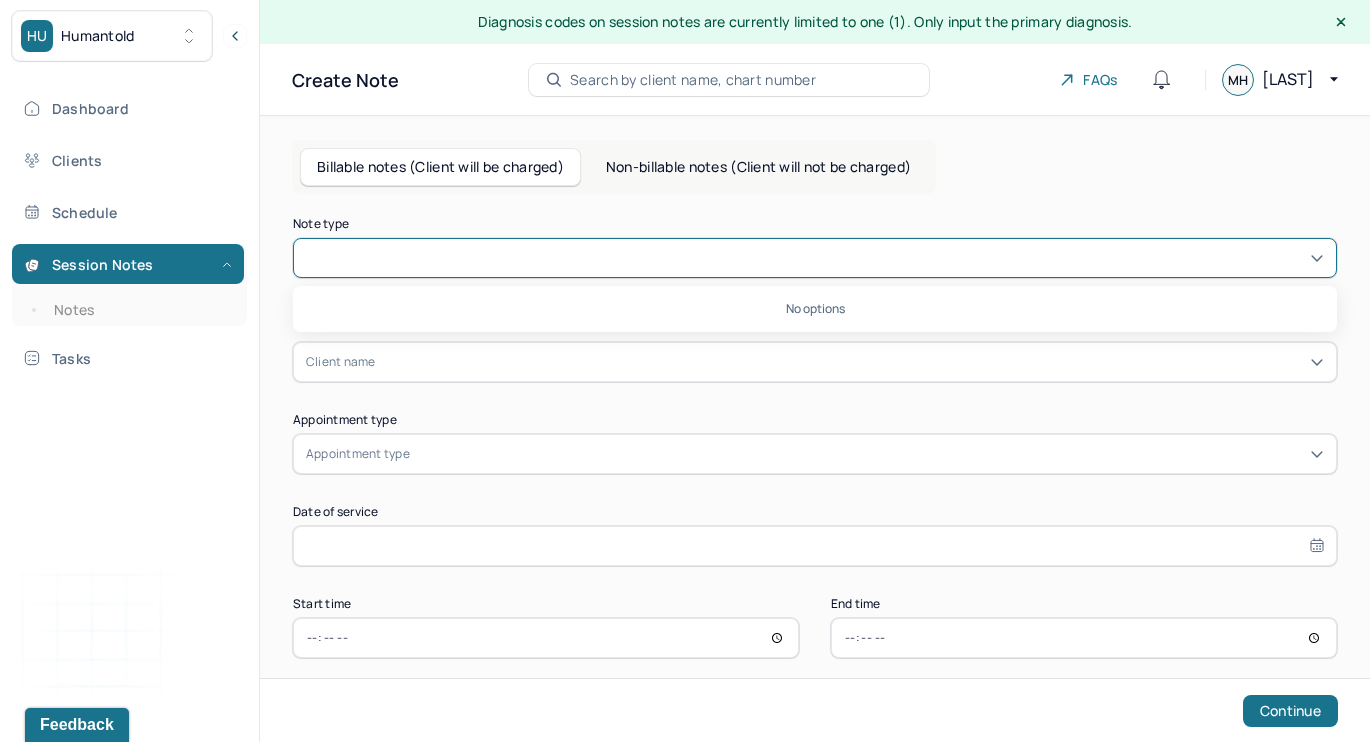 click at bounding box center (815, 258) 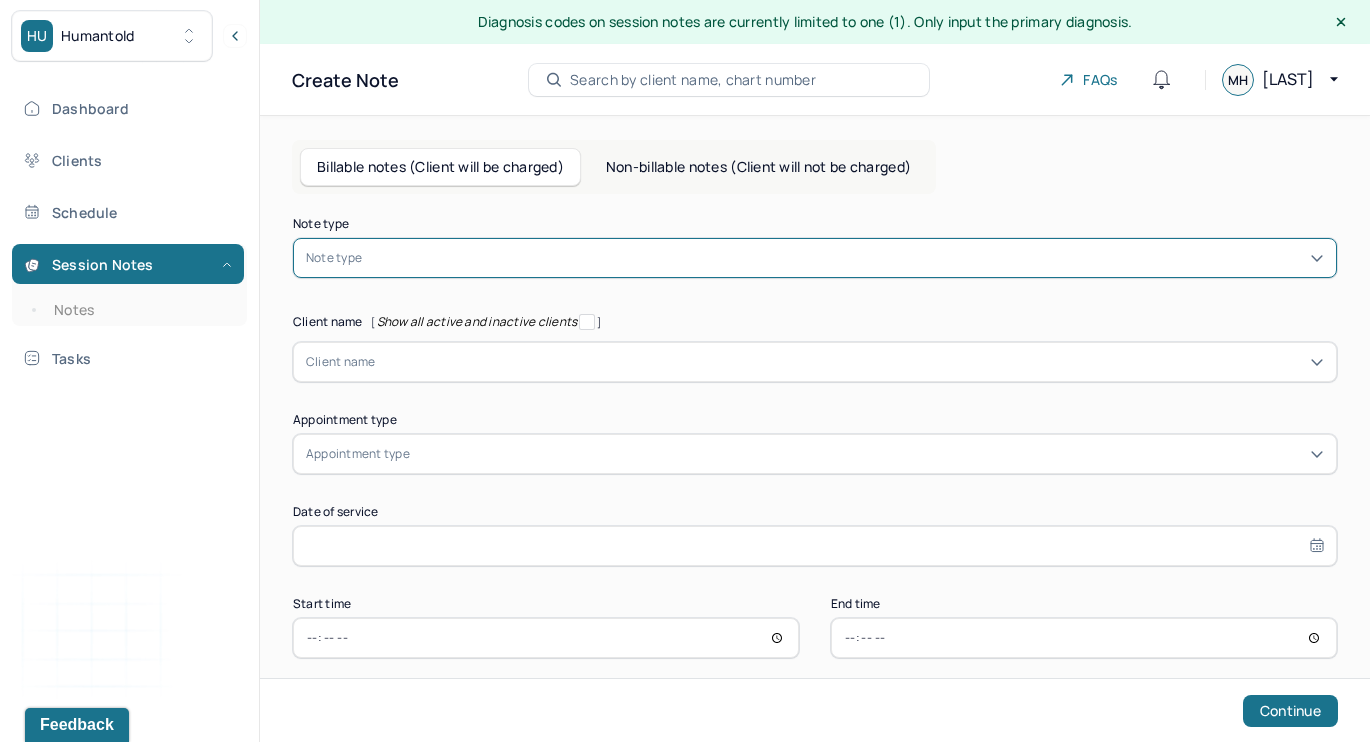 click at bounding box center [845, 258] 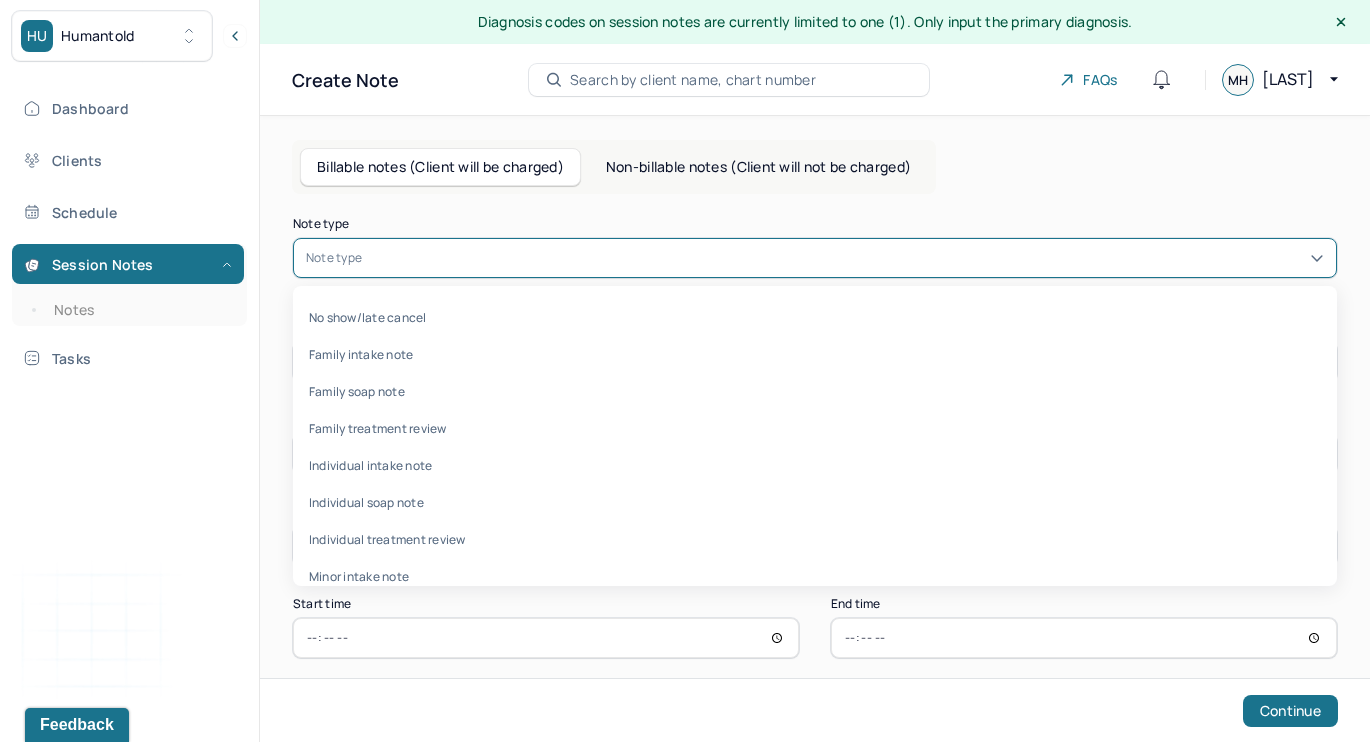 click on "Note type" at bounding box center (334, 258) 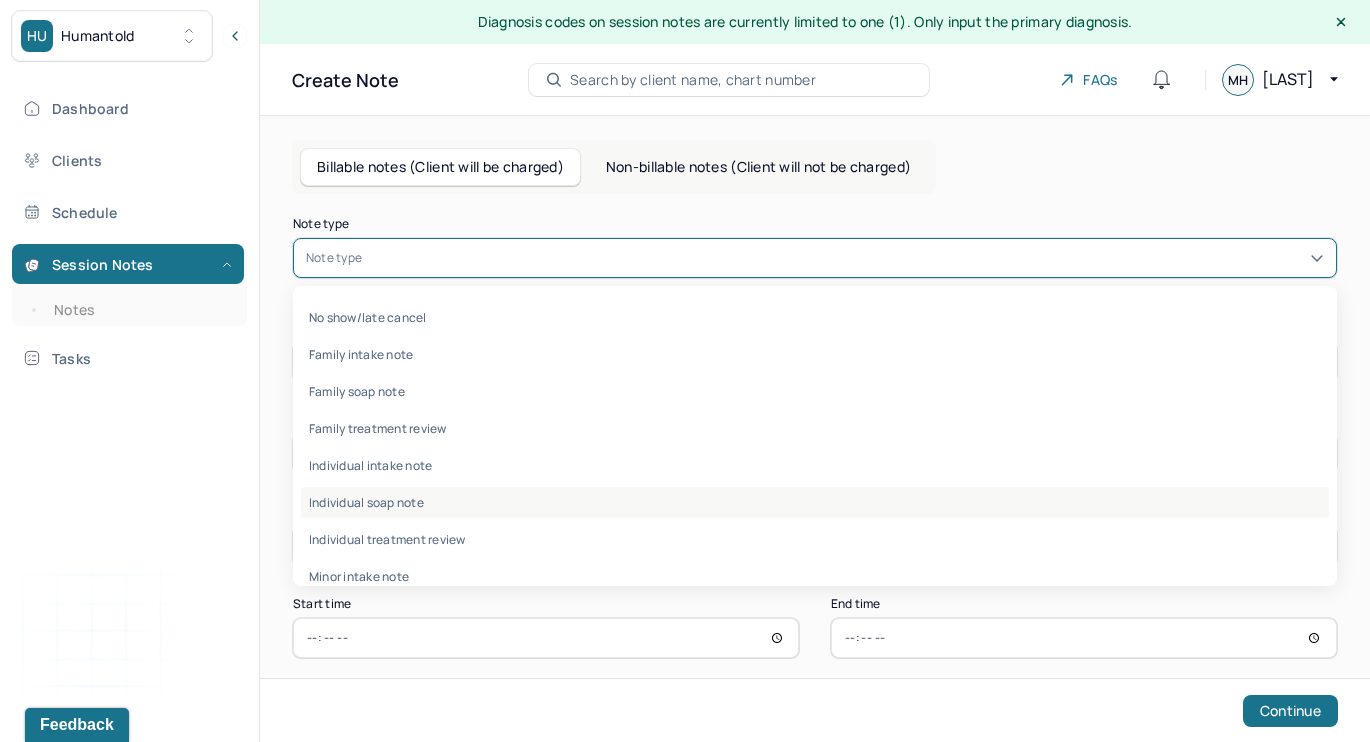 click on "Individual soap note" at bounding box center (815, 502) 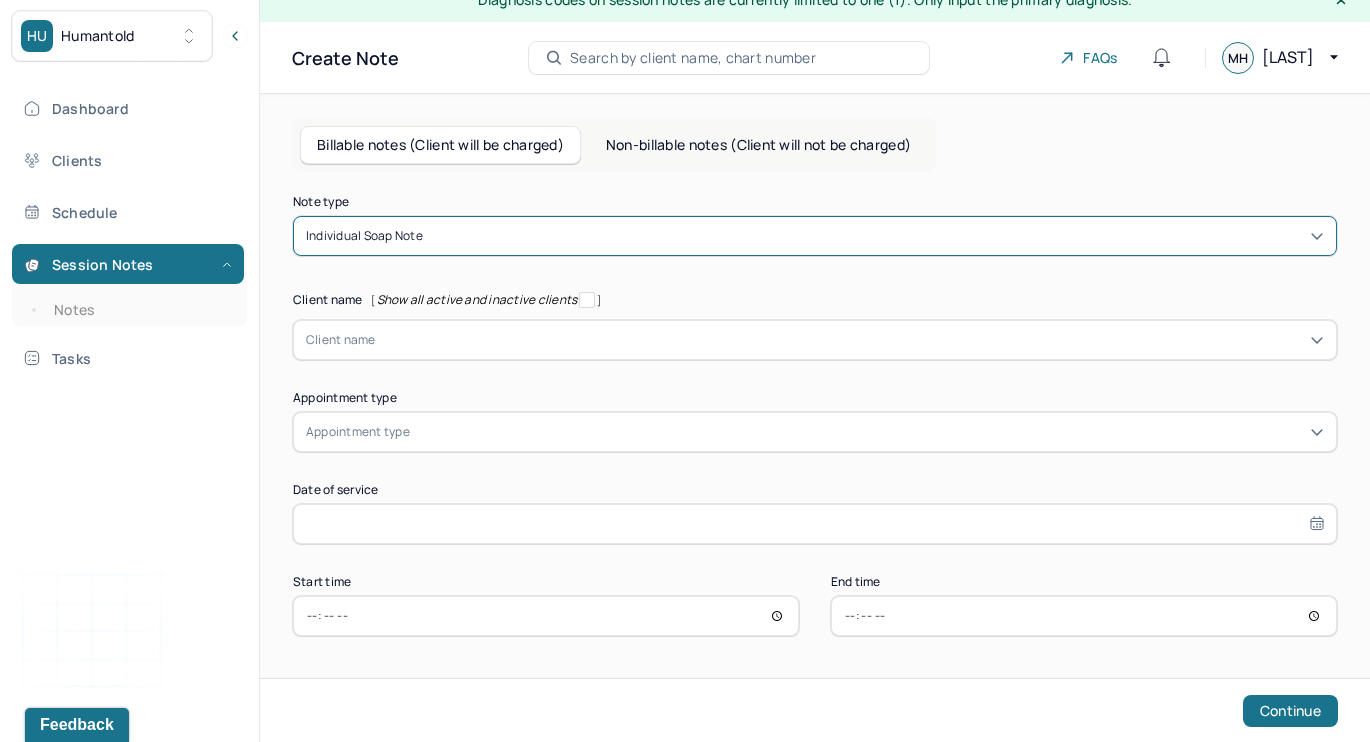 scroll, scrollTop: 23, scrollLeft: 0, axis: vertical 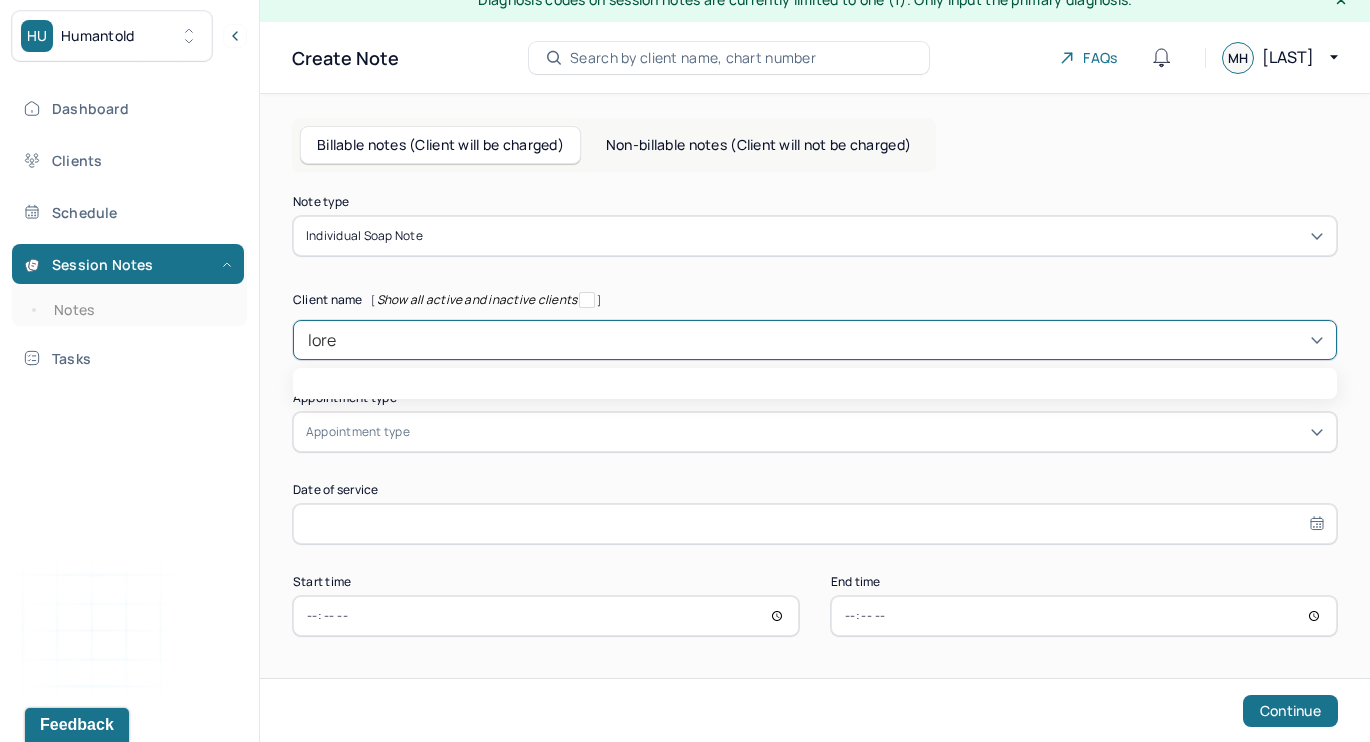 type on "lorel" 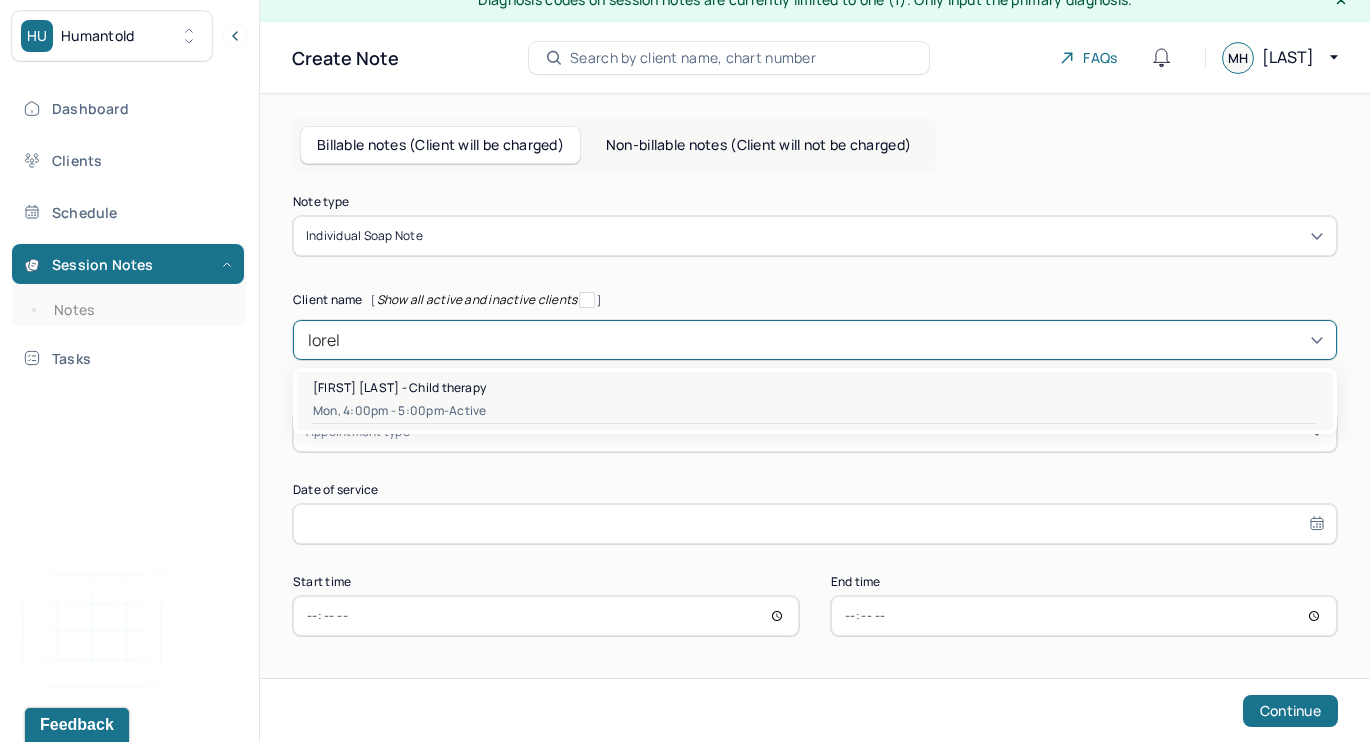 click on "Mon, 4:00pm - 5:00pm  -  active" at bounding box center (815, 411) 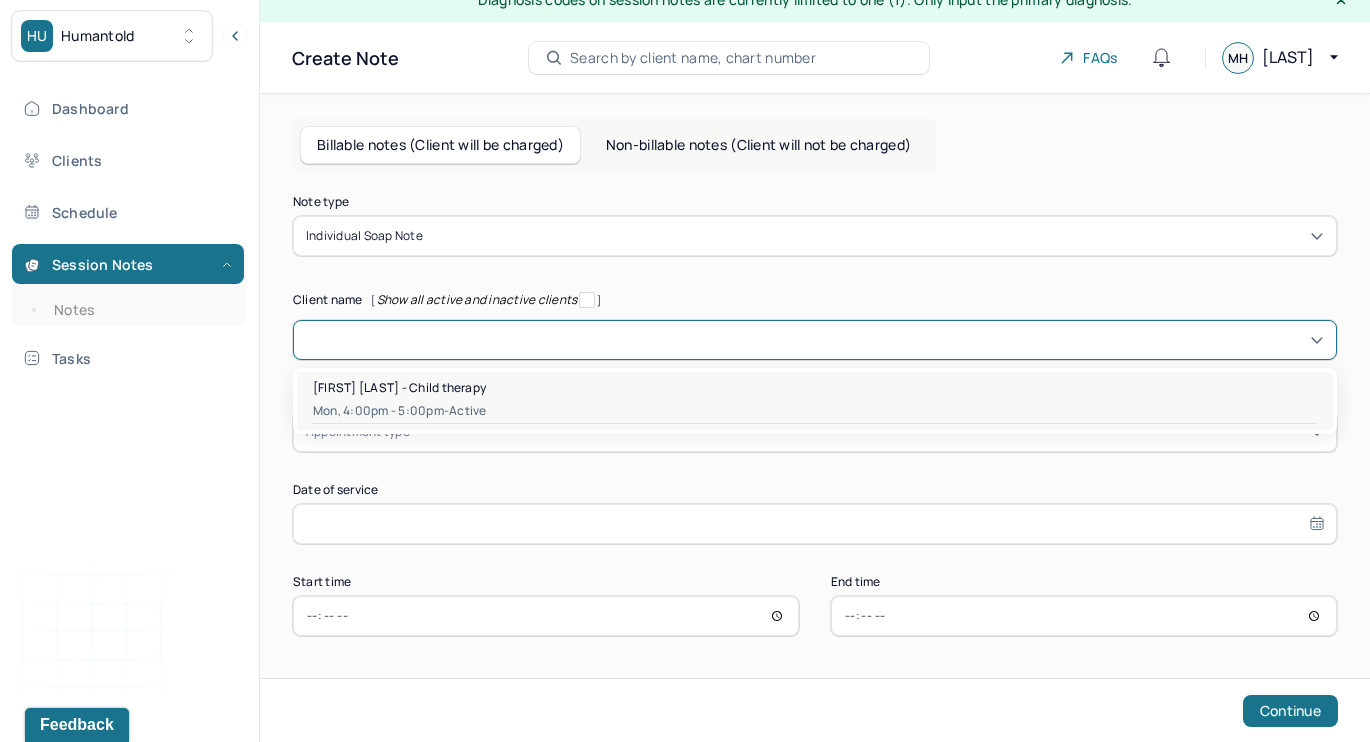 type on "Jul 14, 2025" 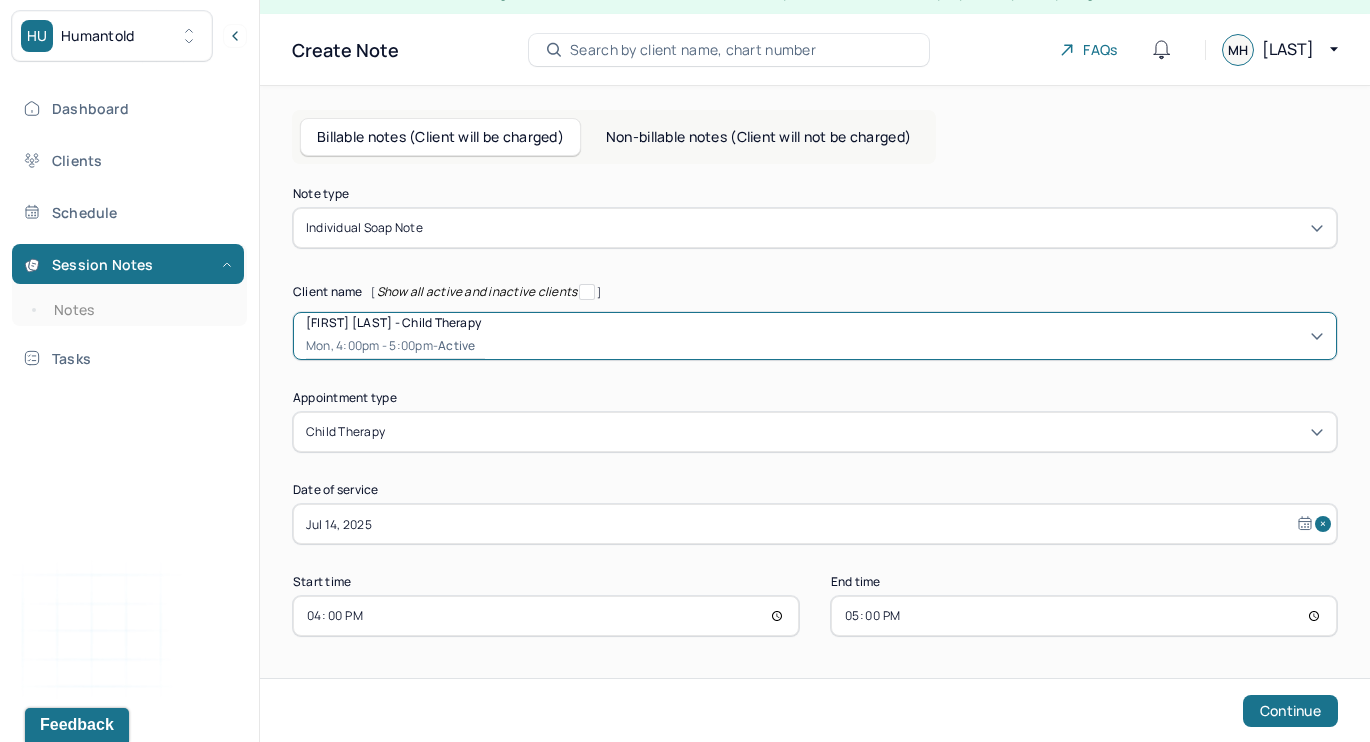 scroll, scrollTop: 30, scrollLeft: 0, axis: vertical 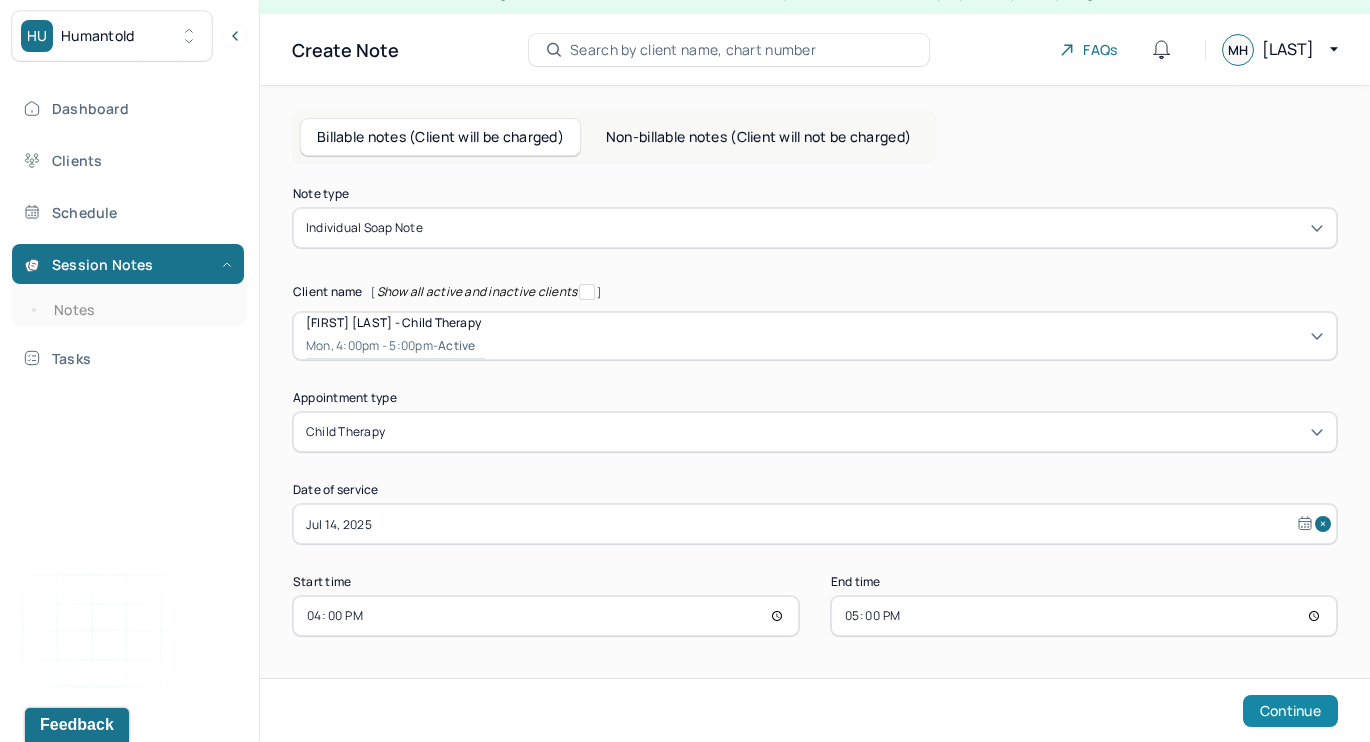 click on "Continue" at bounding box center (1290, 711) 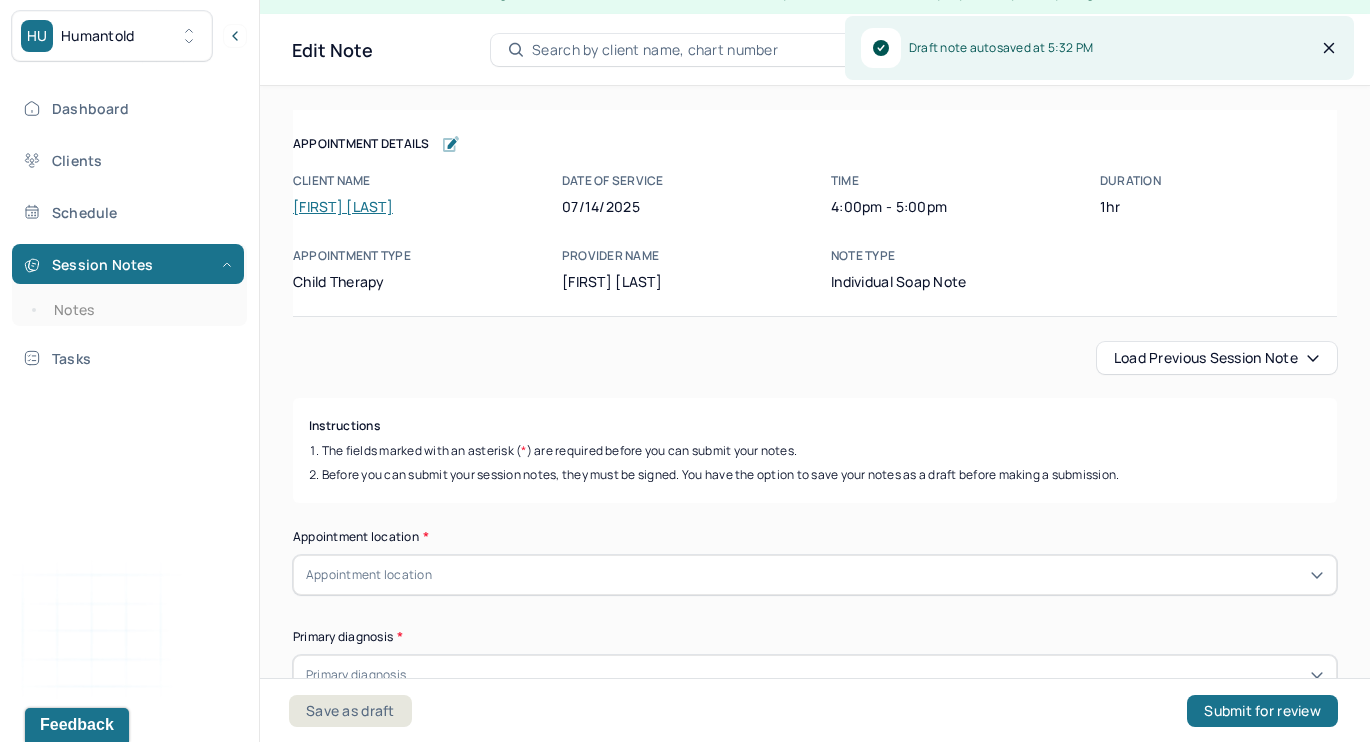 click on "Load previous session note" at bounding box center [1217, 358] 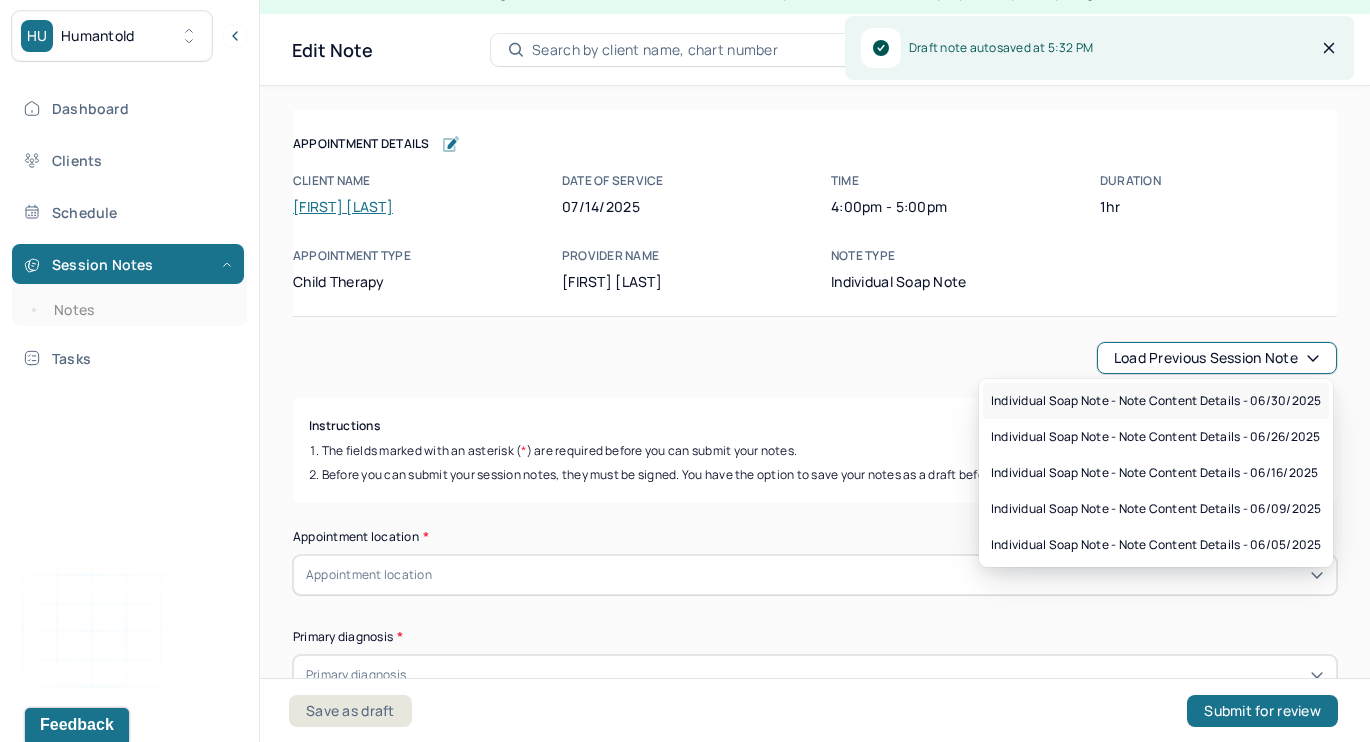 click on "Individual soap note   - Note content Details -   06/30/2025" at bounding box center (1156, 401) 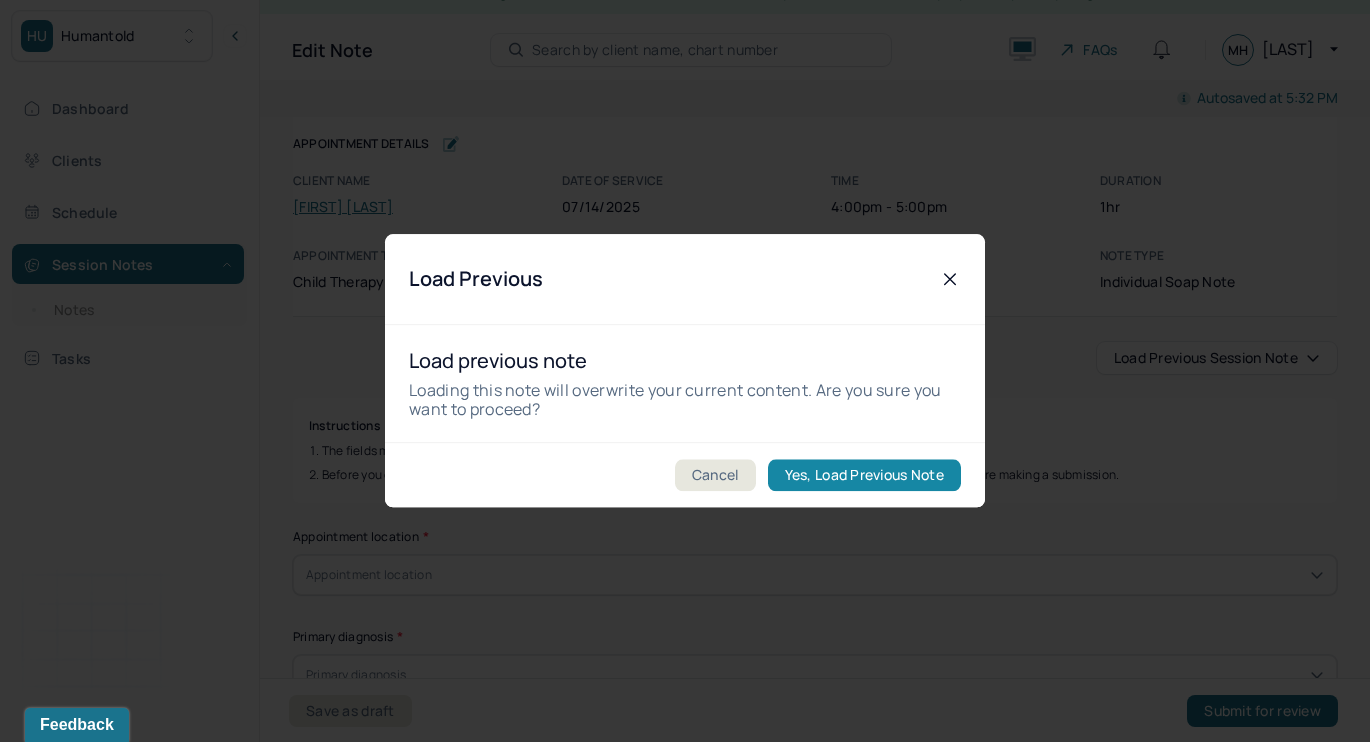 click on "Yes, Load Previous Note" at bounding box center [864, 476] 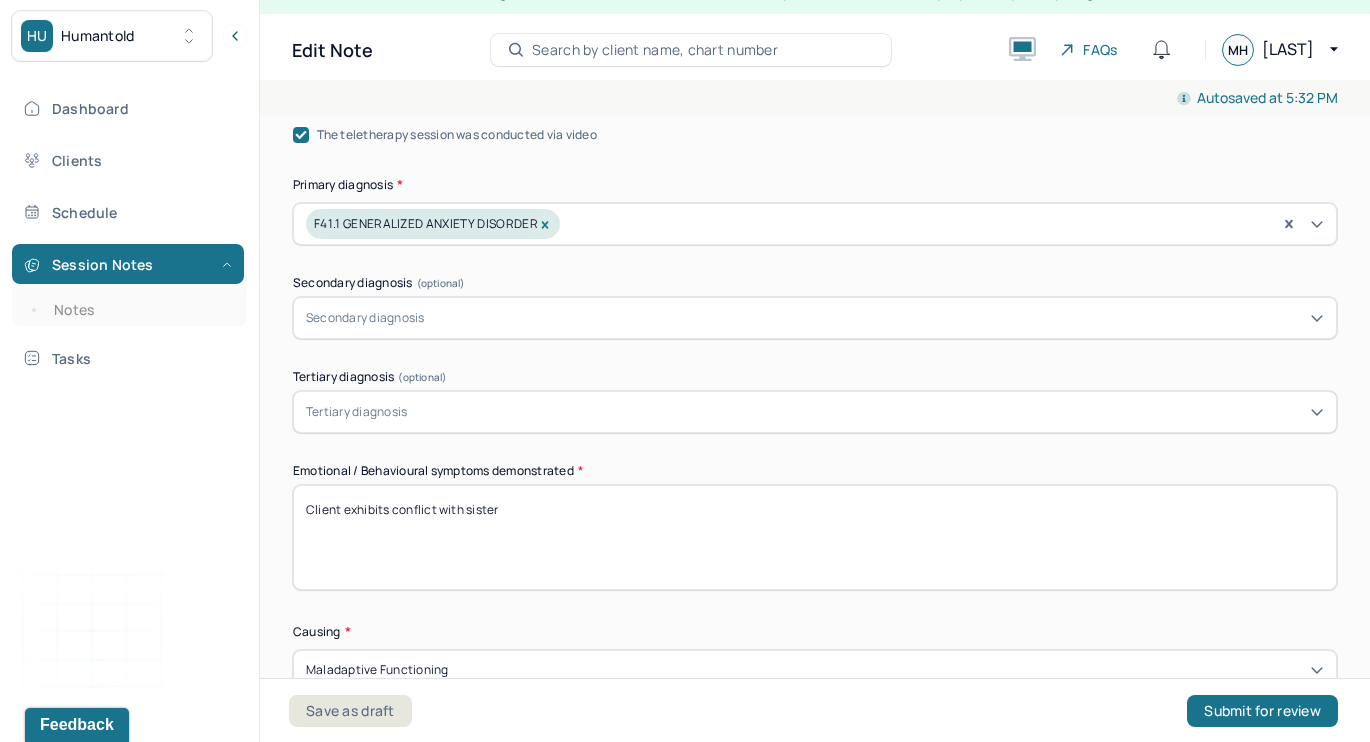scroll, scrollTop: 725, scrollLeft: 0, axis: vertical 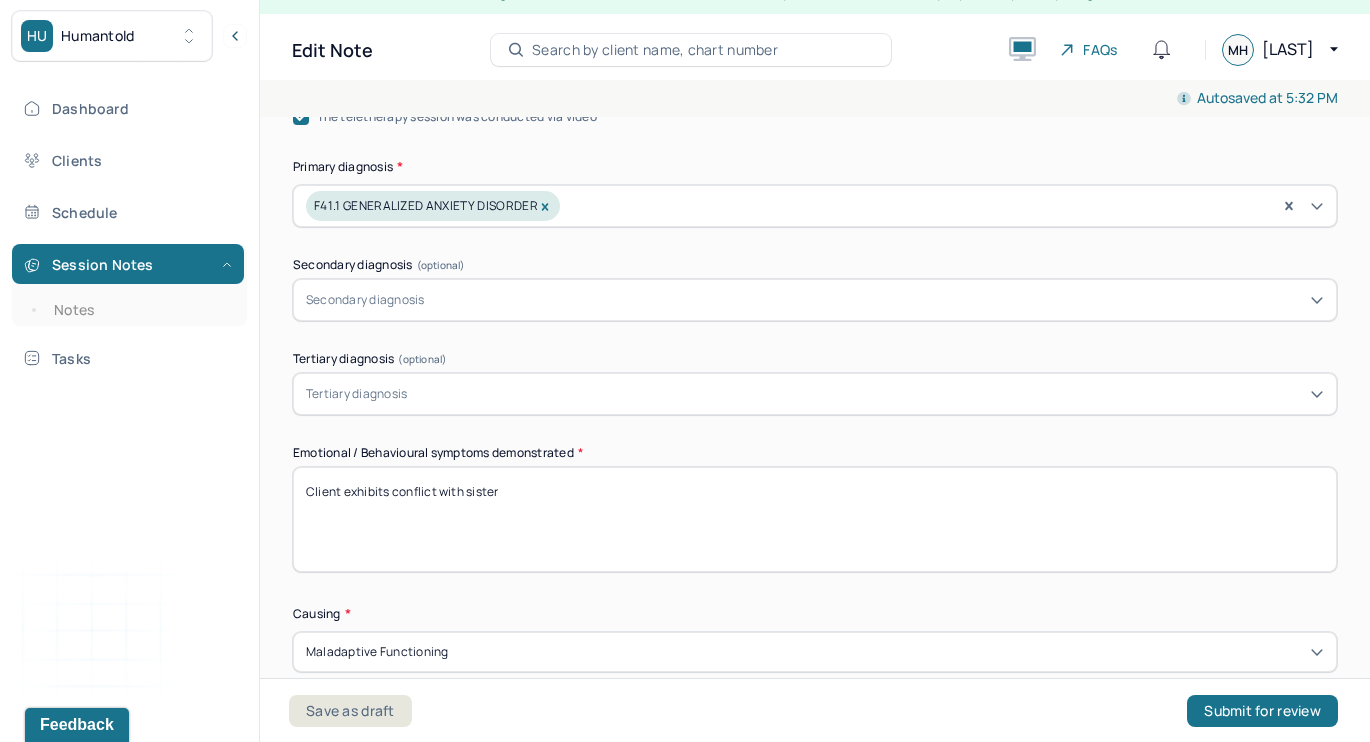 drag, startPoint x: 393, startPoint y: 486, endPoint x: 869, endPoint y: 486, distance: 476 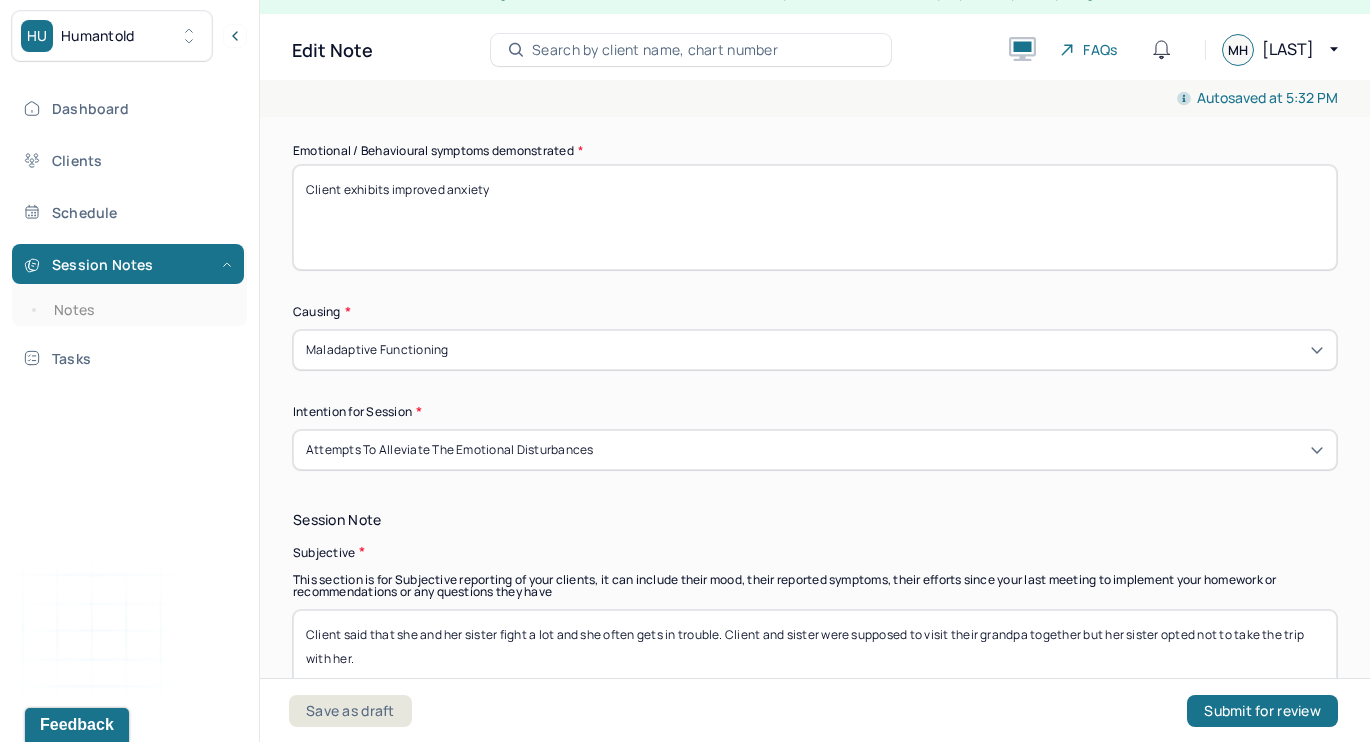 scroll, scrollTop: 1084, scrollLeft: 0, axis: vertical 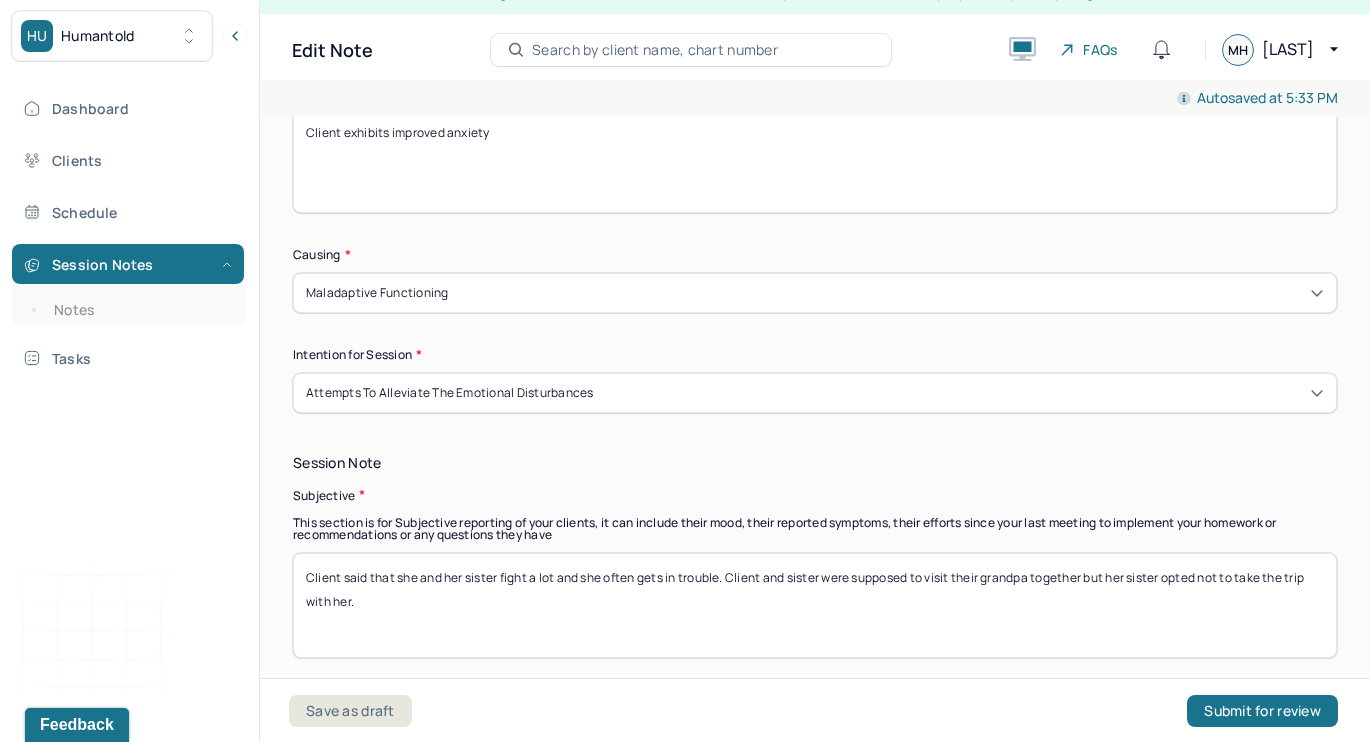 type on "Client exhibits improved anxiety" 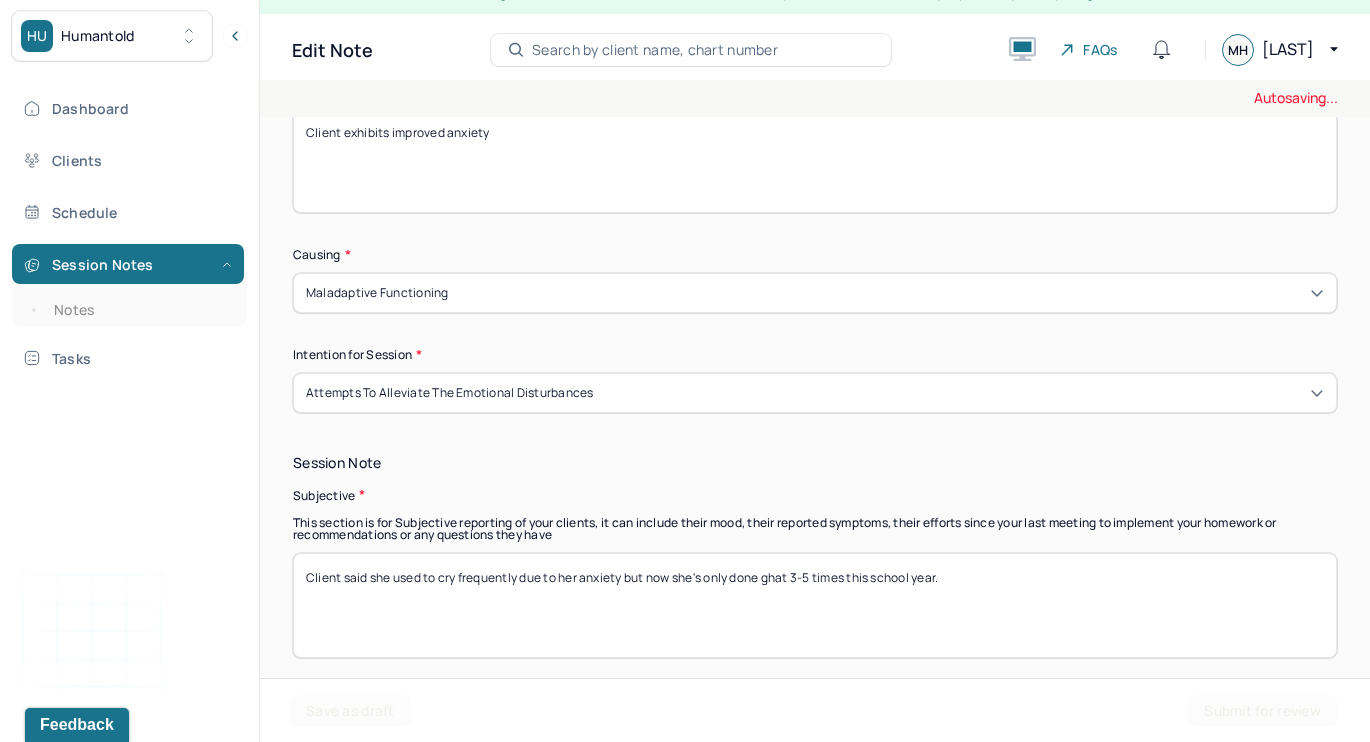 click on "Client said she used to cry frequently due to her anxiety but" at bounding box center (815, 605) 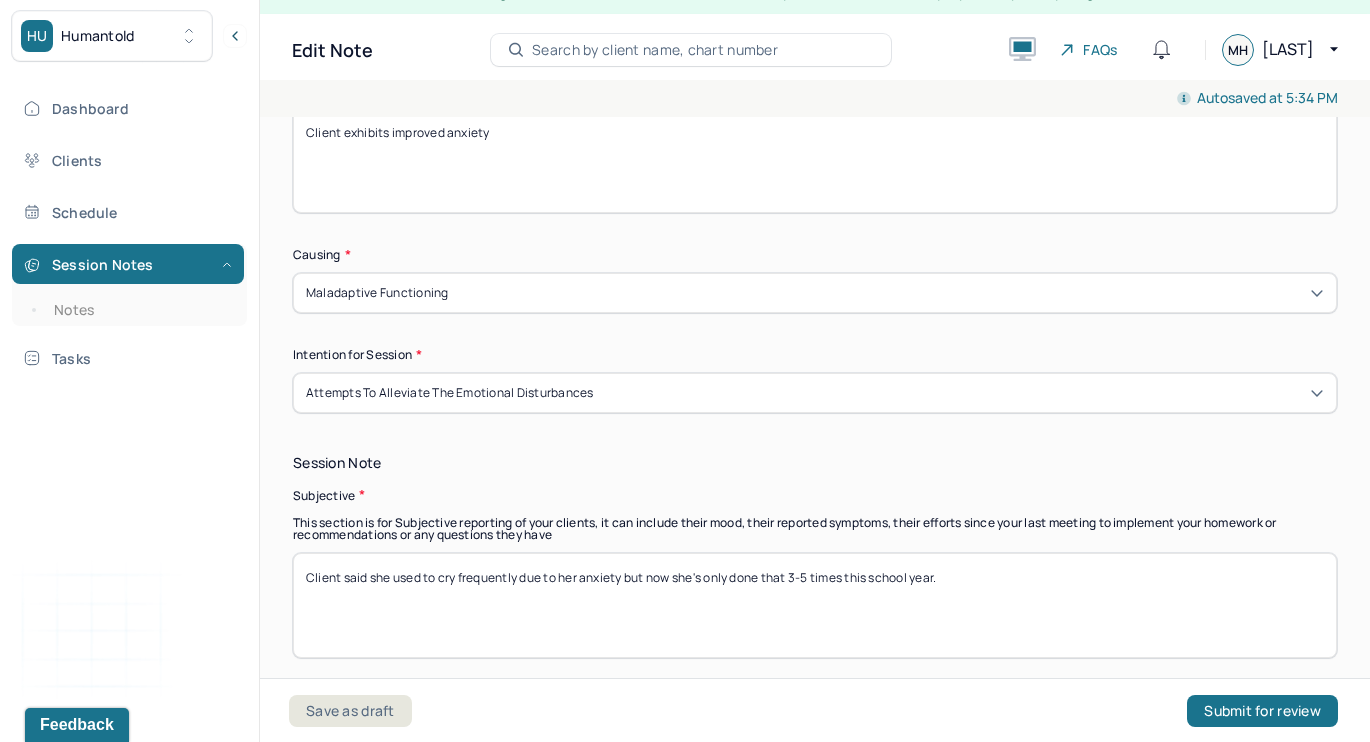 click on "Client said she used to cry frequently due to her anxiety but now she's only done ghat 3-5 times this school year." at bounding box center (815, 605) 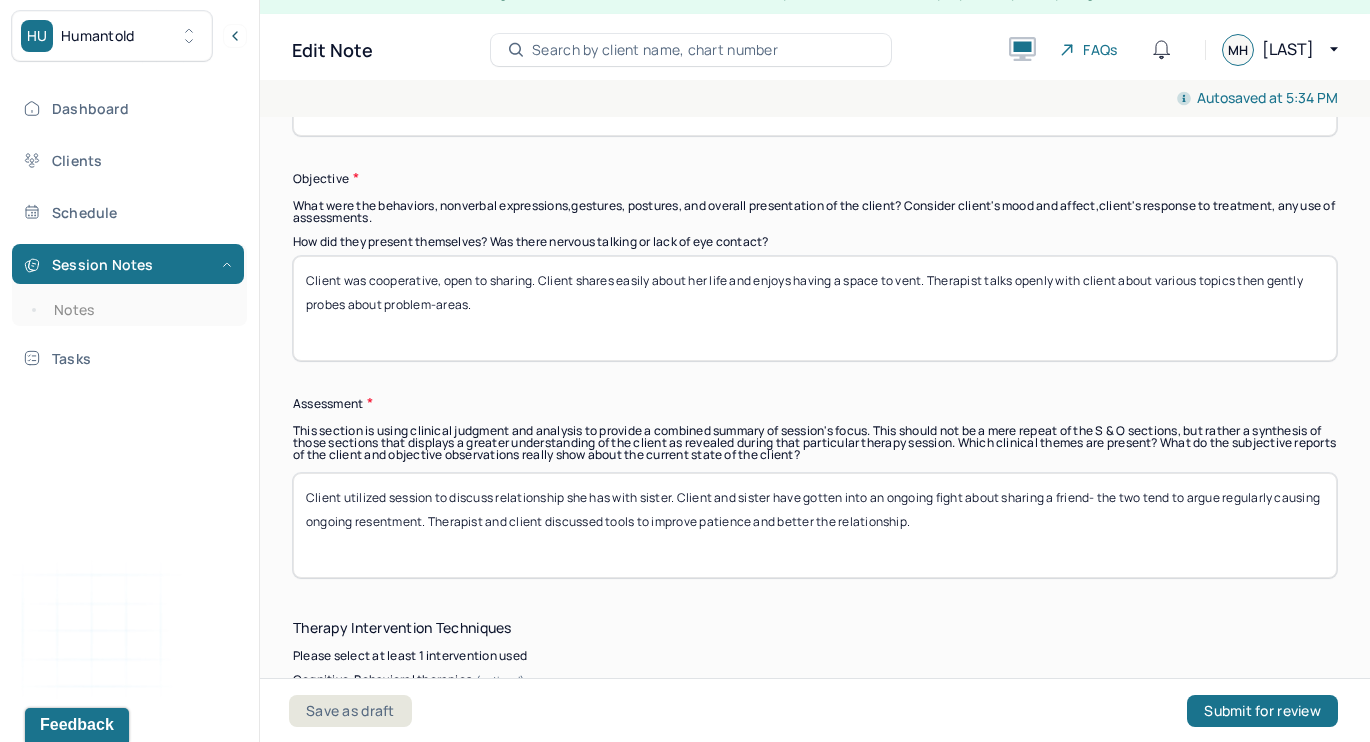 scroll, scrollTop: 1650, scrollLeft: 0, axis: vertical 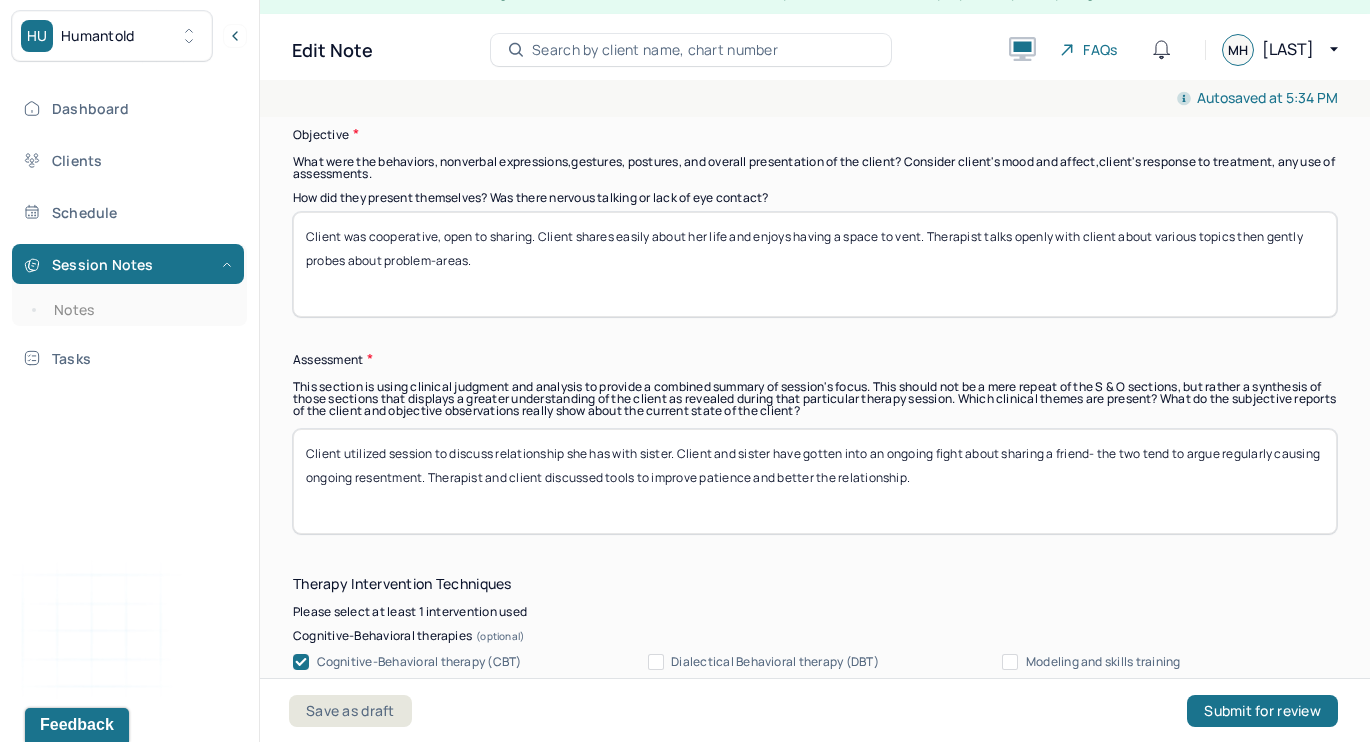 type on "Client said she used to cry frequently due to her anxiety but now she's only done that 3-5 times this school year. Client said she has to let go of the idea that she needs to excel in everything." 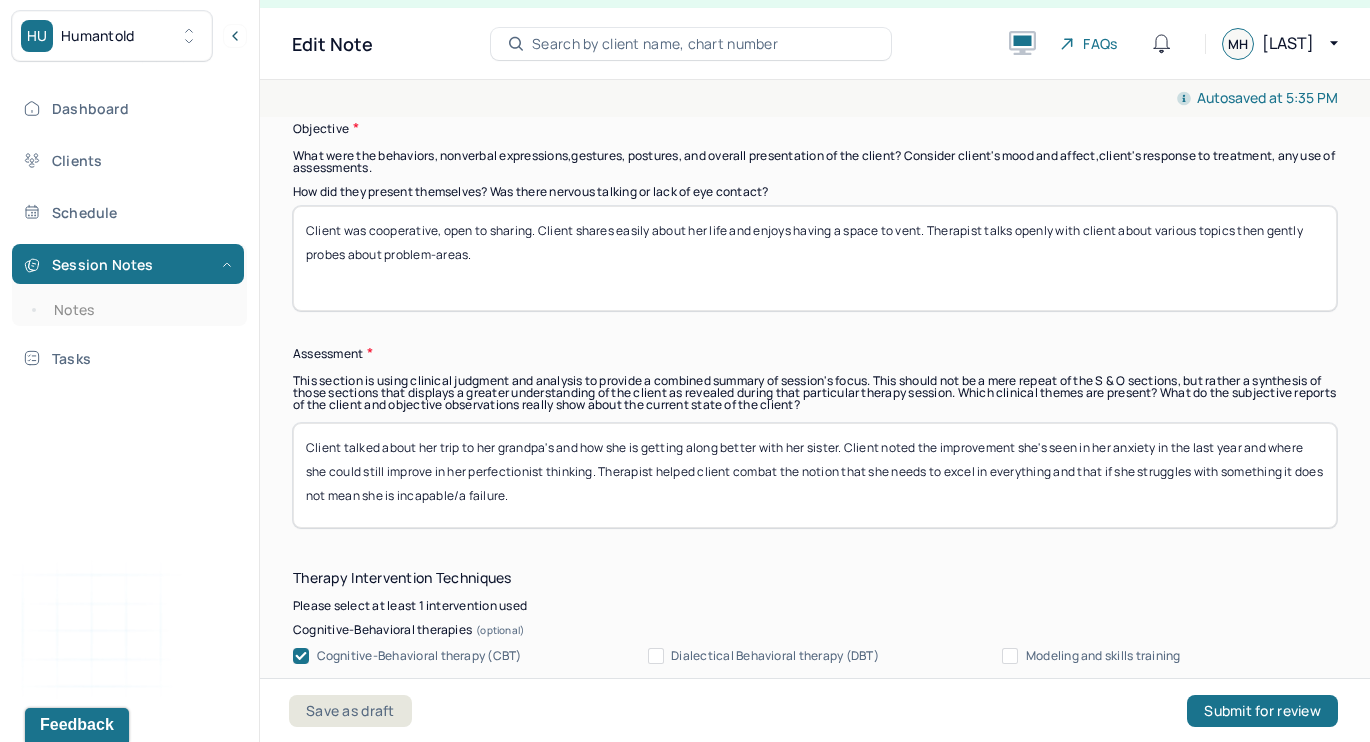 scroll, scrollTop: 36, scrollLeft: 0, axis: vertical 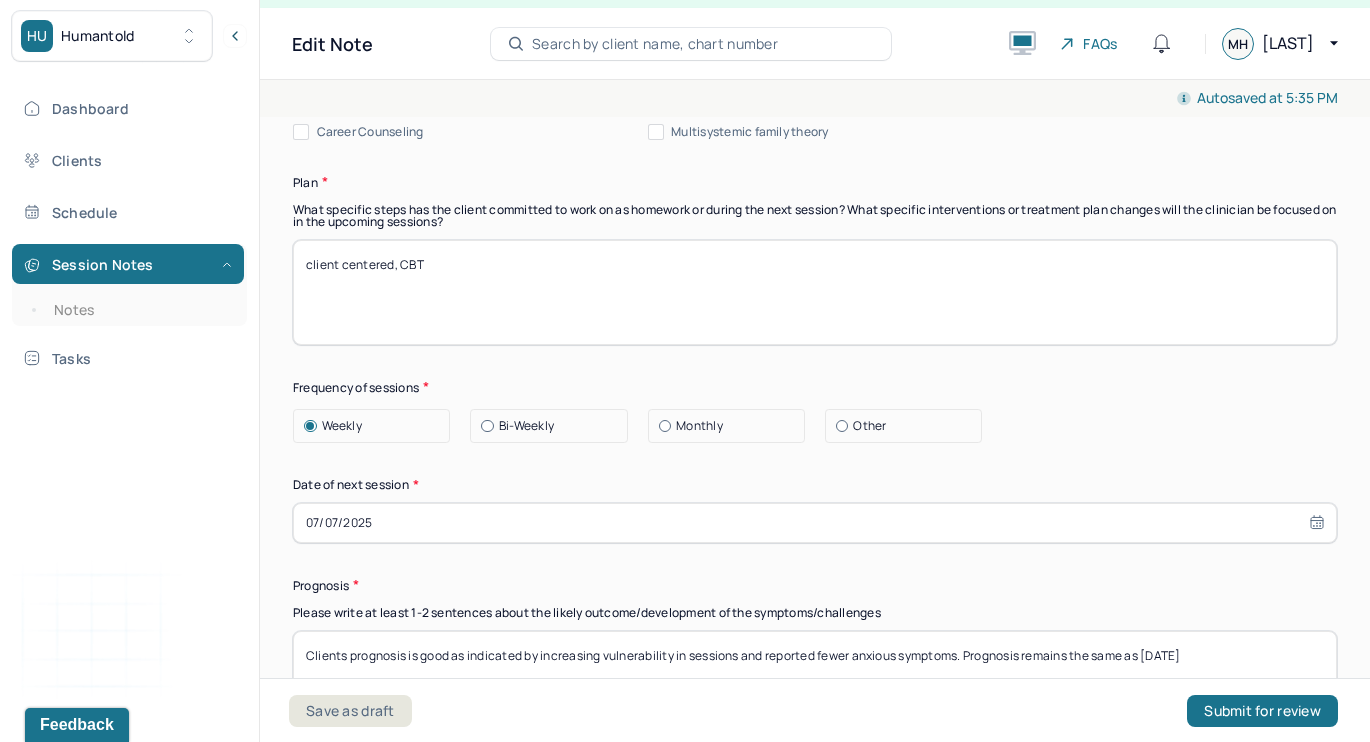 type on "Client talked about her trip to her grandpa's and how she is getting along better with her sister. Client noted the improvement she's seen in her anxiety in the last year and where she could still improve in her perfectionist thinking. Therapist helped client combat the notion that she needs to excel in everything and that if she struggles with something it does not mean she is incapable/a failure." 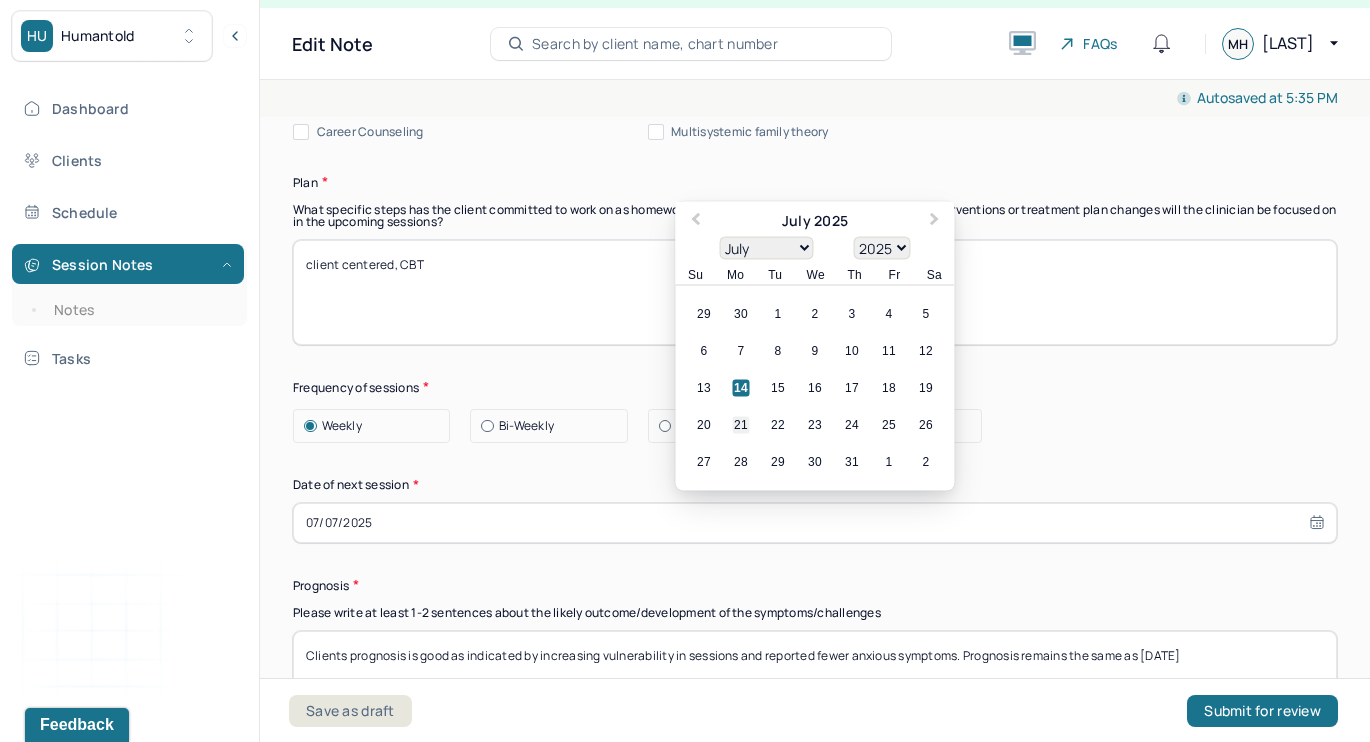 click on "21" at bounding box center (741, 424) 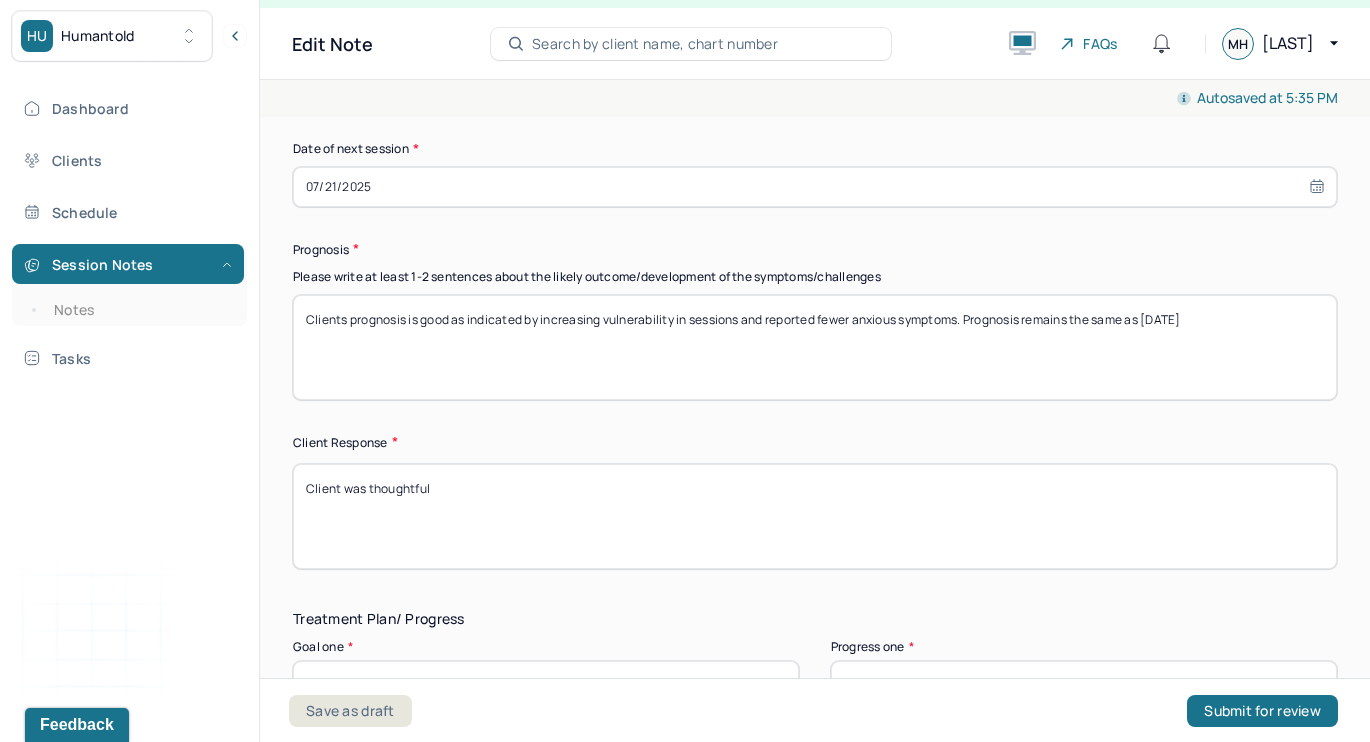 scroll, scrollTop: 2884, scrollLeft: 0, axis: vertical 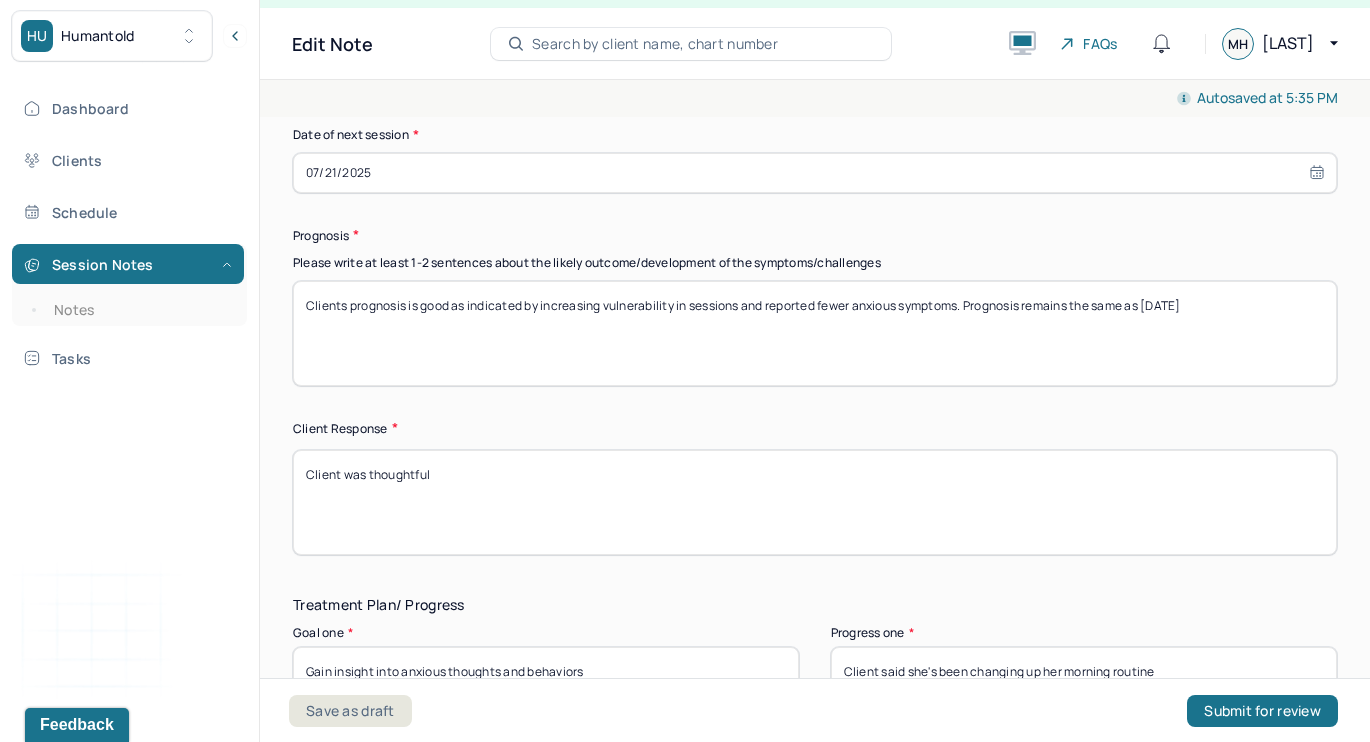 click on "Client was thoughtful" at bounding box center [815, 502] 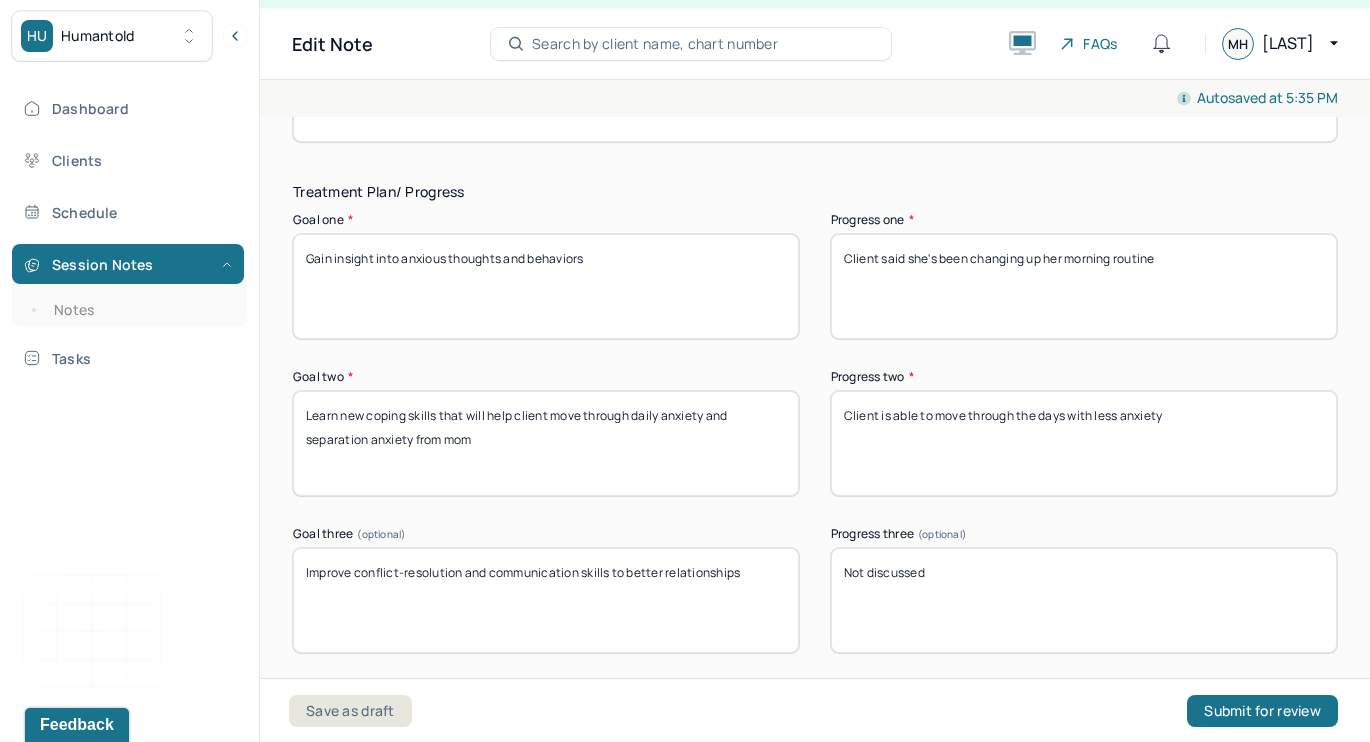 scroll, scrollTop: 3298, scrollLeft: 0, axis: vertical 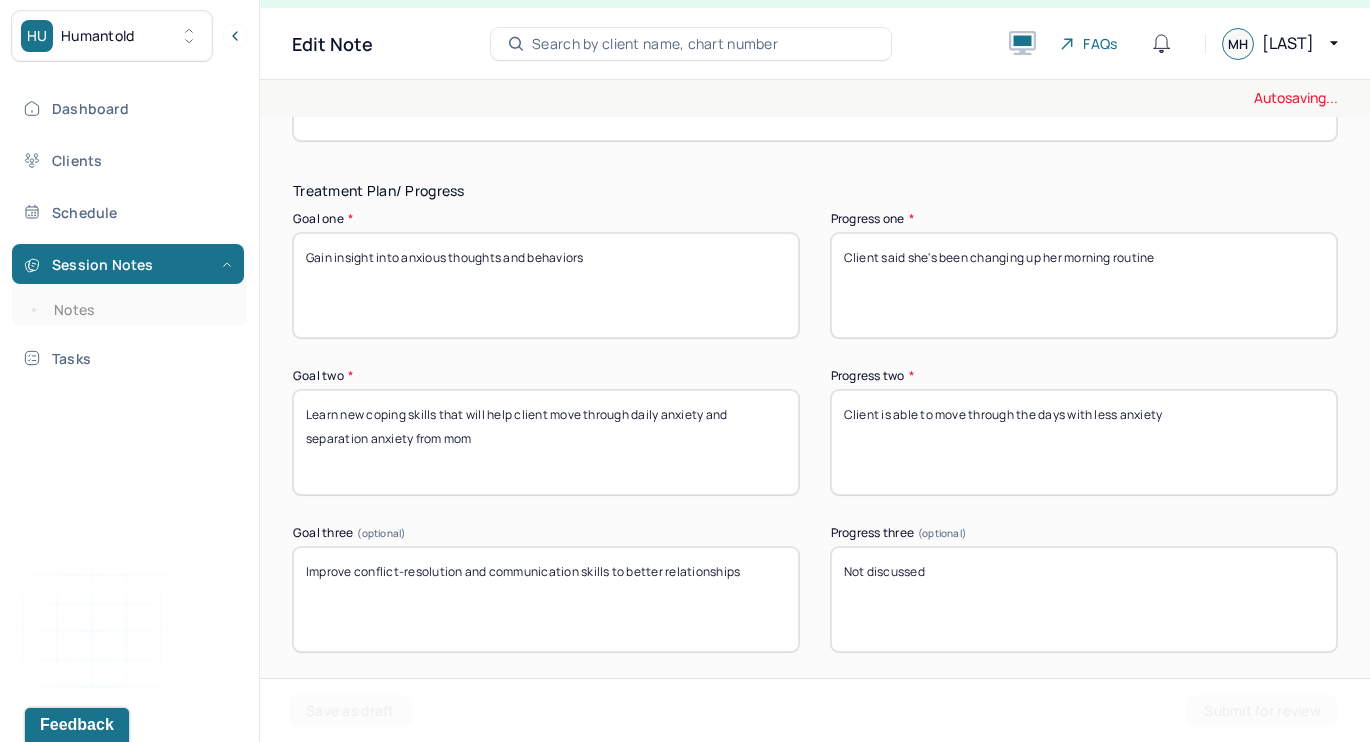 type on "Client was cooperative" 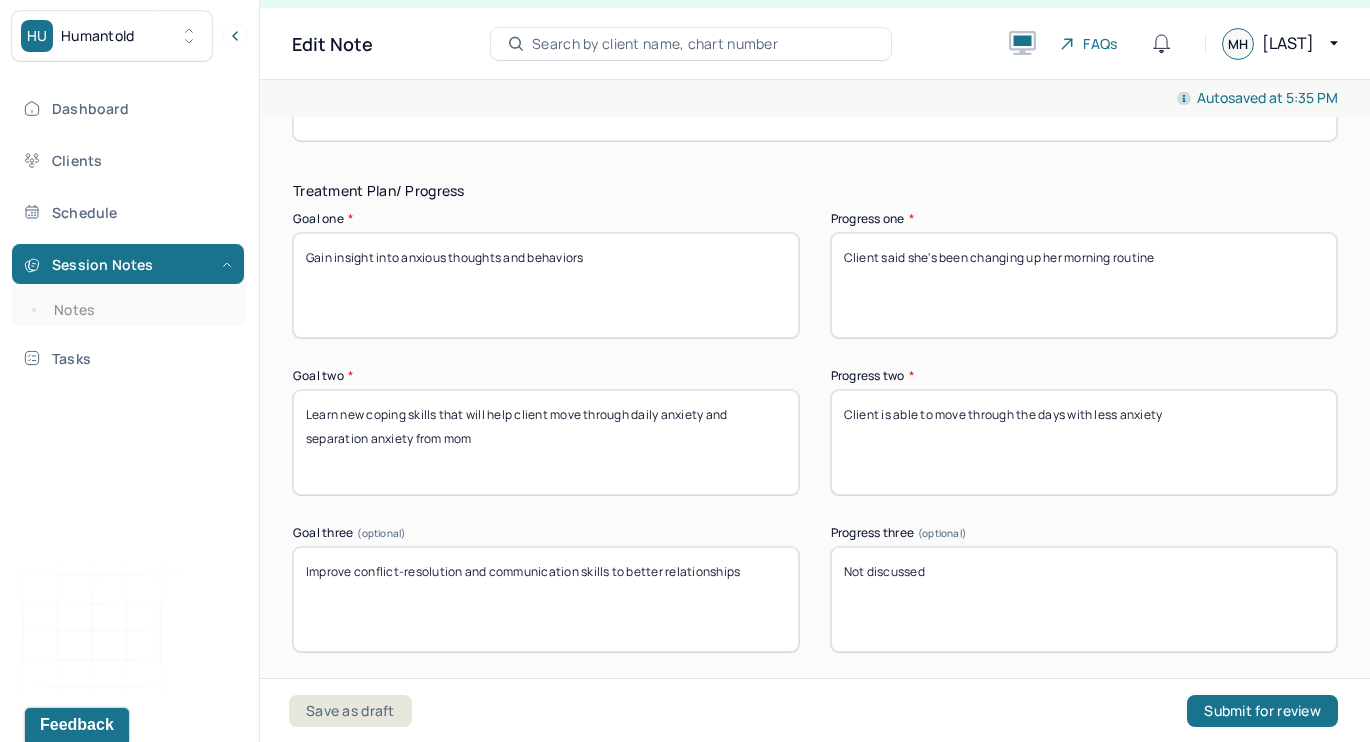 click on "Client said she's been changing up her morning routine" at bounding box center (1084, 285) 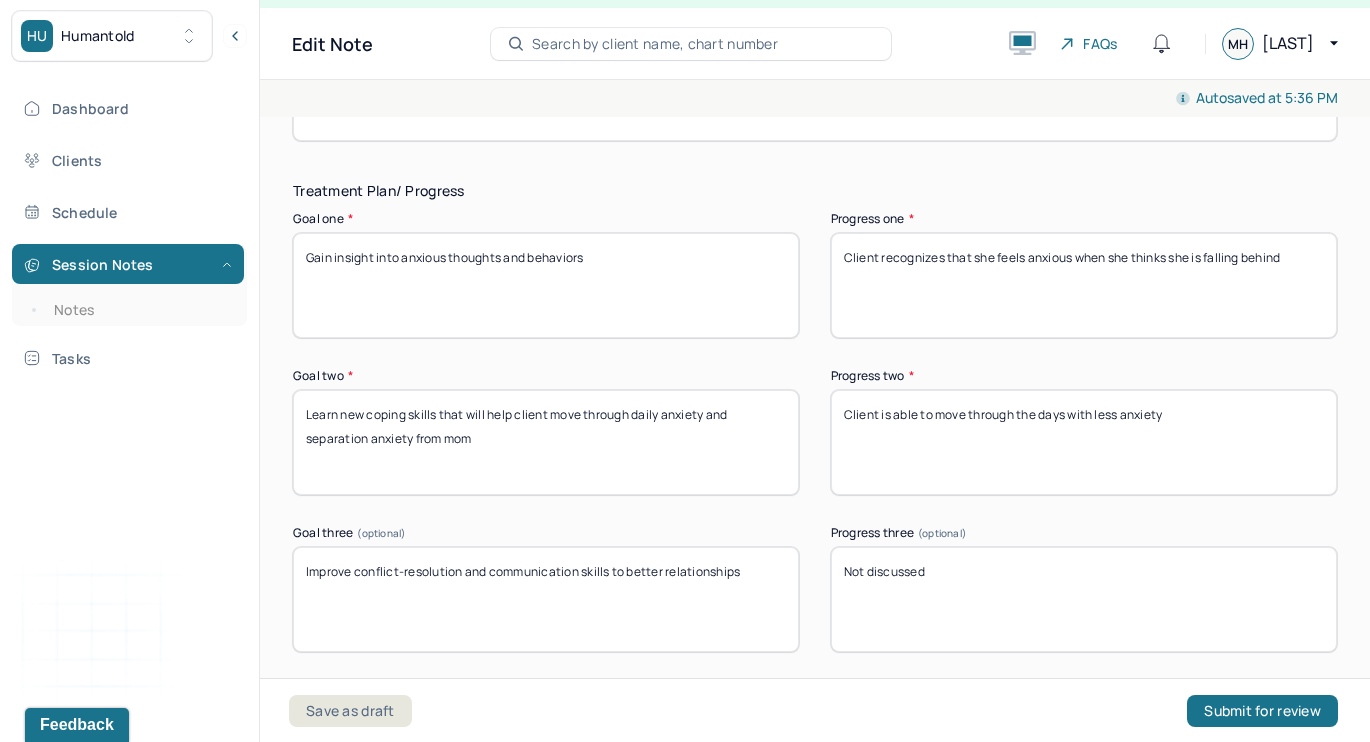 type on "Client recognizes that she feels anxious when she thinks she is falling behind" 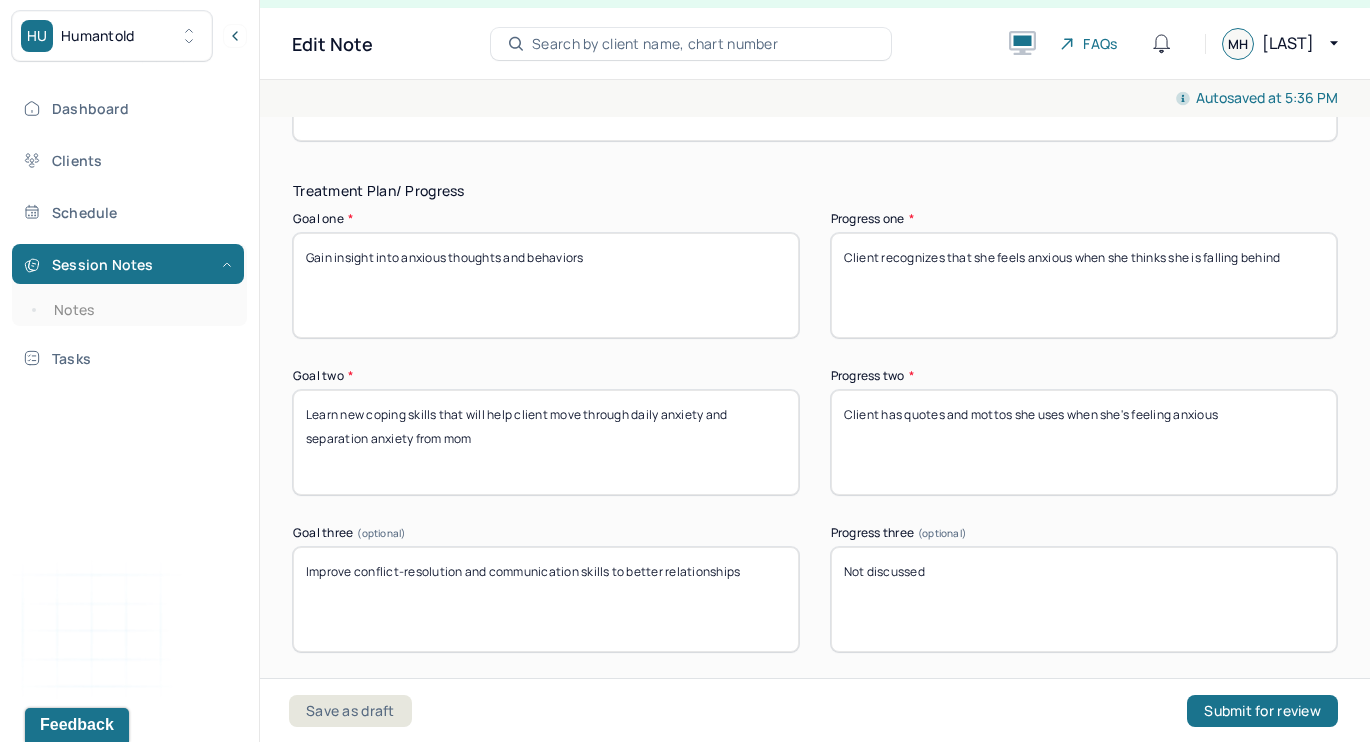 type on "Client has quotes and mottos she uses when she's feeling anxious" 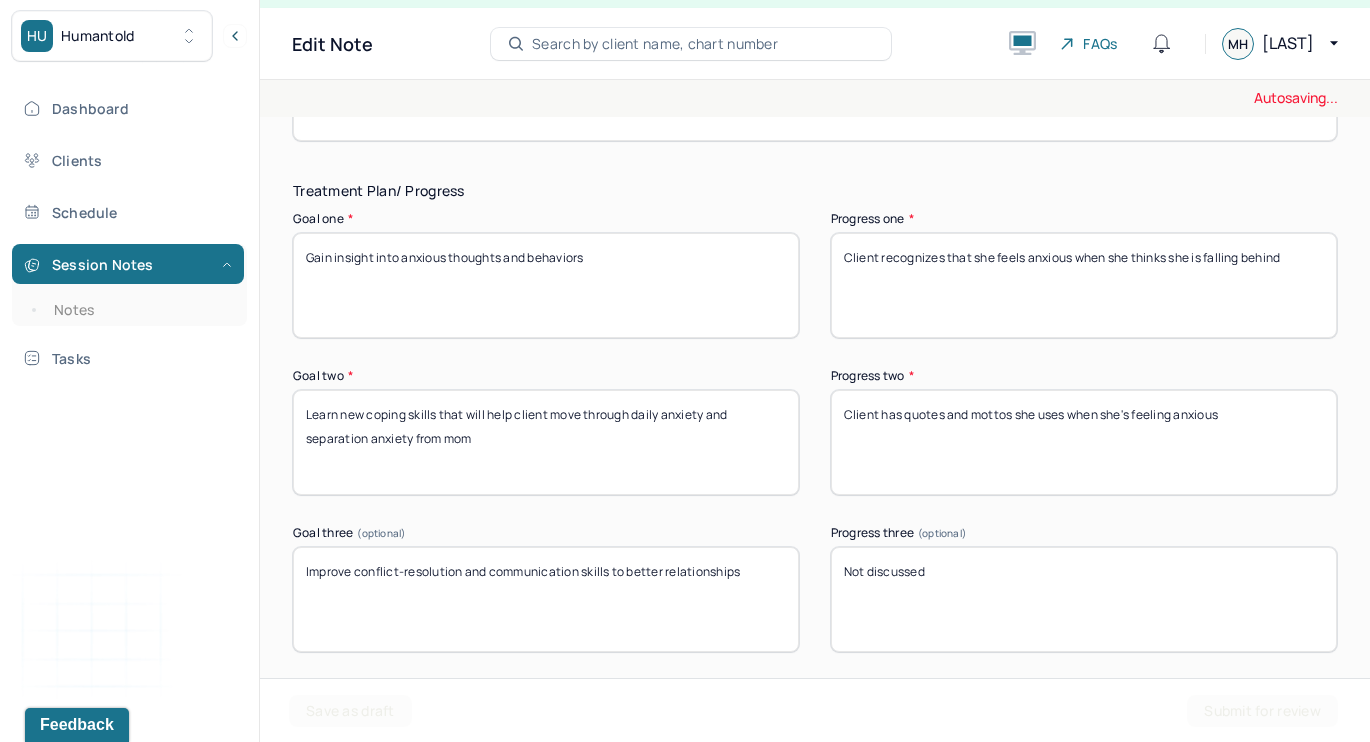 click on "Not discussed" at bounding box center (1084, 599) 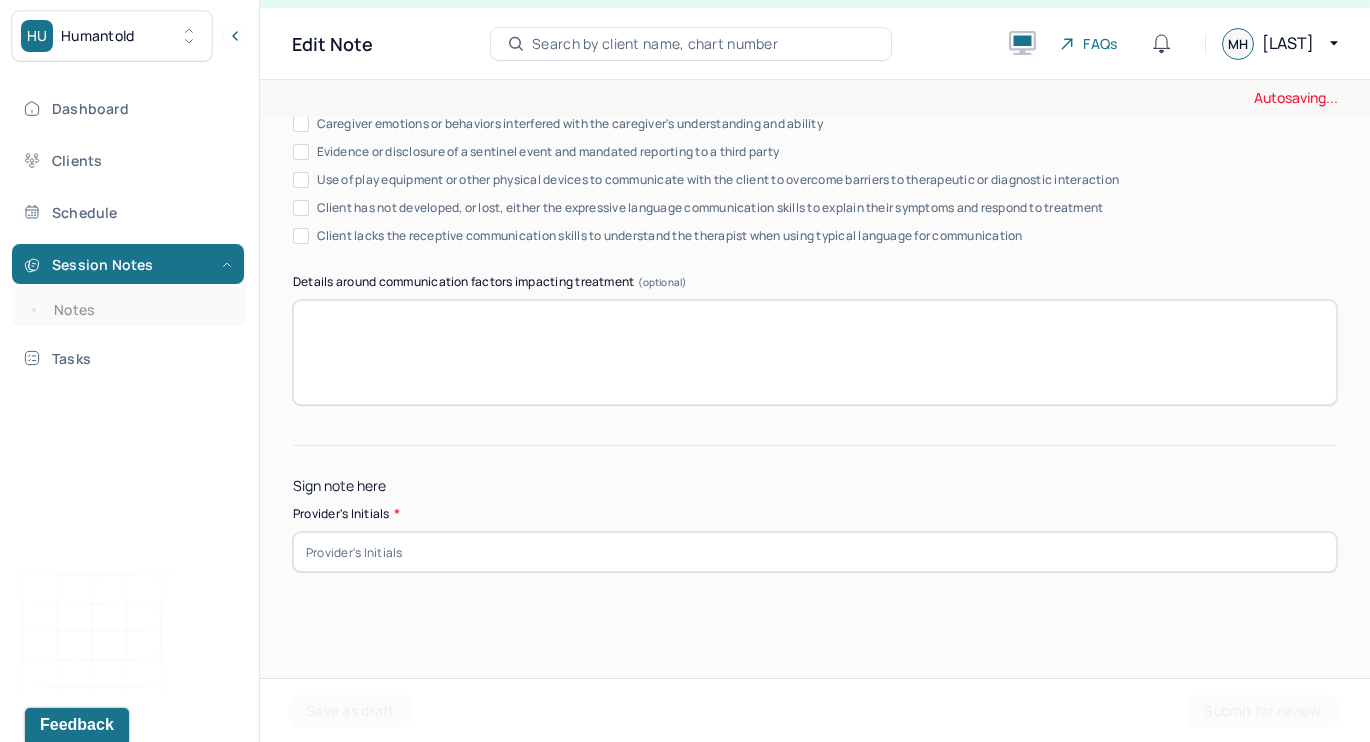 scroll, scrollTop: 3917, scrollLeft: 0, axis: vertical 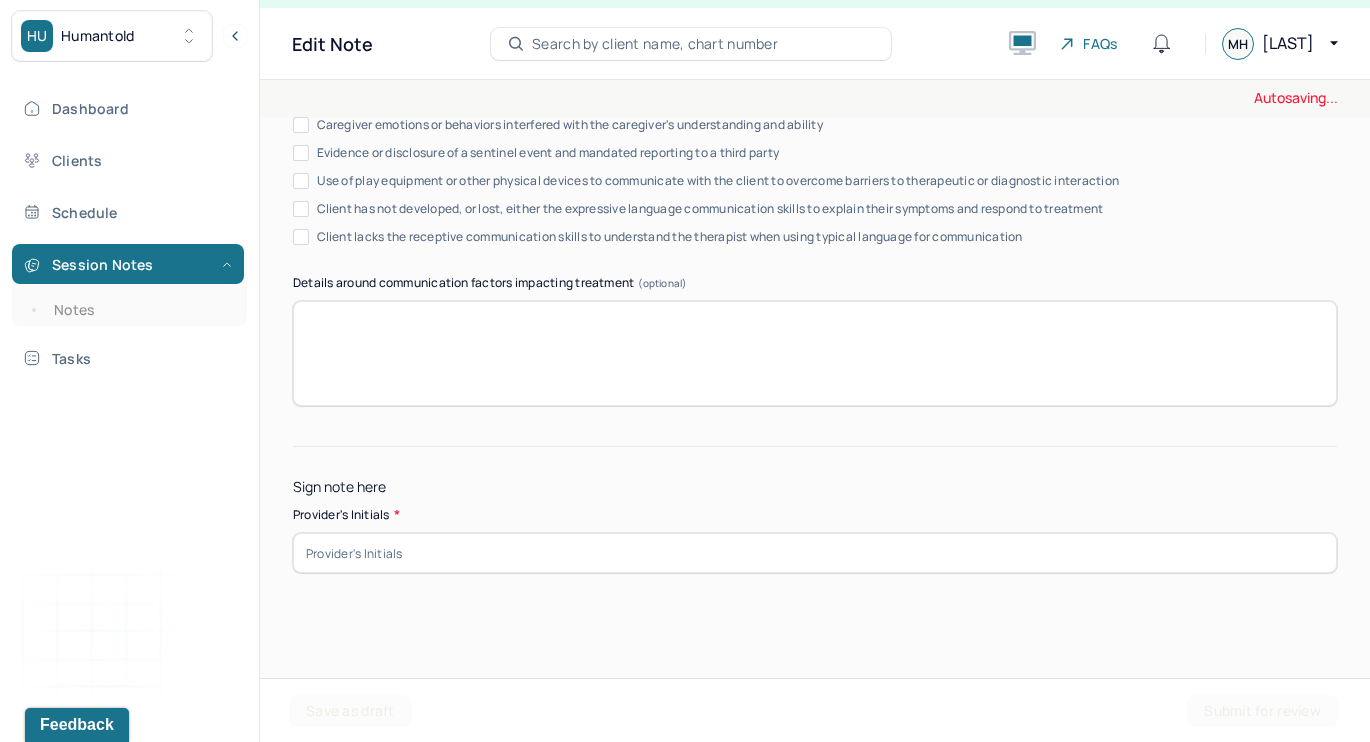 type on "Client said her and her sister are getting along better" 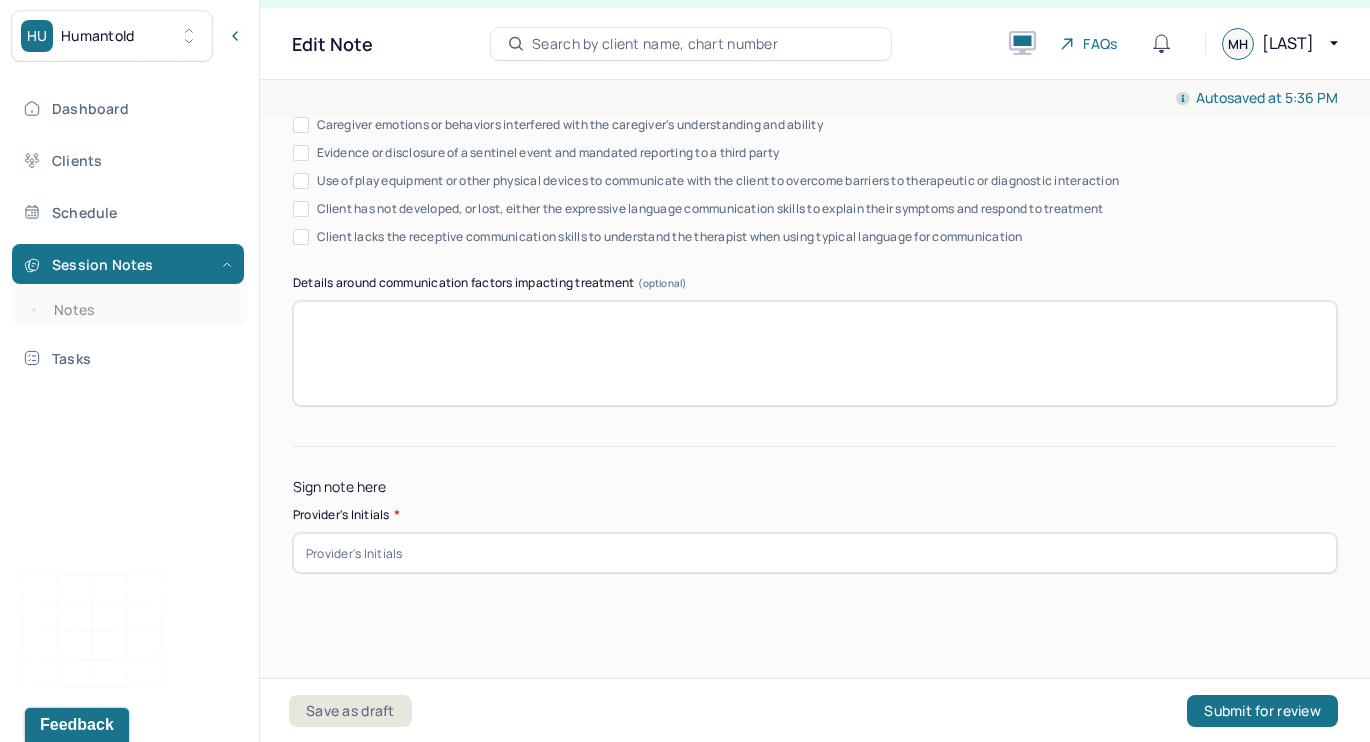 click at bounding box center [815, 553] 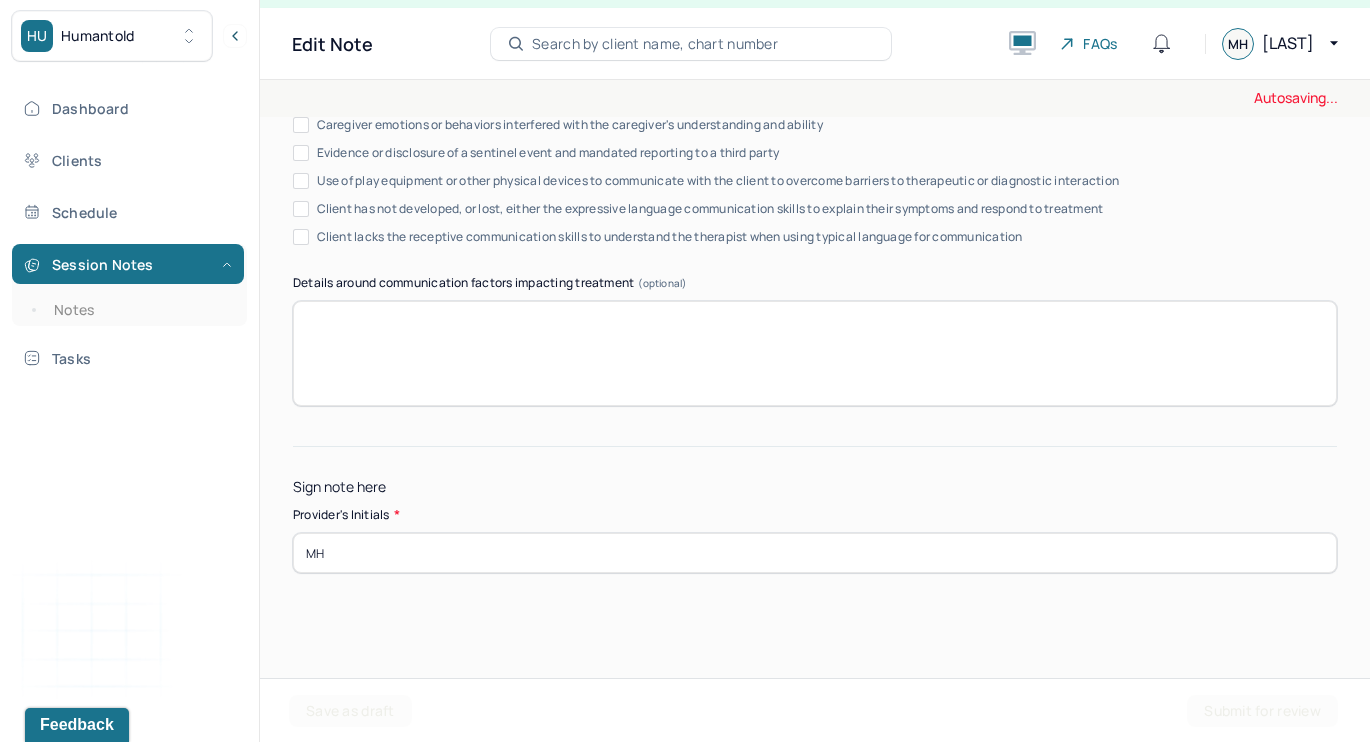 type on "MH" 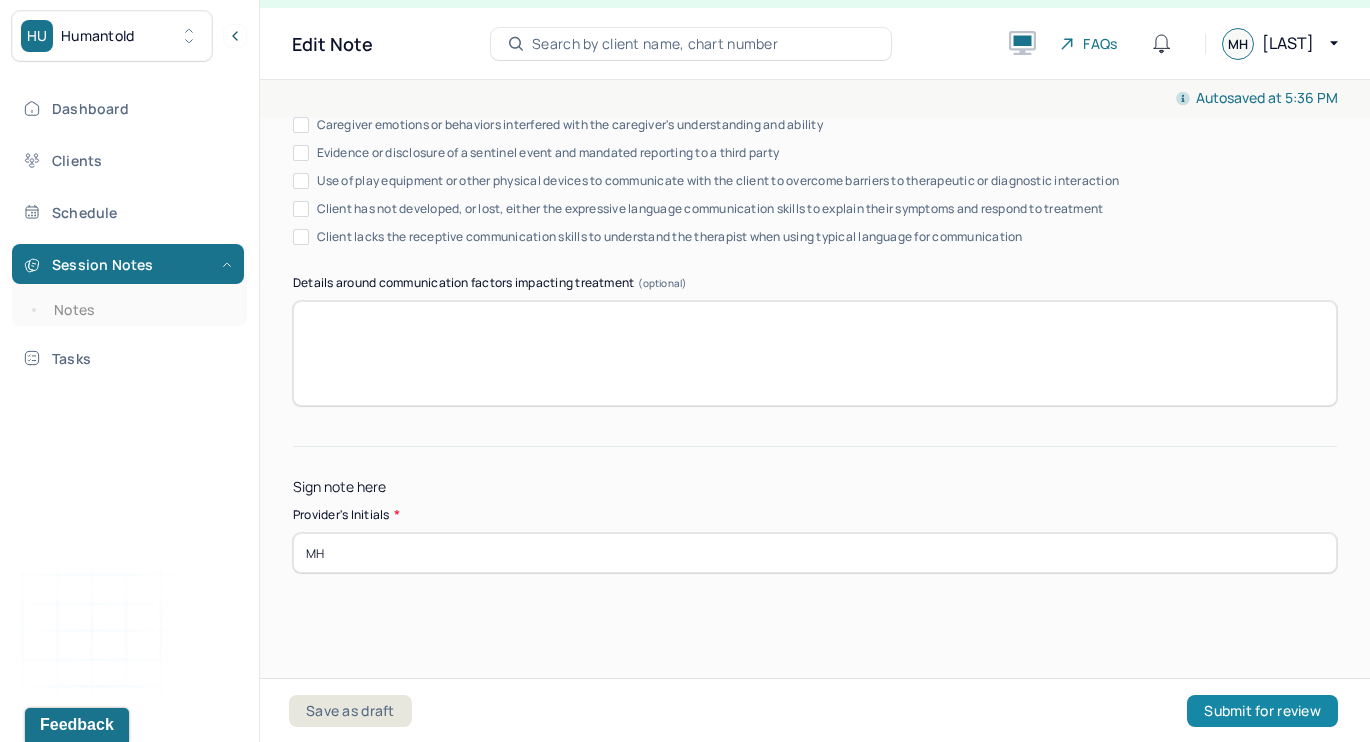 click on "Submit for review" at bounding box center [1262, 711] 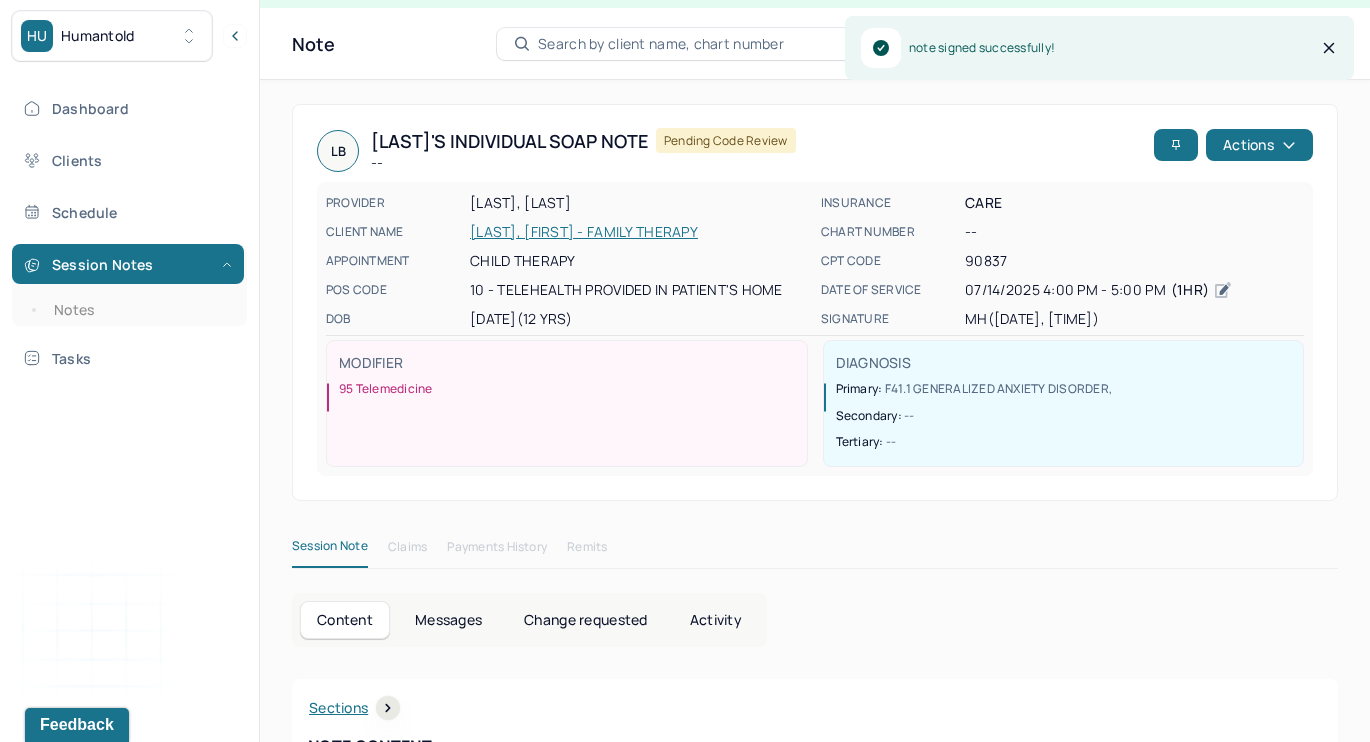 scroll, scrollTop: 0, scrollLeft: 0, axis: both 